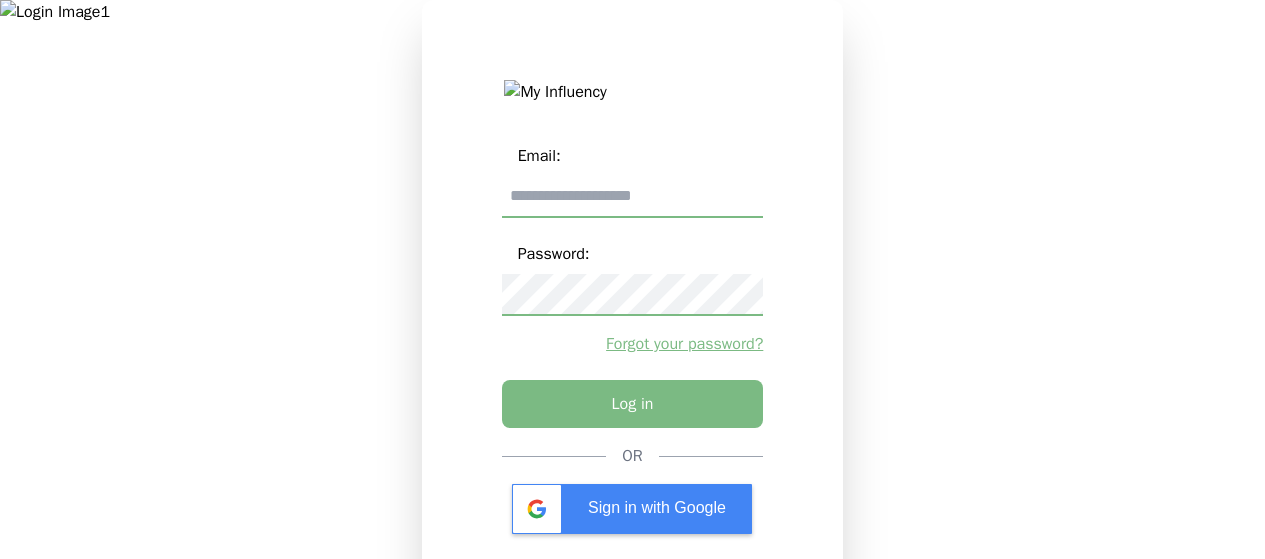 scroll, scrollTop: 0, scrollLeft: 0, axis: both 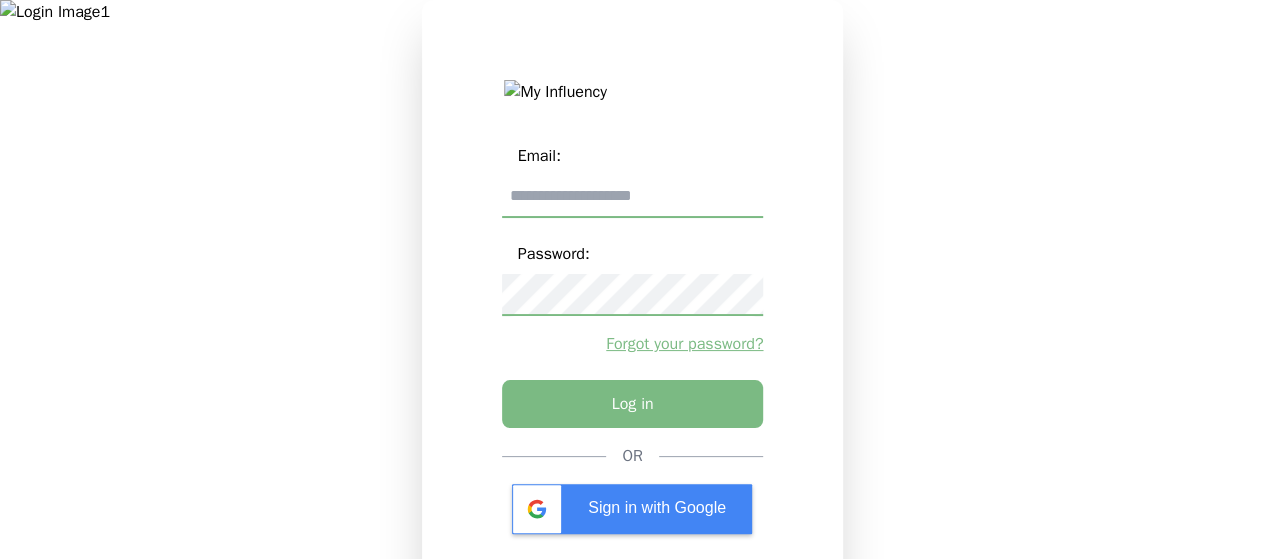 click at bounding box center [633, 197] 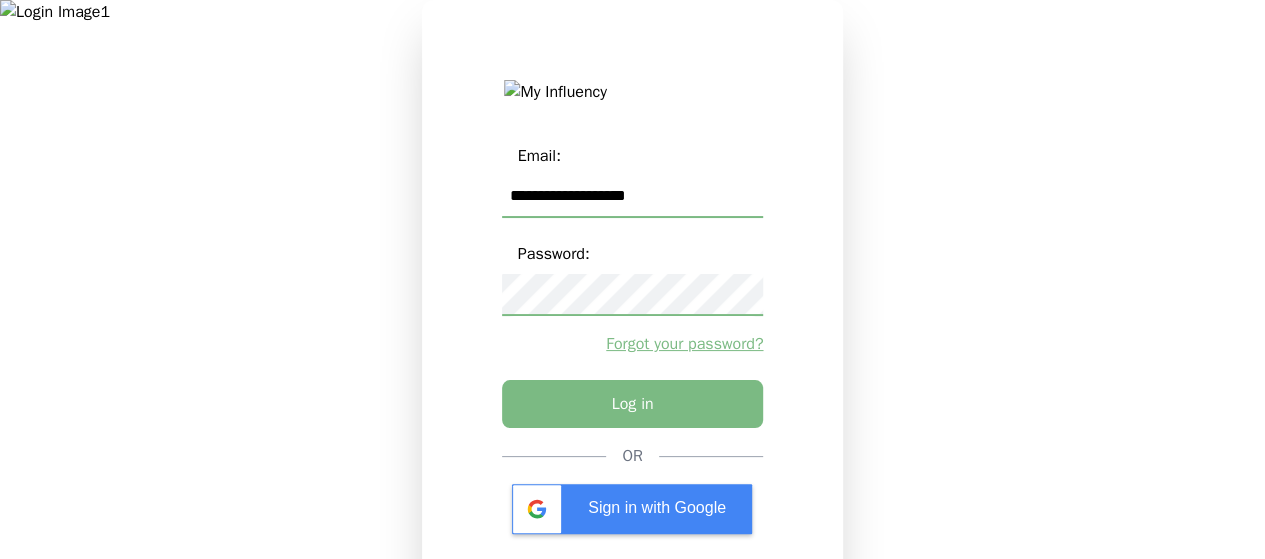 type on "**********" 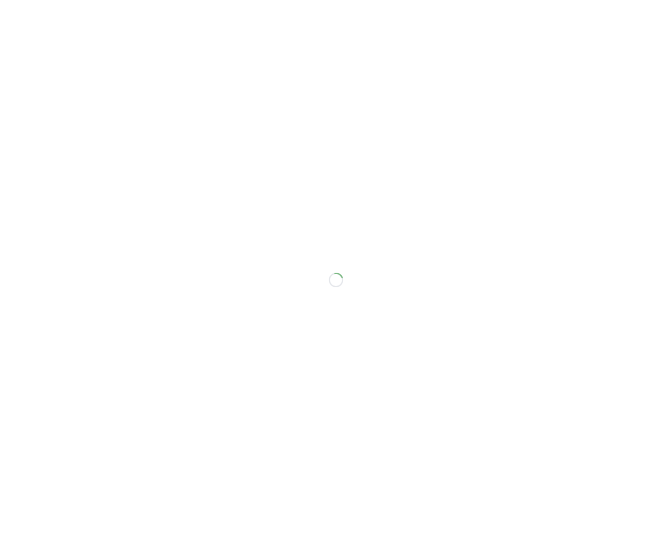 scroll, scrollTop: 0, scrollLeft: 0, axis: both 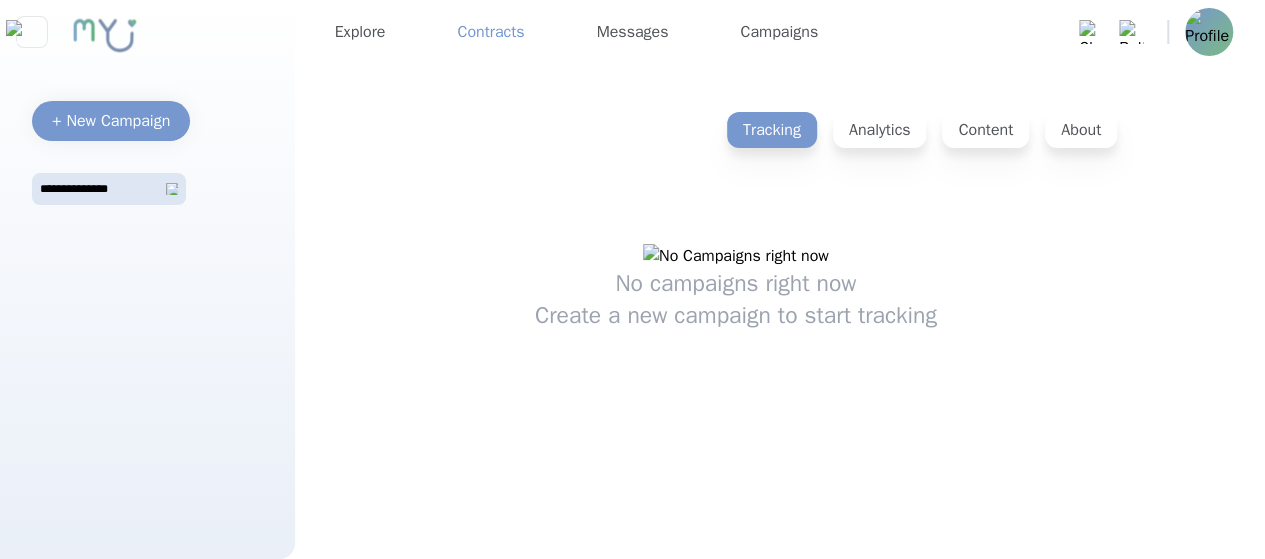 click on "Contracts" at bounding box center (490, 32) 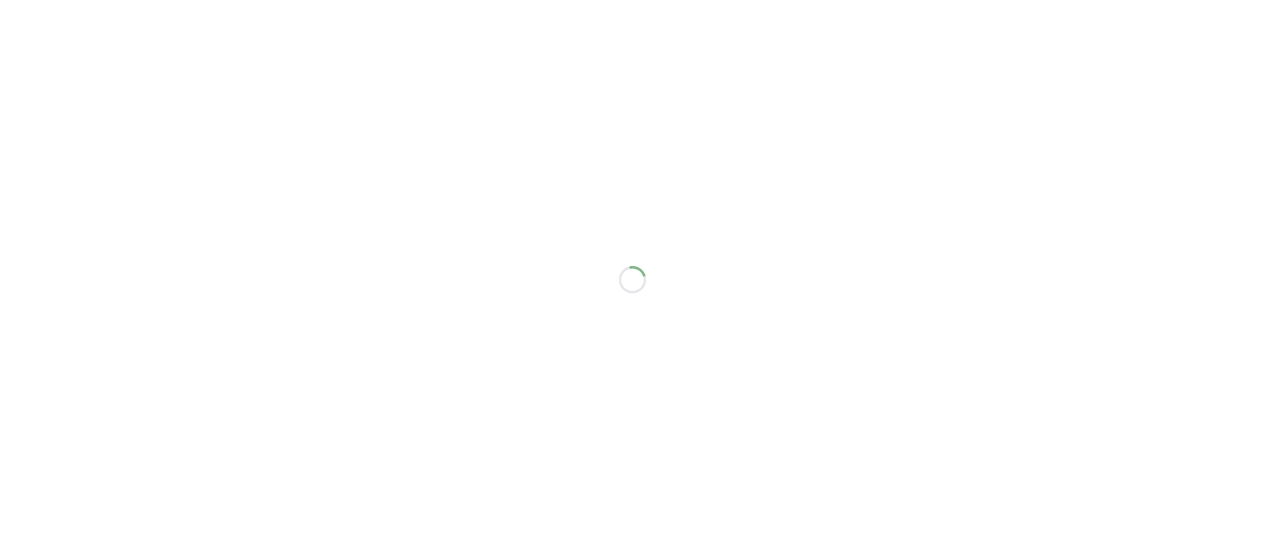scroll, scrollTop: 0, scrollLeft: 0, axis: both 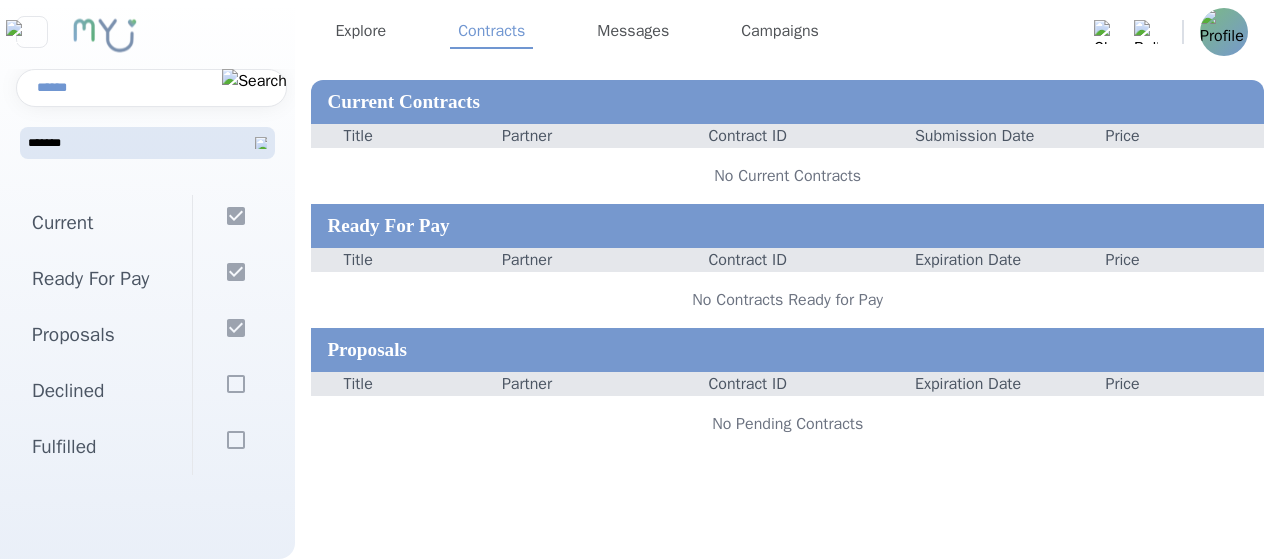 click at bounding box center (1224, 32) 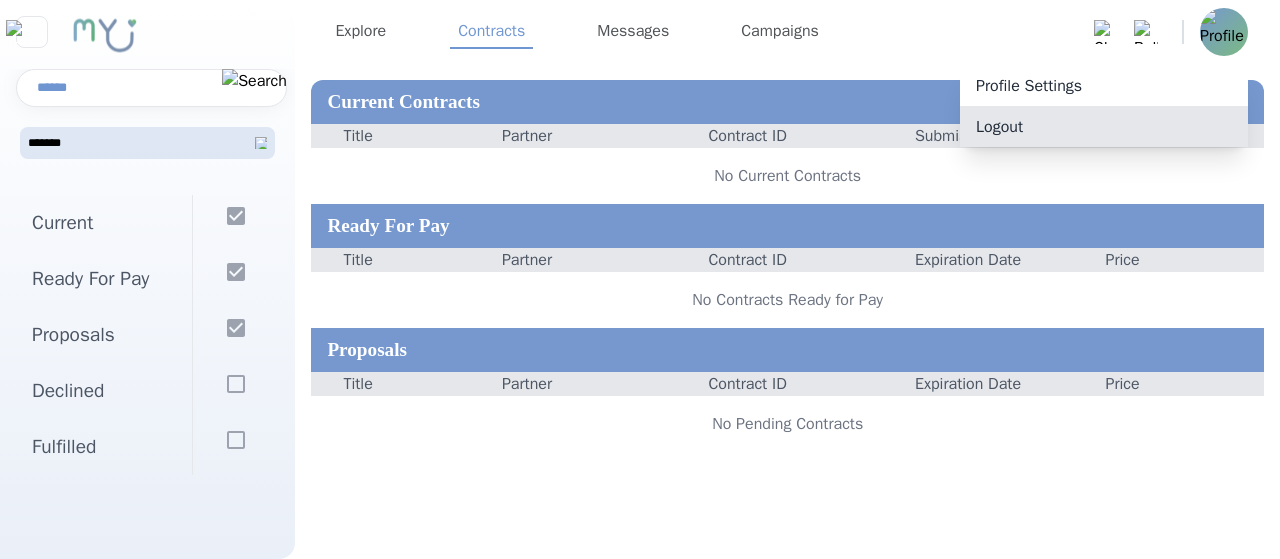 click on "Logout" at bounding box center [1104, 126] 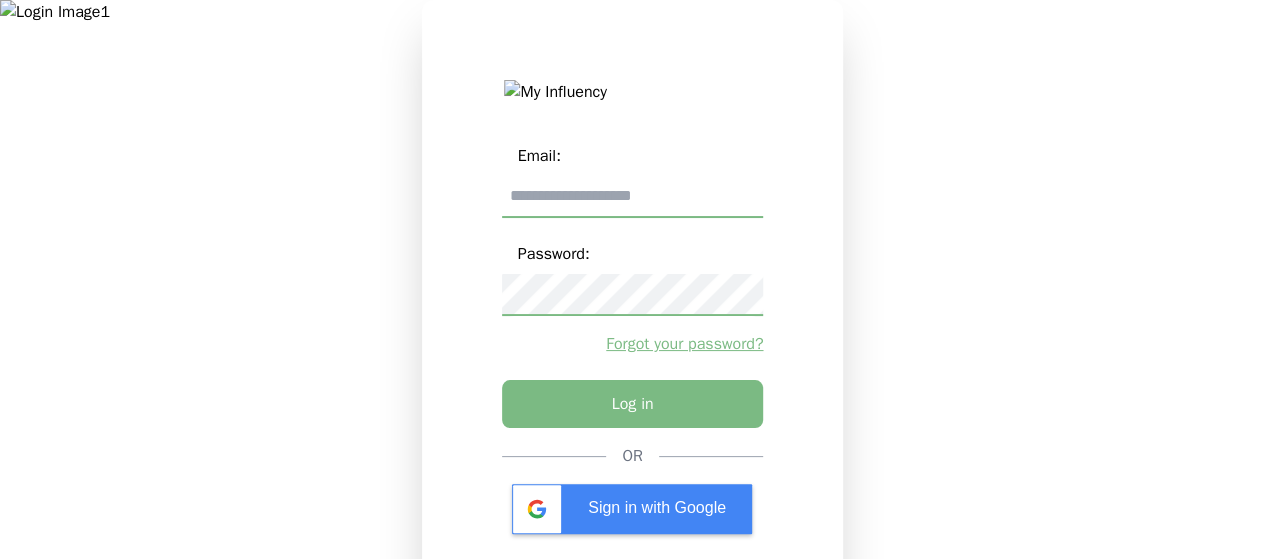 click on "Email:" at bounding box center (633, 156) 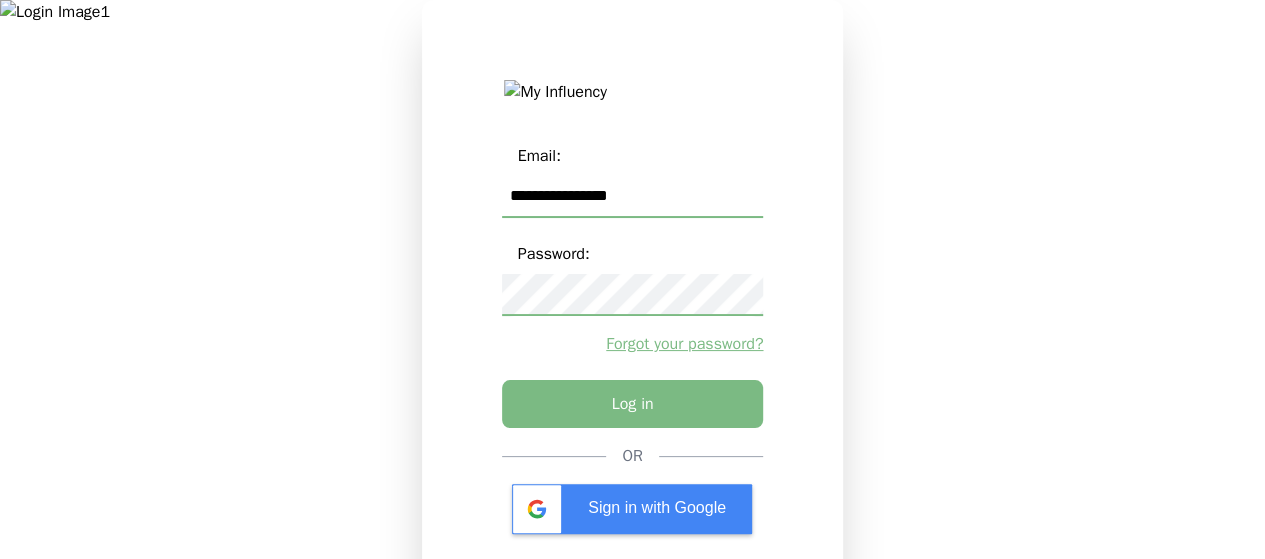 type on "**********" 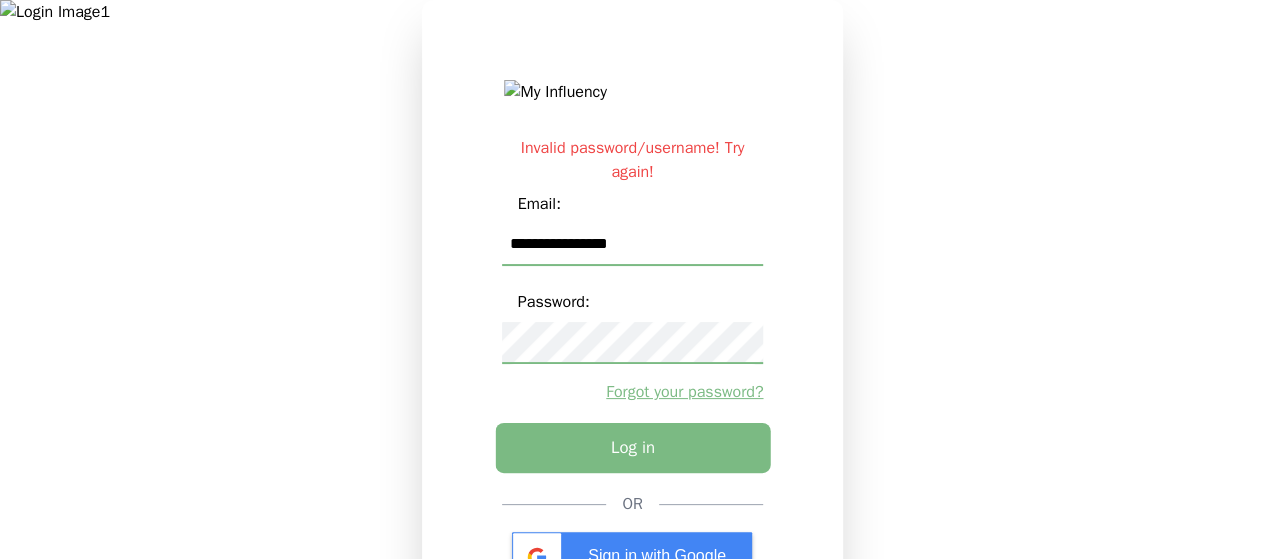 click on "Log in" at bounding box center (632, 448) 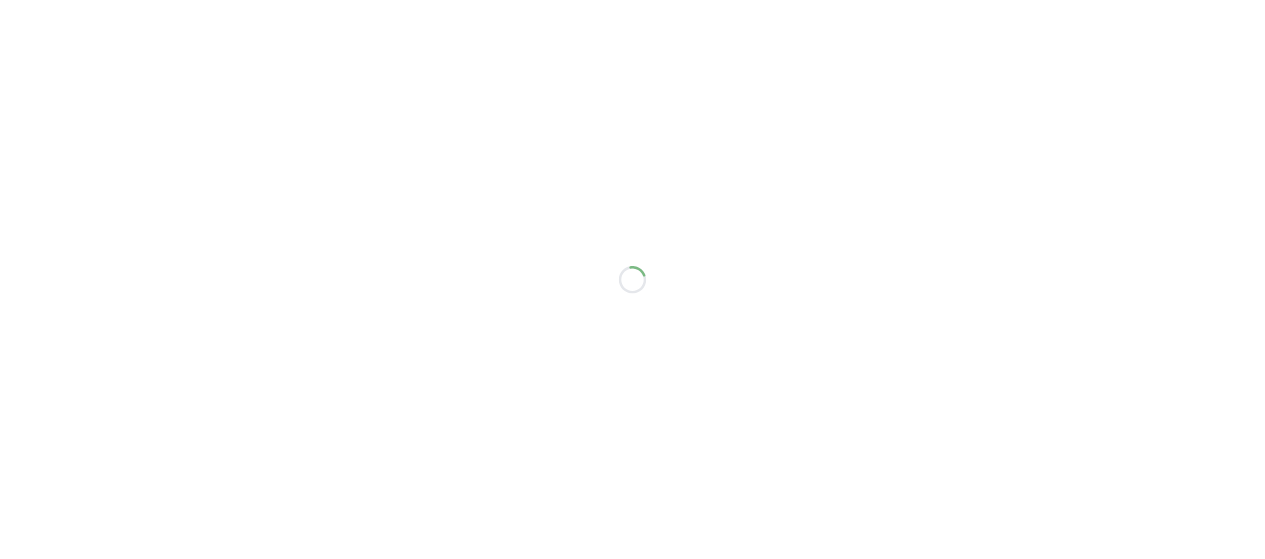 scroll, scrollTop: 0, scrollLeft: 0, axis: both 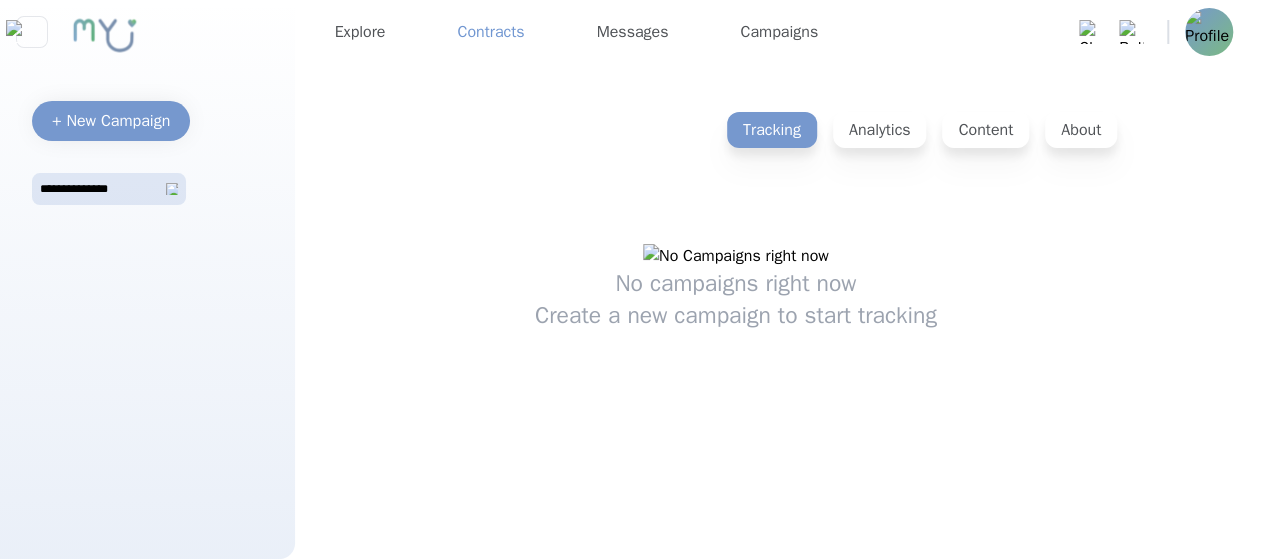click on "Contracts" at bounding box center [490, 32] 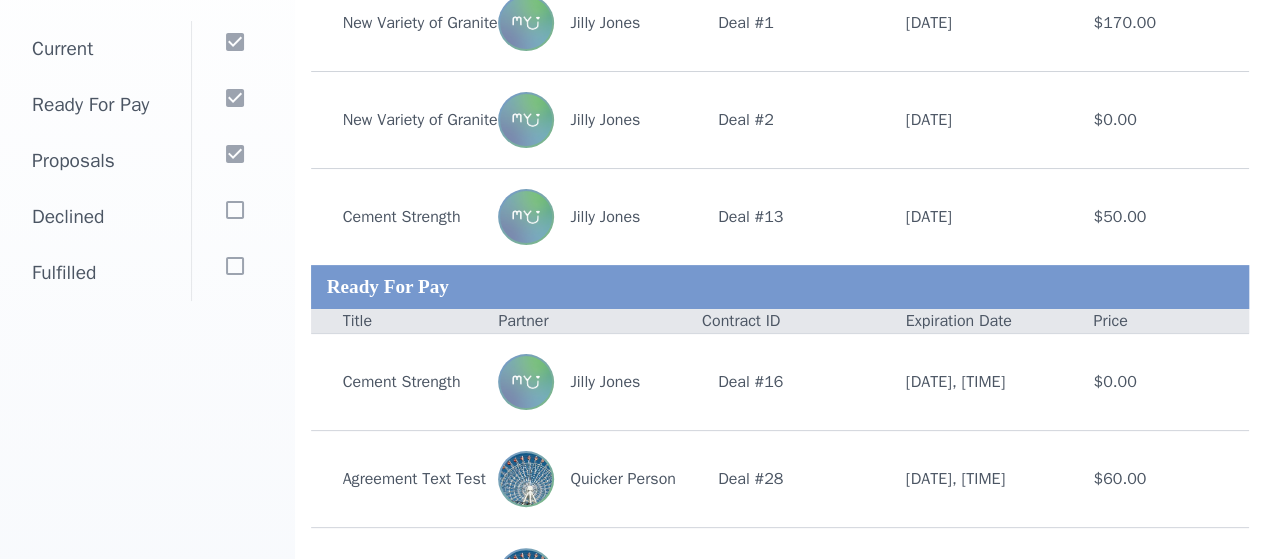 scroll, scrollTop: 0, scrollLeft: 0, axis: both 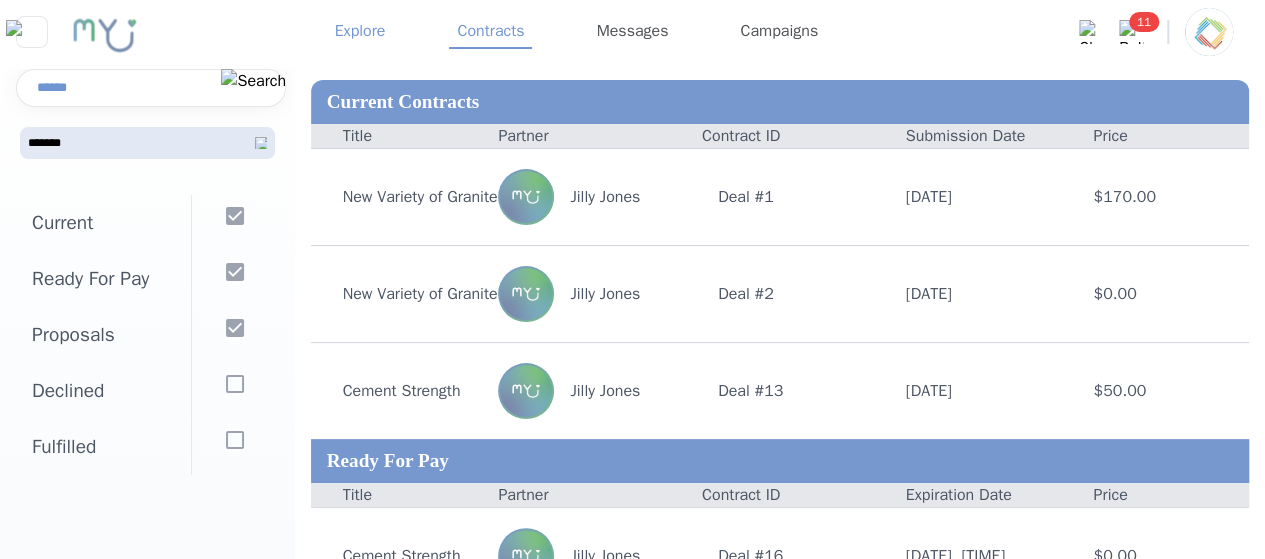click on "Explore" at bounding box center [360, 32] 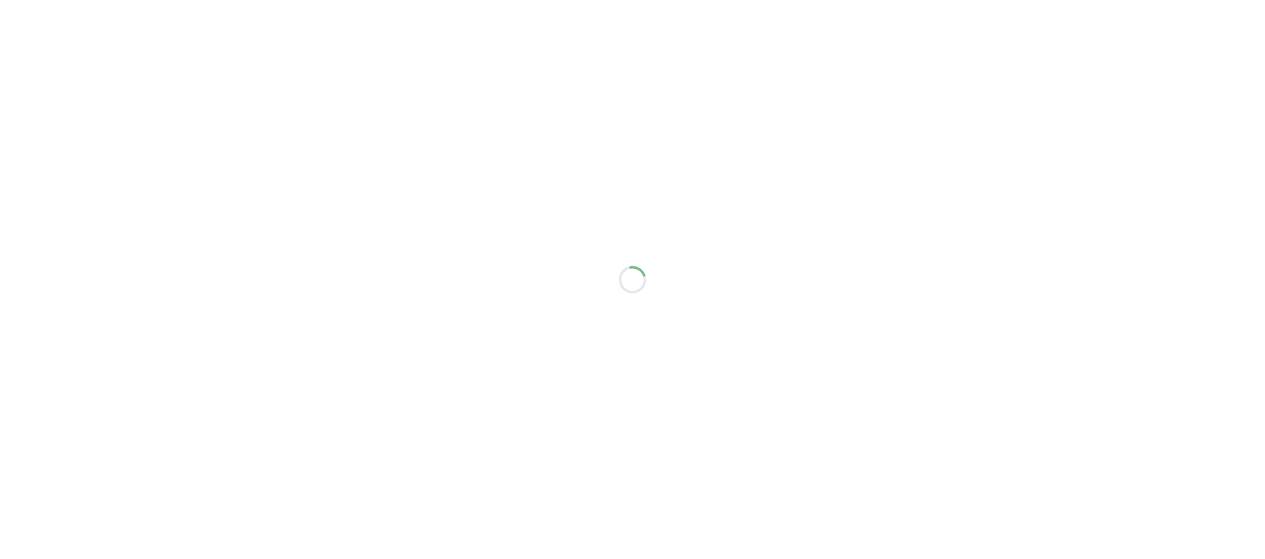 scroll, scrollTop: 0, scrollLeft: 0, axis: both 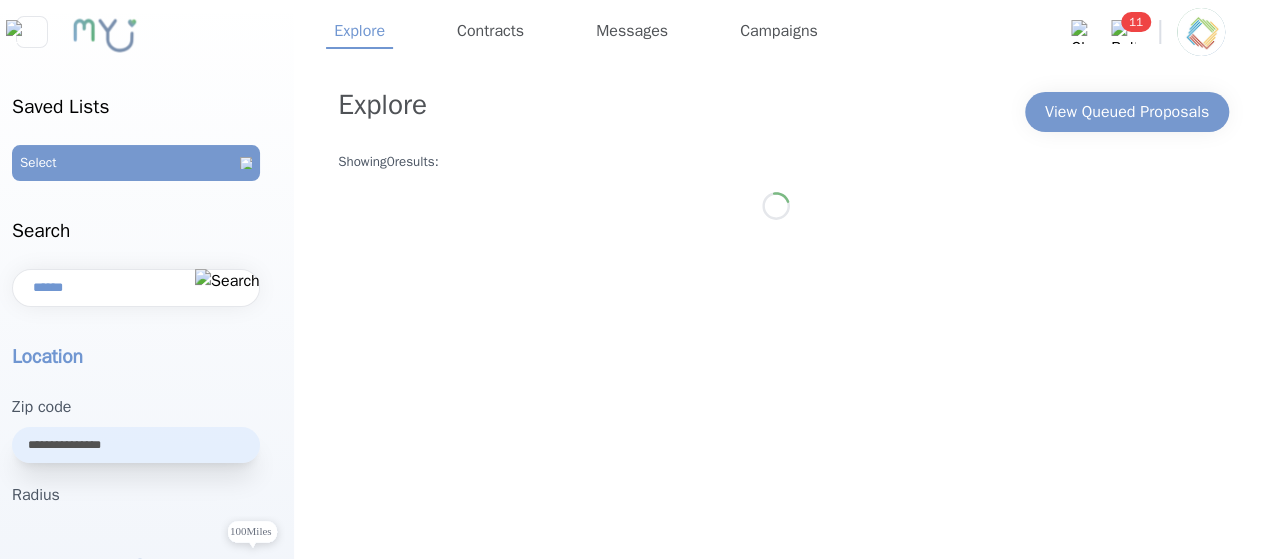 click at bounding box center [1201, 32] 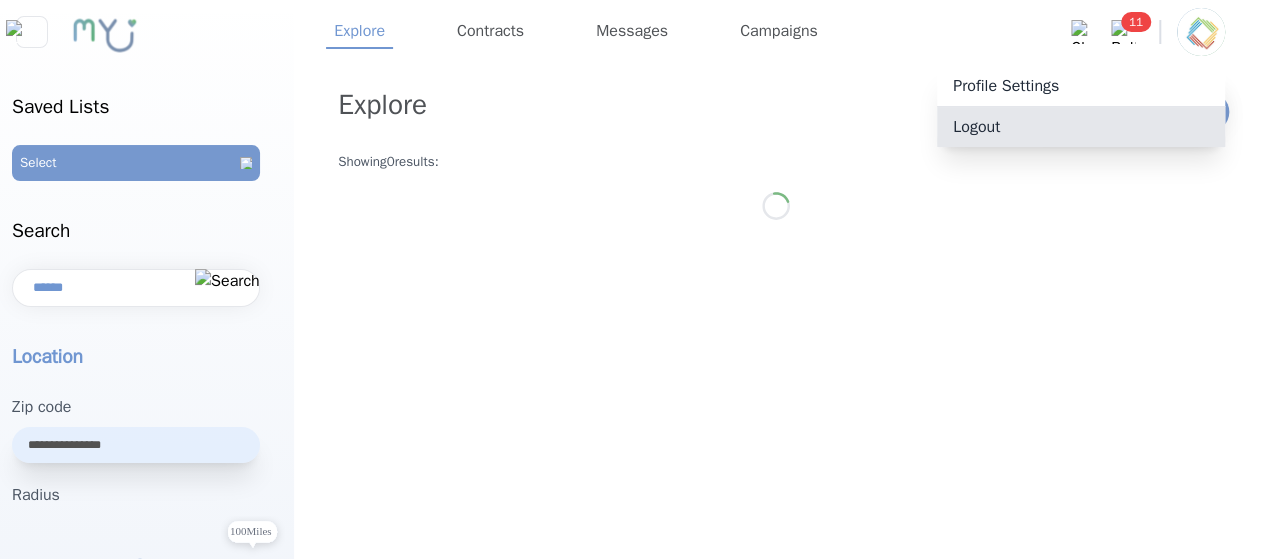 click on "Logout" at bounding box center [1081, 126] 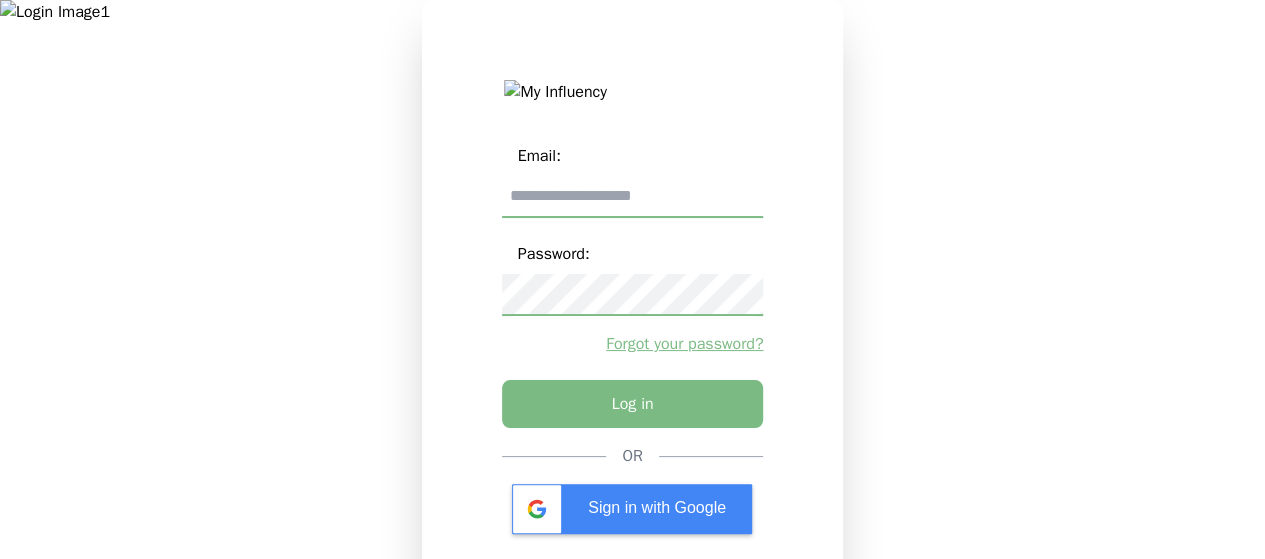 click at bounding box center [633, 197] 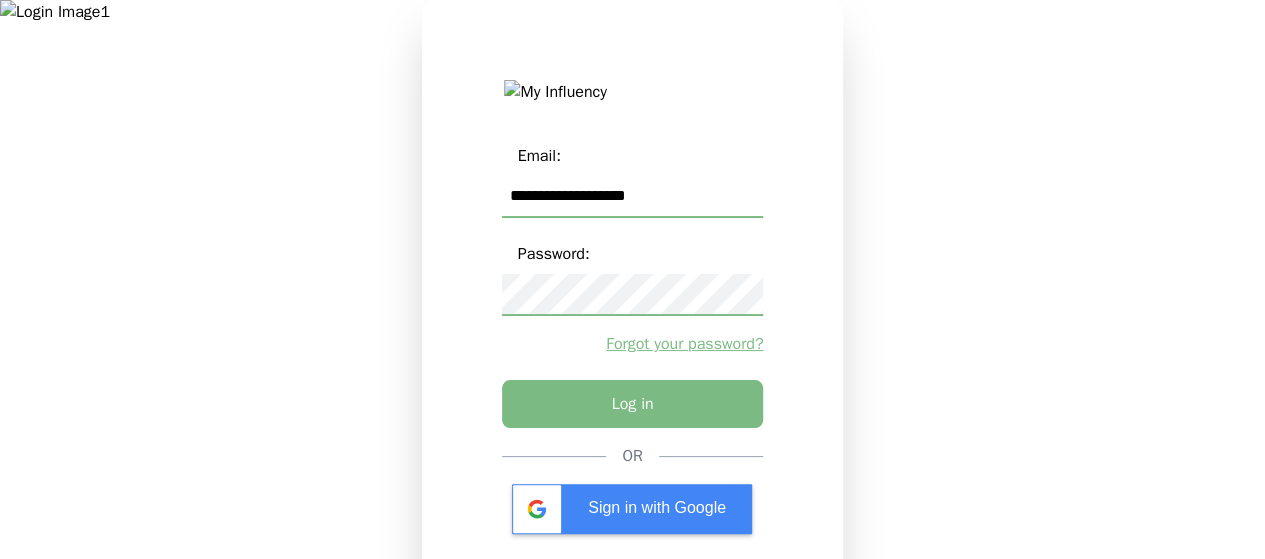 type on "**********" 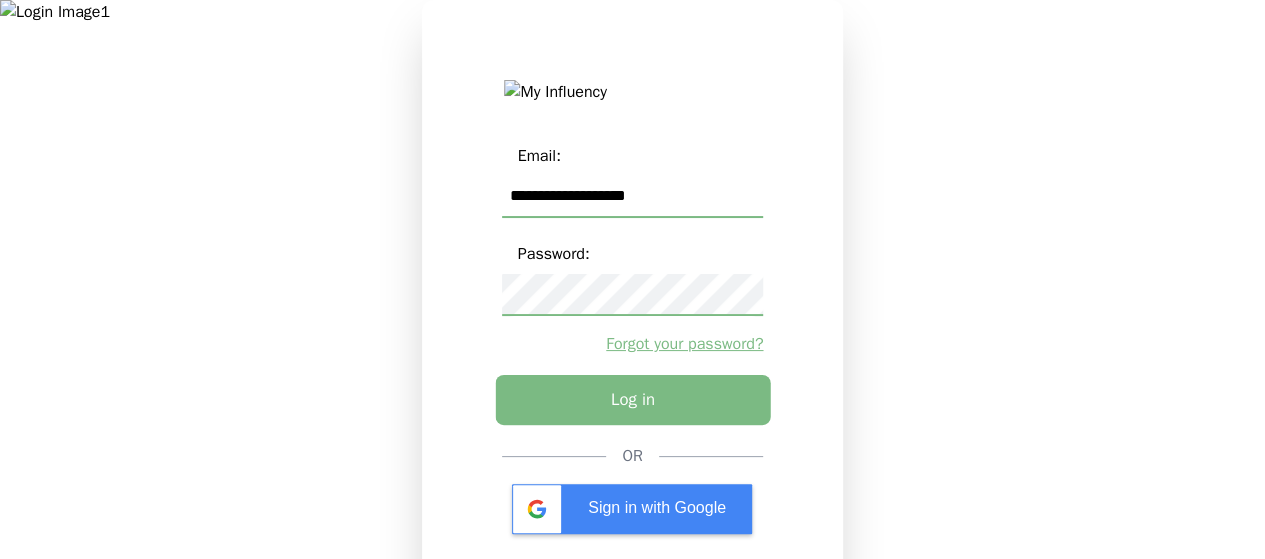 click on "Log in" at bounding box center (632, 400) 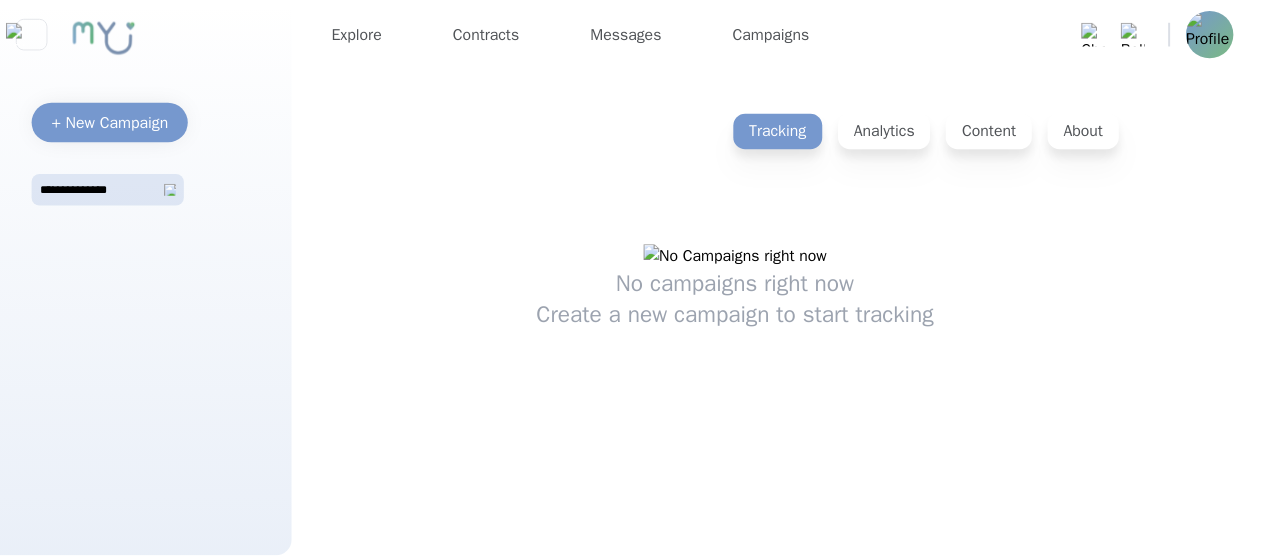 scroll, scrollTop: 0, scrollLeft: 0, axis: both 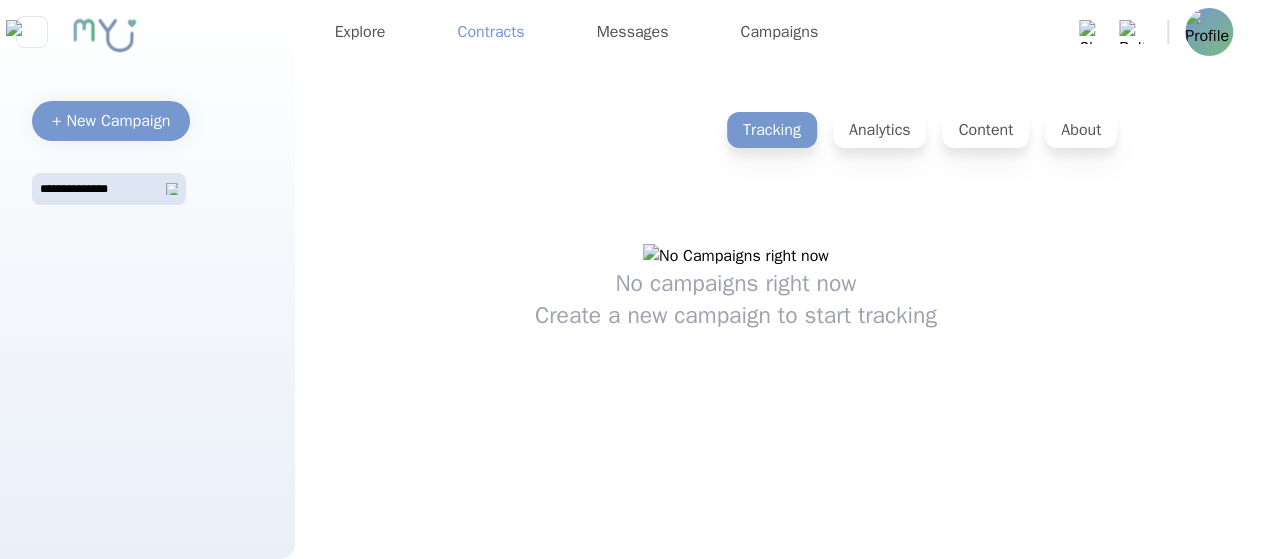 click on "Contracts" at bounding box center (490, 32) 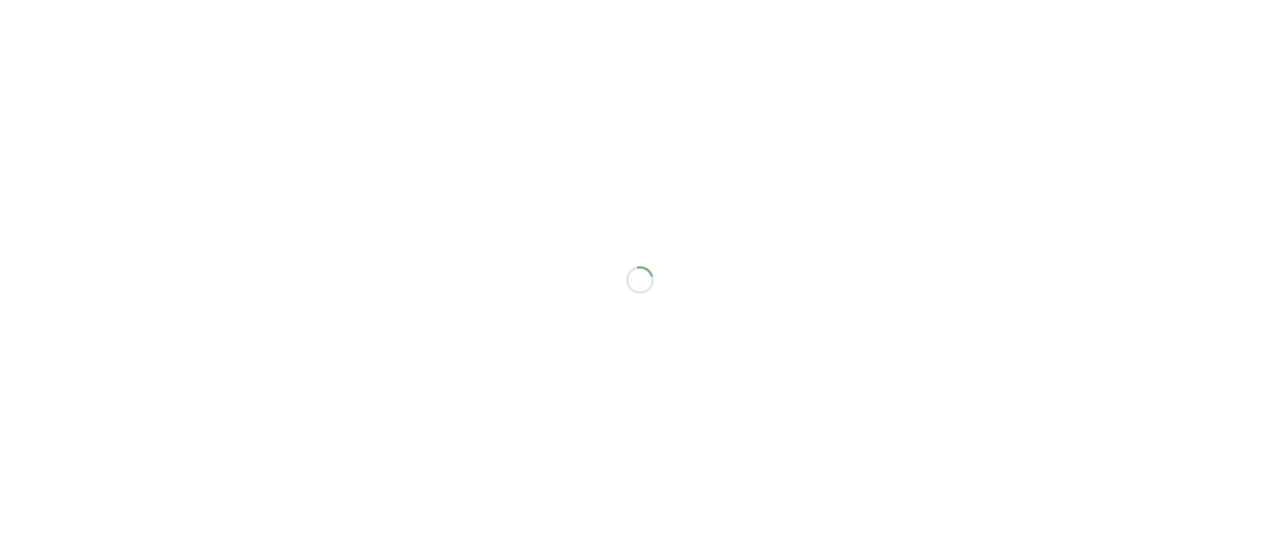 scroll, scrollTop: 0, scrollLeft: 0, axis: both 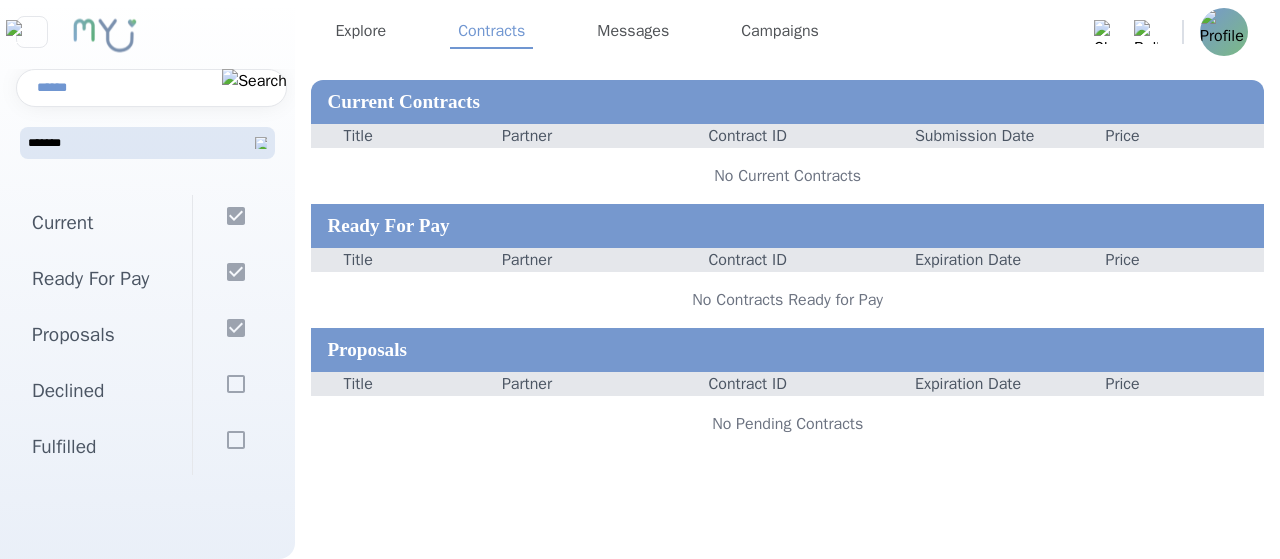 click on "Explore Contracts Messages Campaigns Messages 0 Clear All Notifications 0 Clear All" at bounding box center (787, 32) 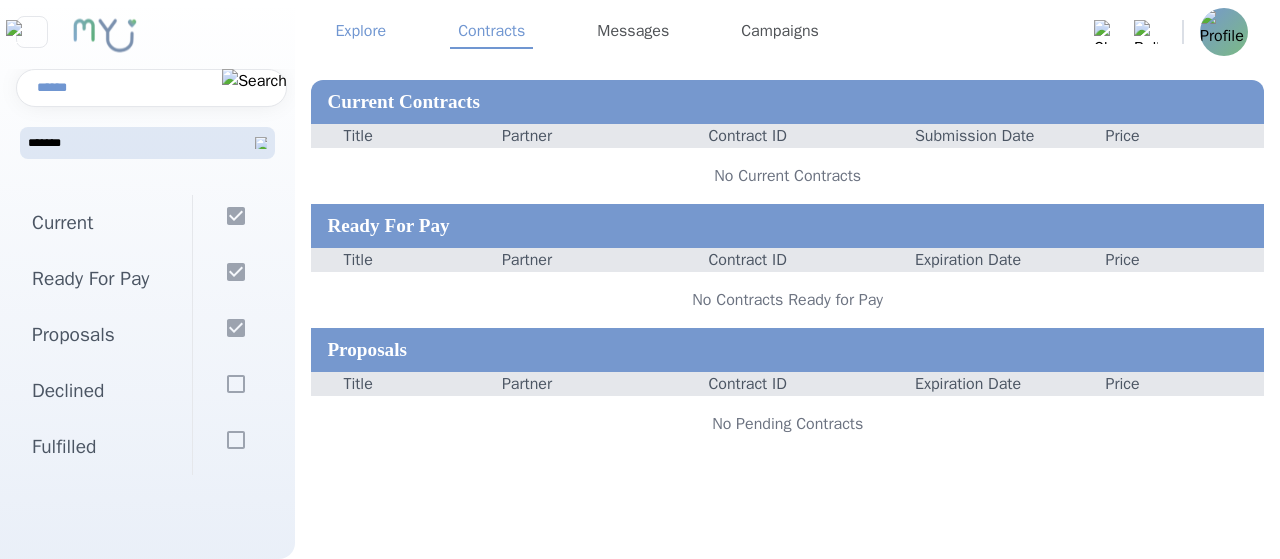 click on "Explore" at bounding box center (360, 32) 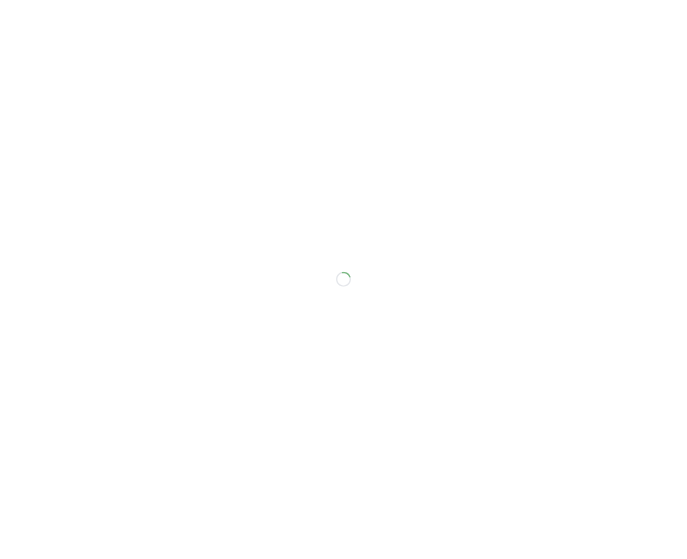 scroll, scrollTop: 0, scrollLeft: 0, axis: both 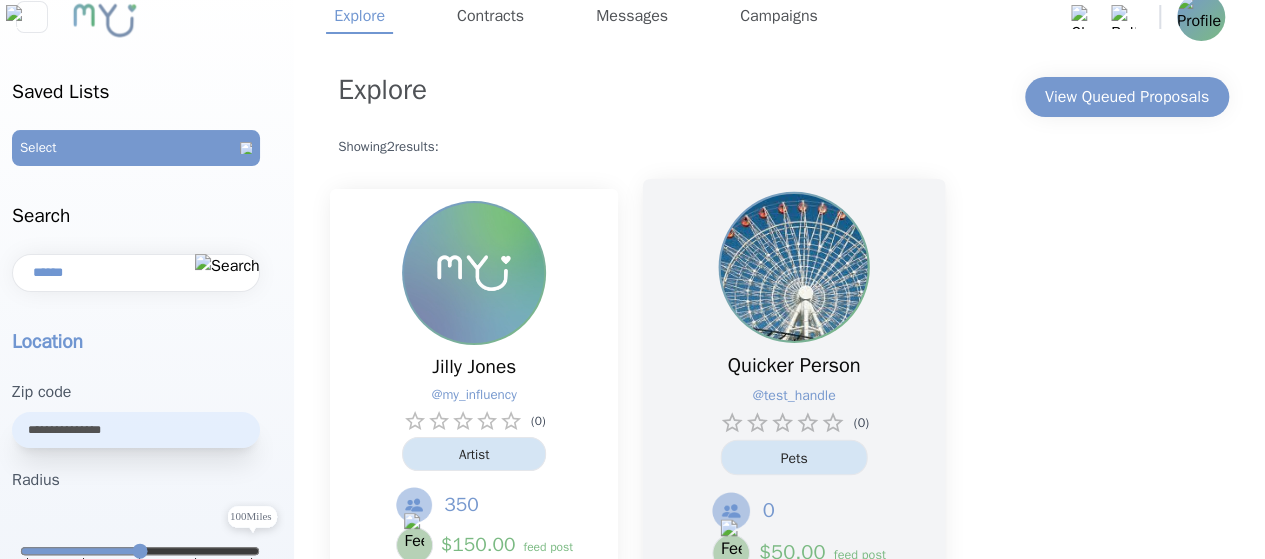 click at bounding box center (794, 267) 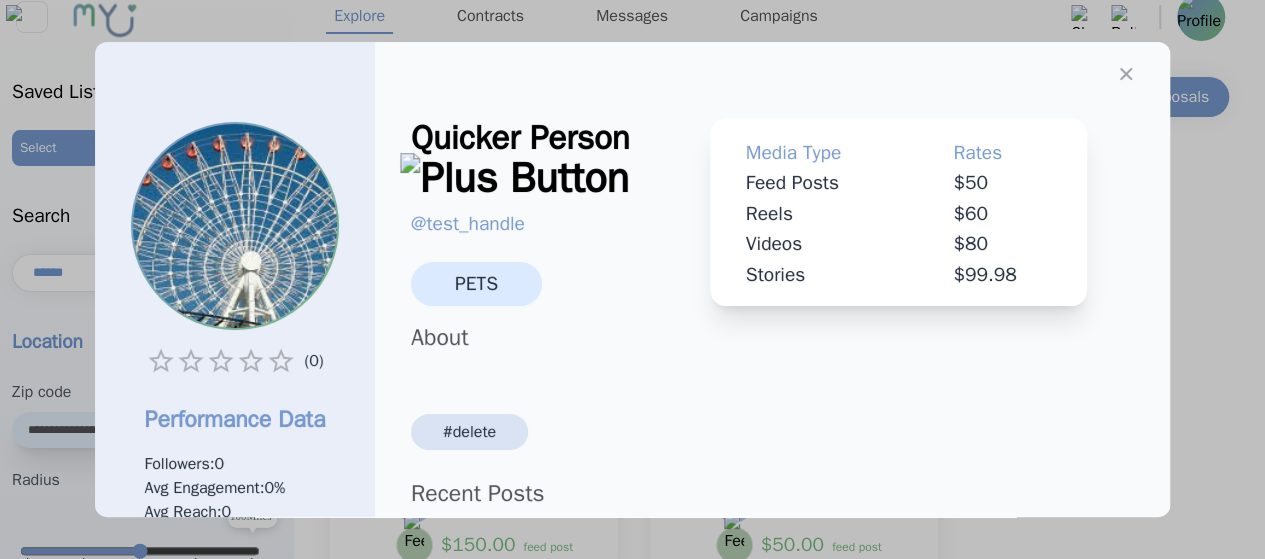 scroll, scrollTop: 390, scrollLeft: 0, axis: vertical 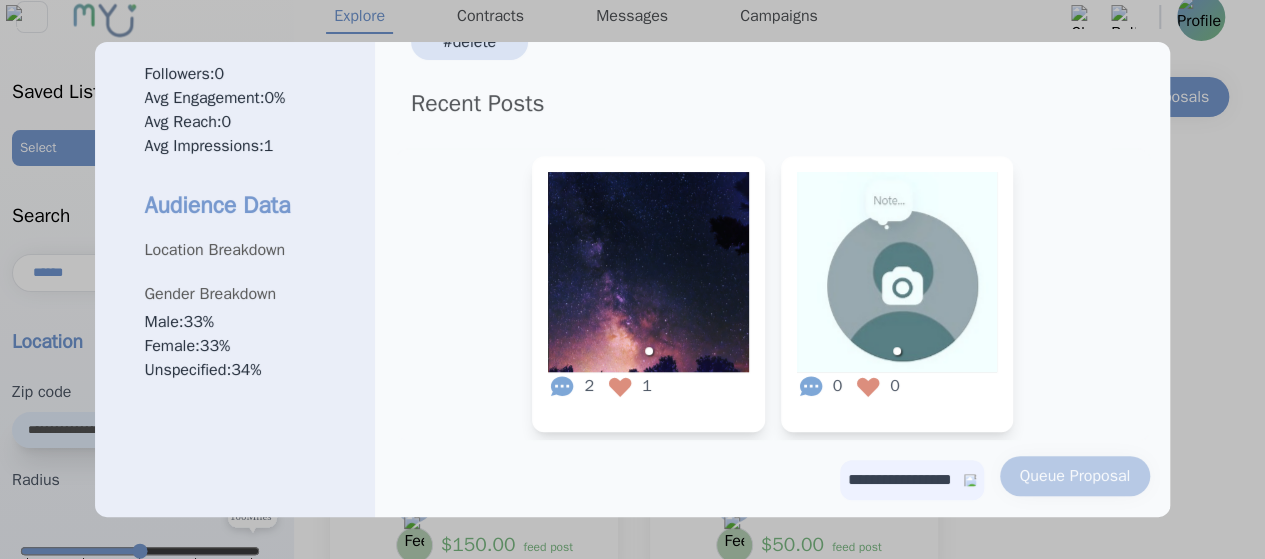 click on "**********" at bounding box center [912, 480] 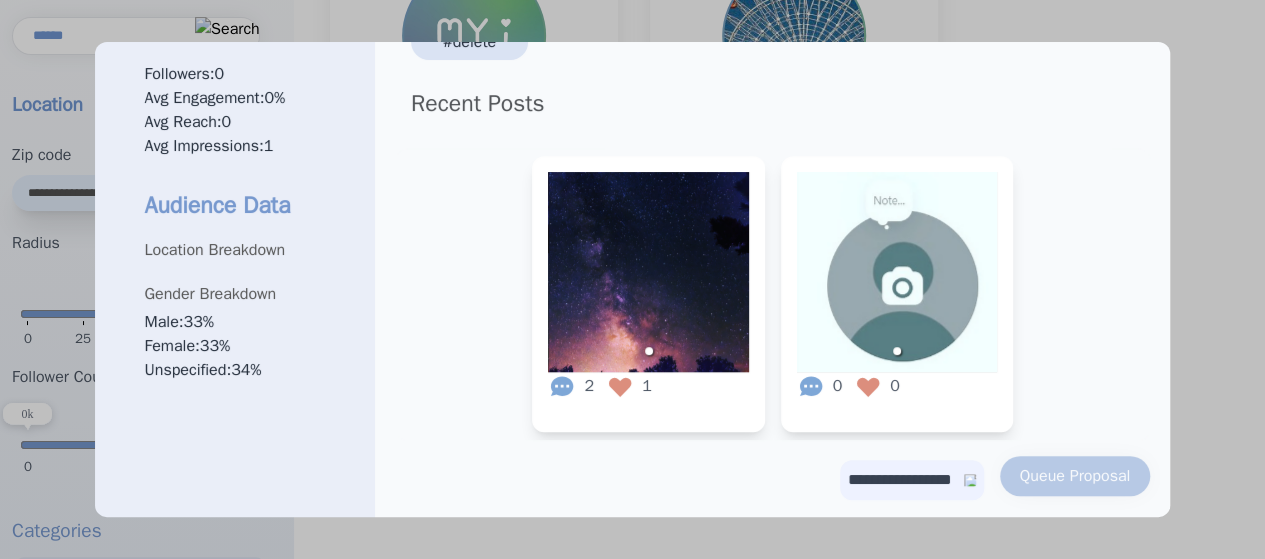 click at bounding box center [632, 279] 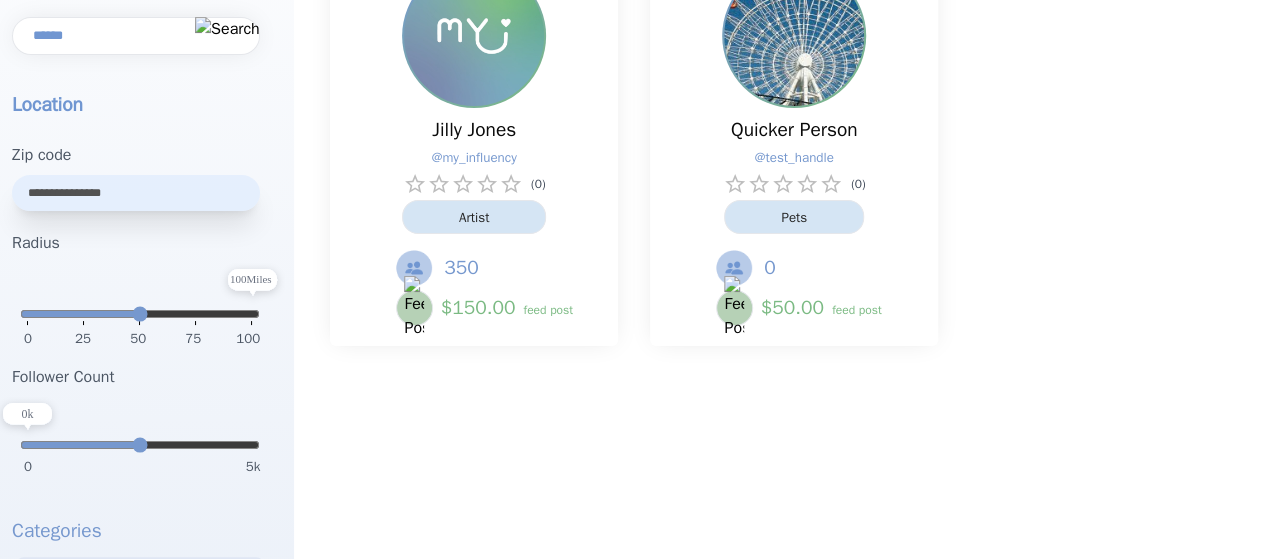 scroll, scrollTop: 0, scrollLeft: 0, axis: both 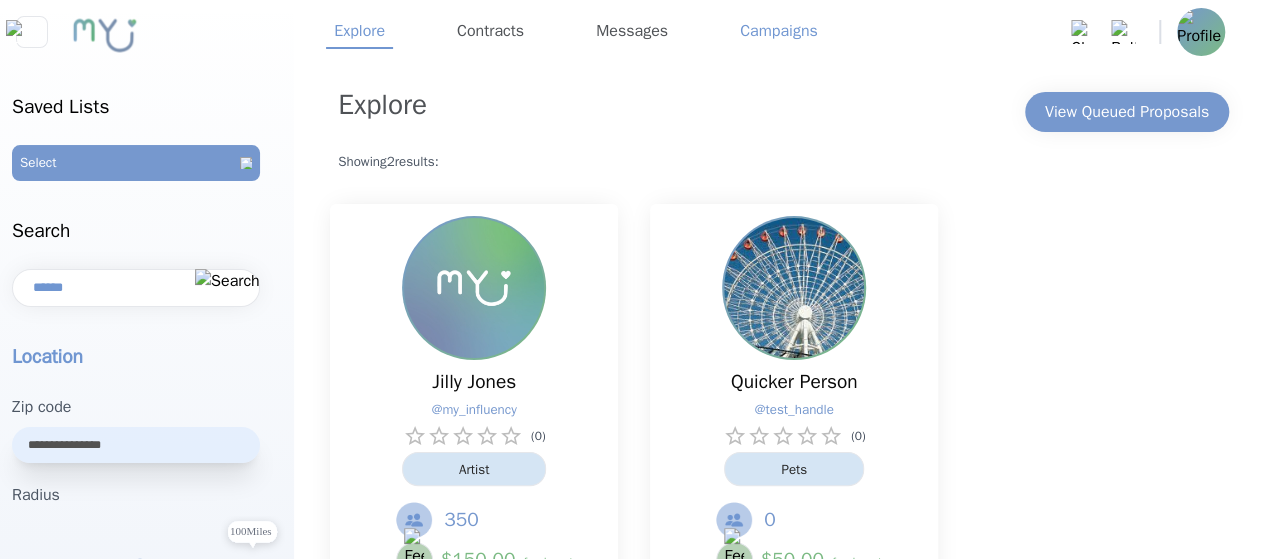 click on "Campaigns" at bounding box center [779, 32] 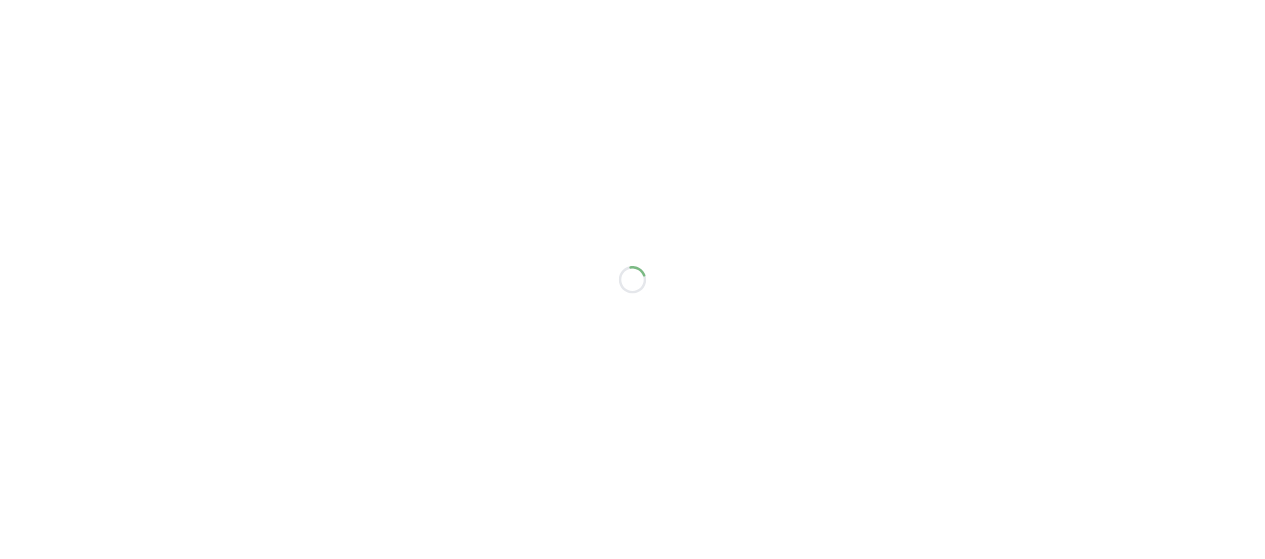 scroll, scrollTop: 0, scrollLeft: 0, axis: both 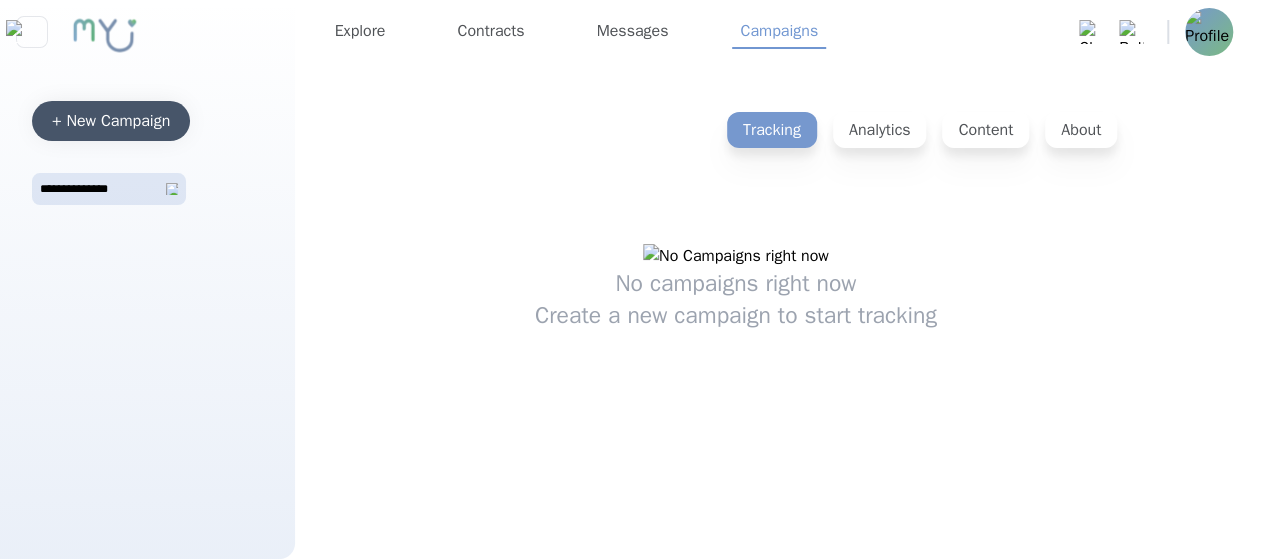 click on "+ New Campaign" at bounding box center (111, 121) 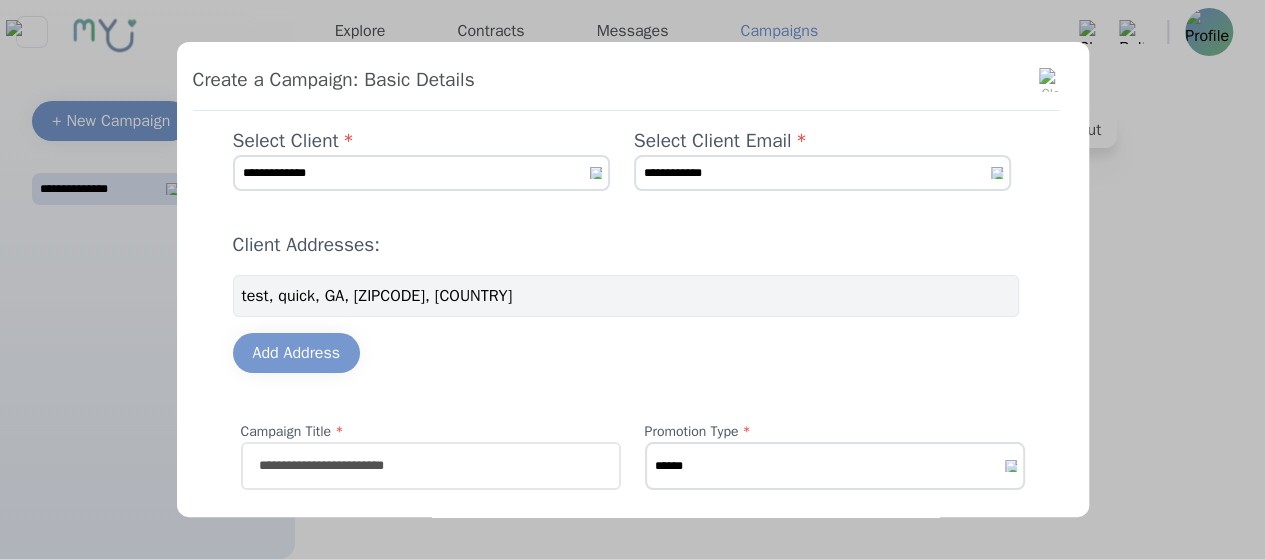 click on "**********" at bounding box center [421, 173] 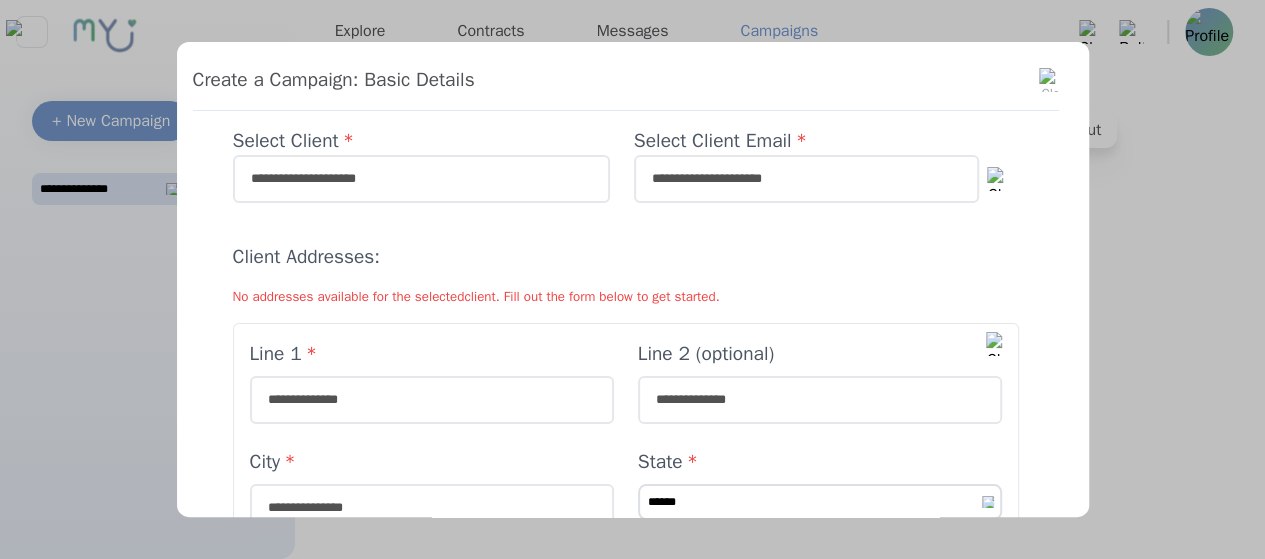 click at bounding box center [421, 179] 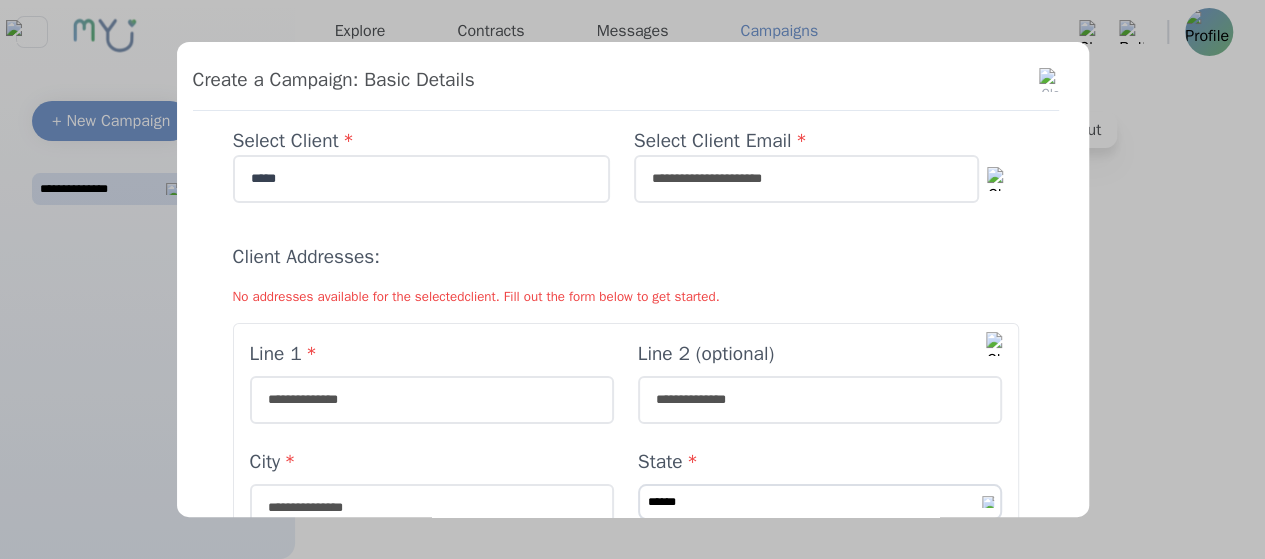 type on "*****" 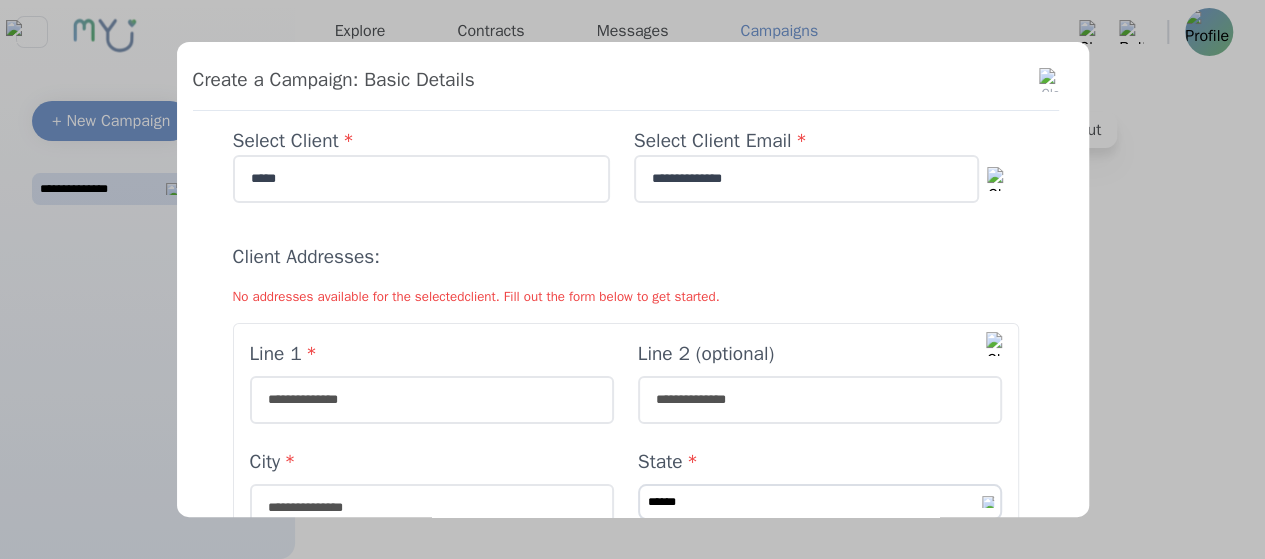 type on "**********" 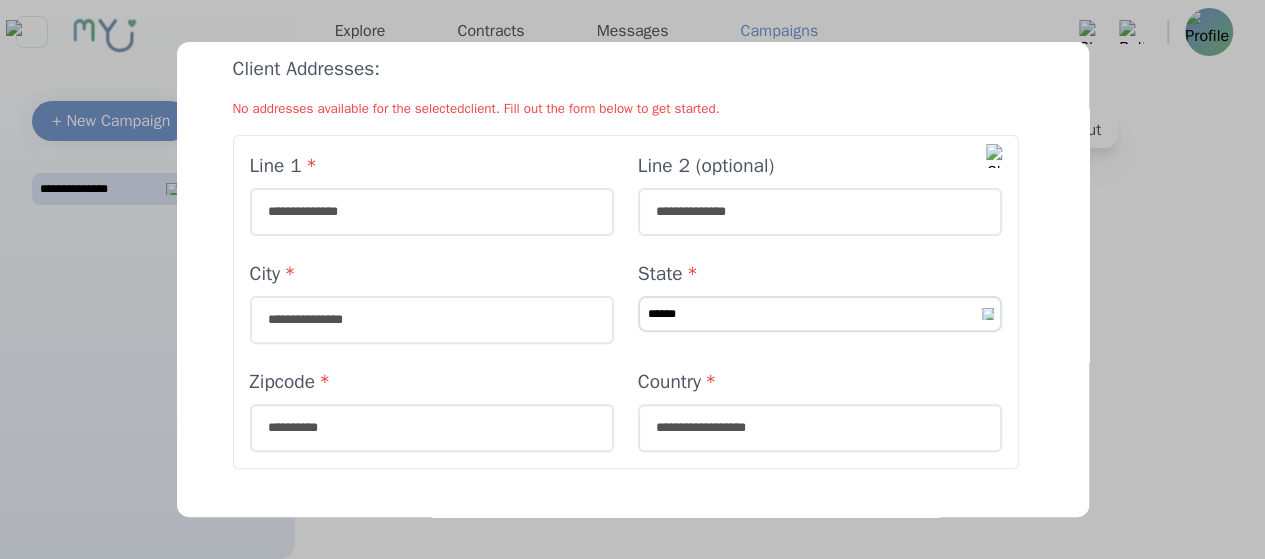 scroll, scrollTop: 218, scrollLeft: 0, axis: vertical 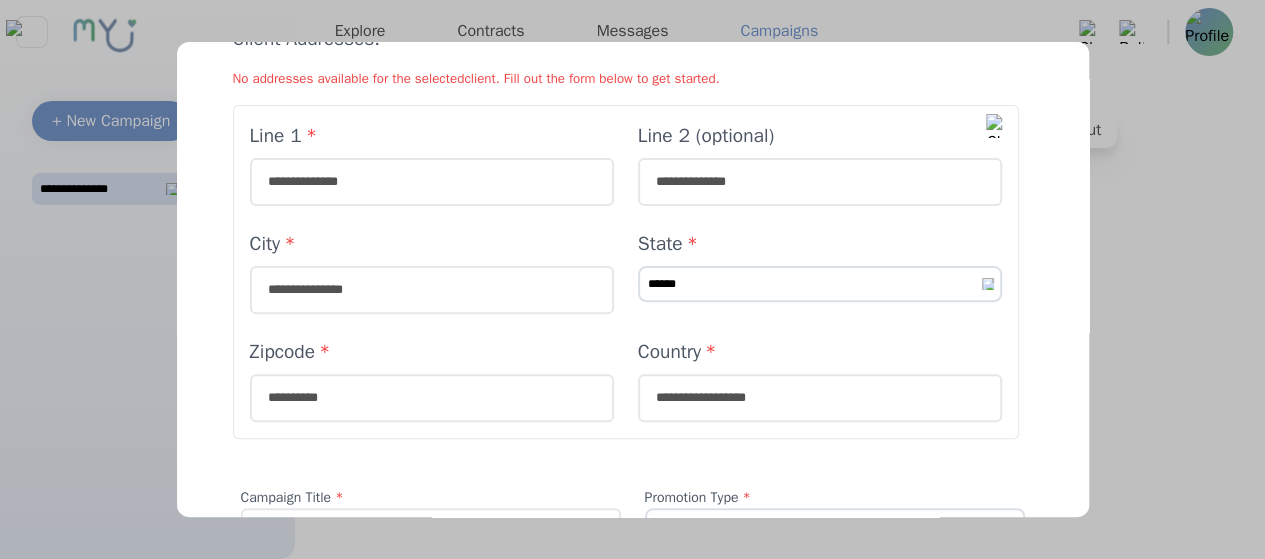click at bounding box center [432, 182] 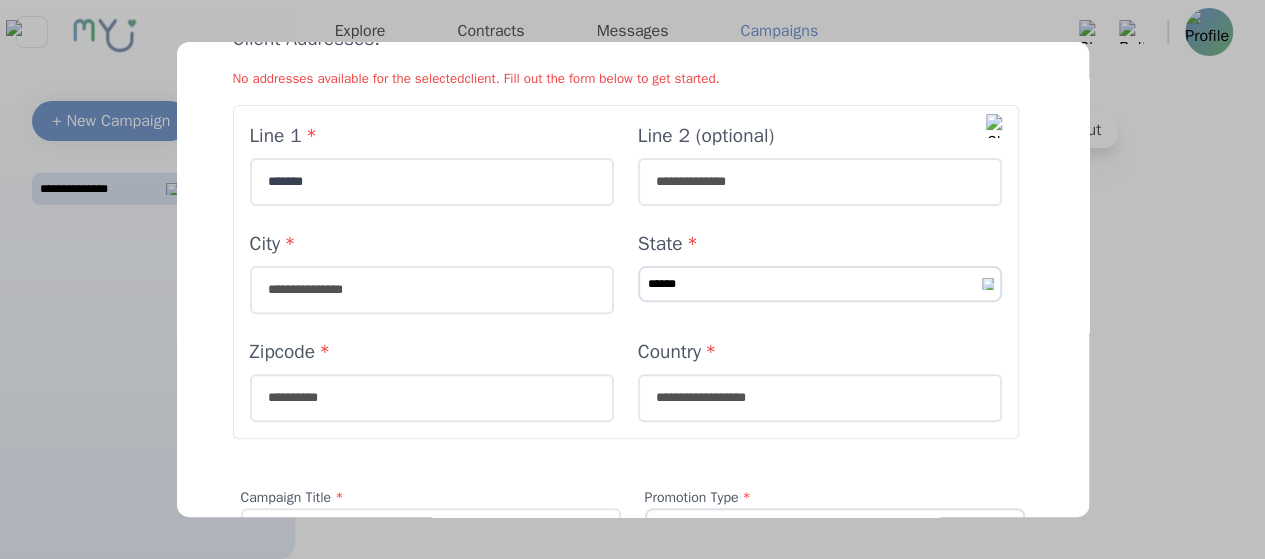 type on "*******" 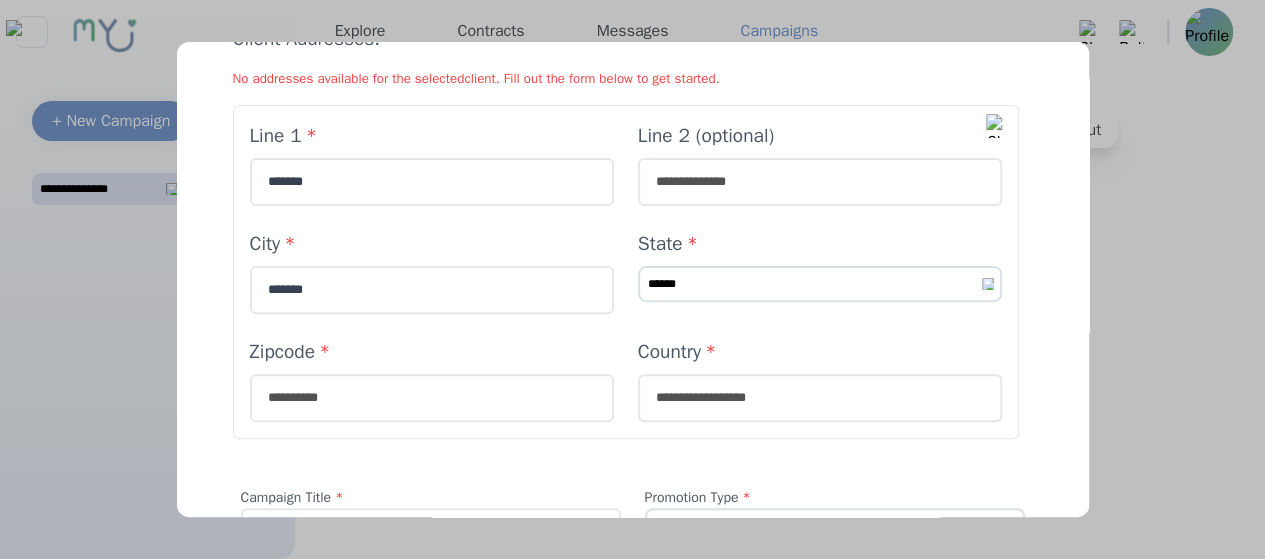 type on "*******" 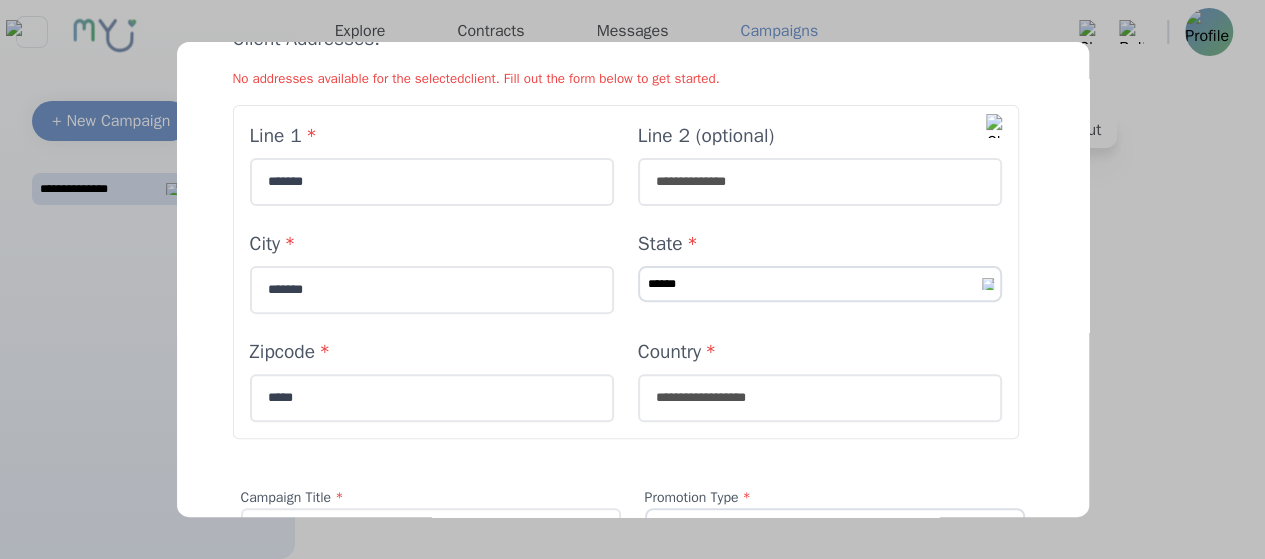 type on "*****" 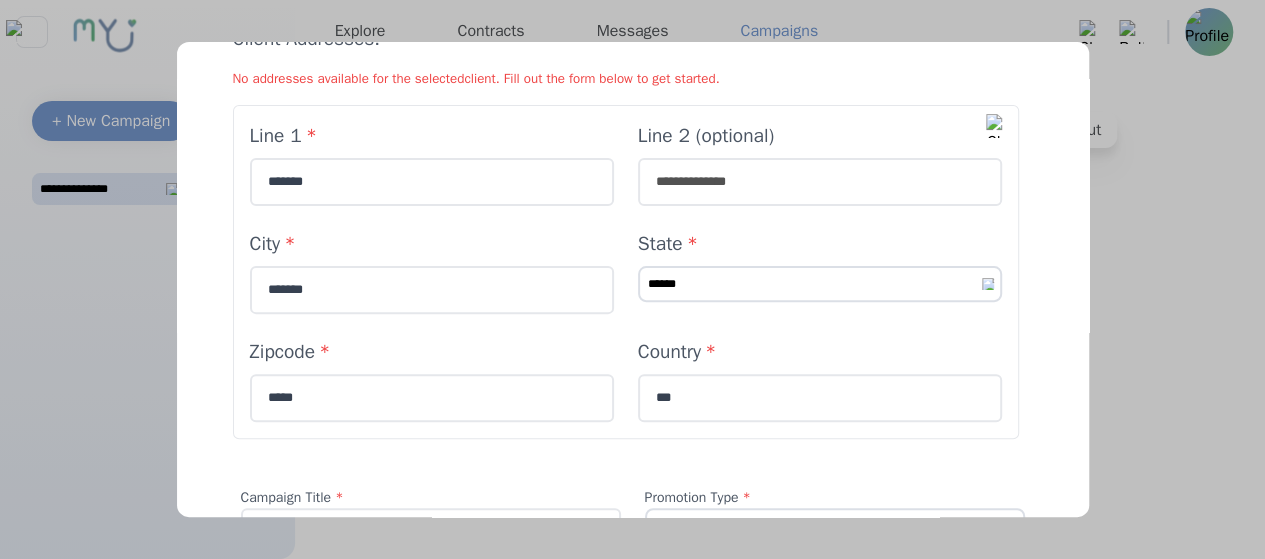 type on "***" 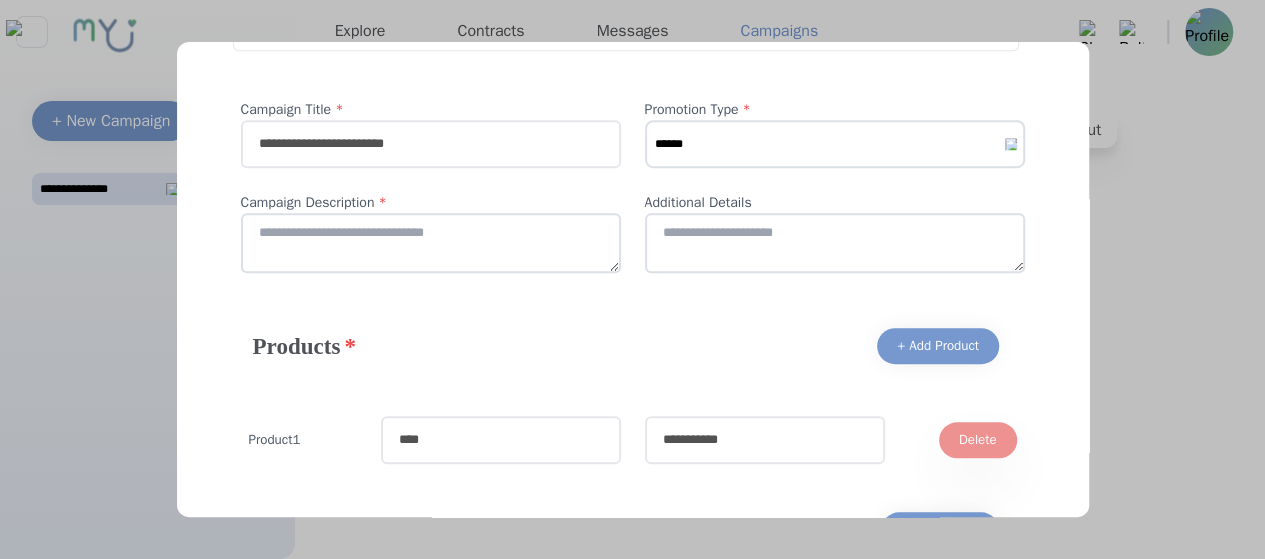 click at bounding box center (431, 144) 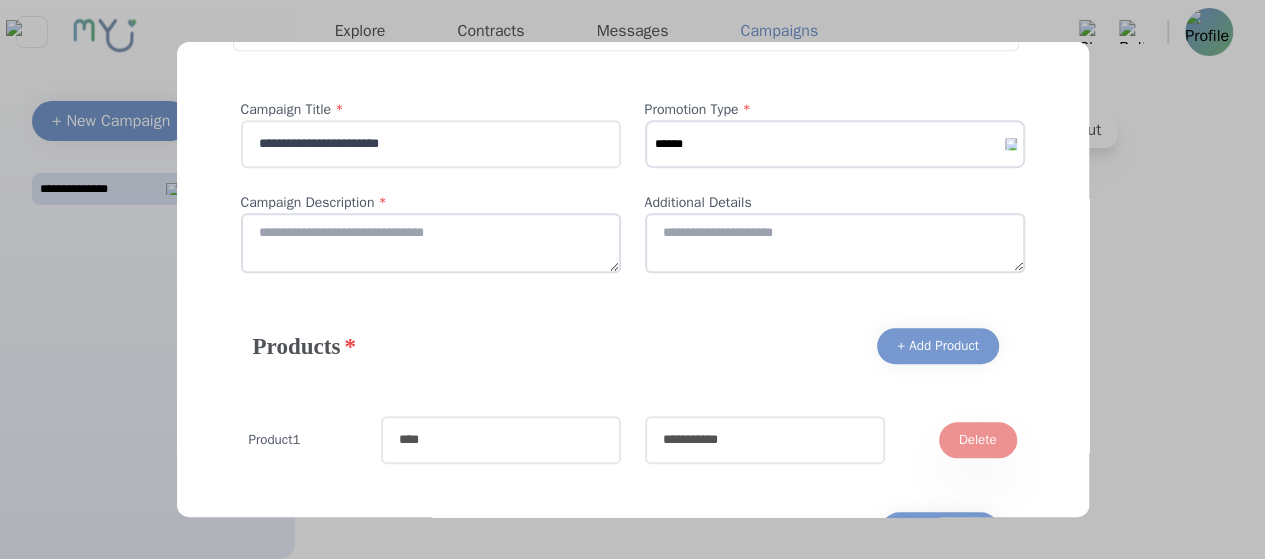 type on "**********" 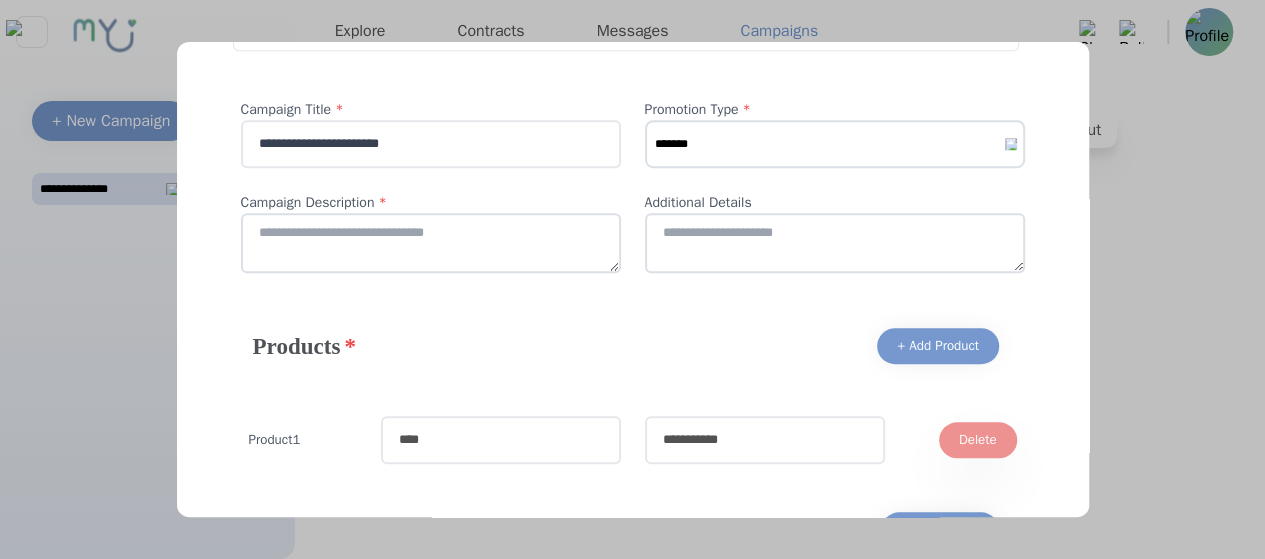 click on "****** ******* *******" at bounding box center (835, 144) 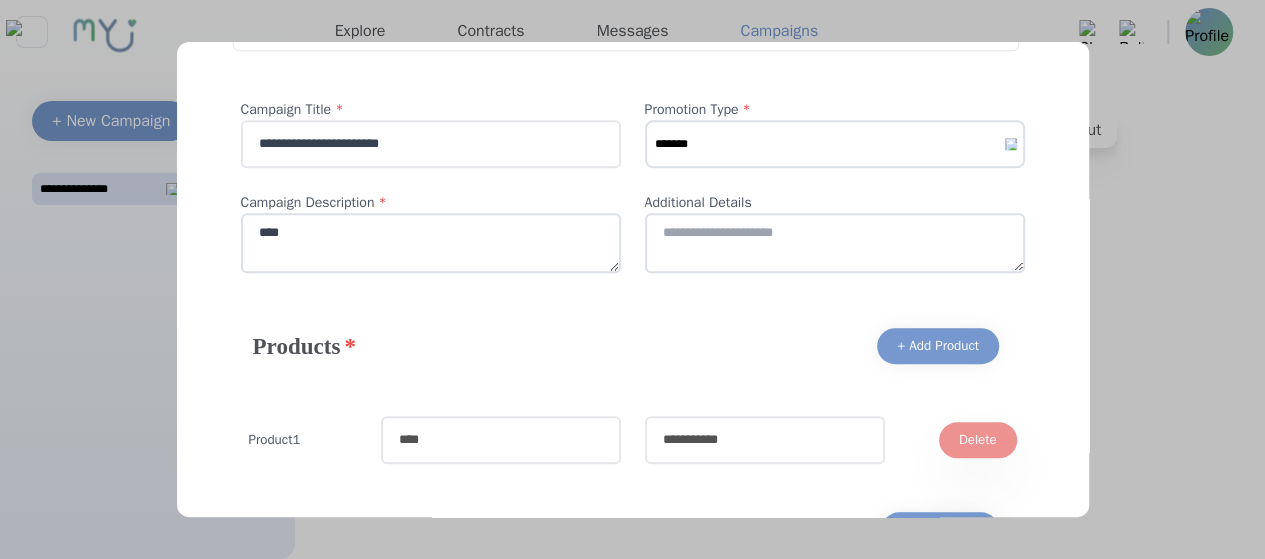 type on "****" 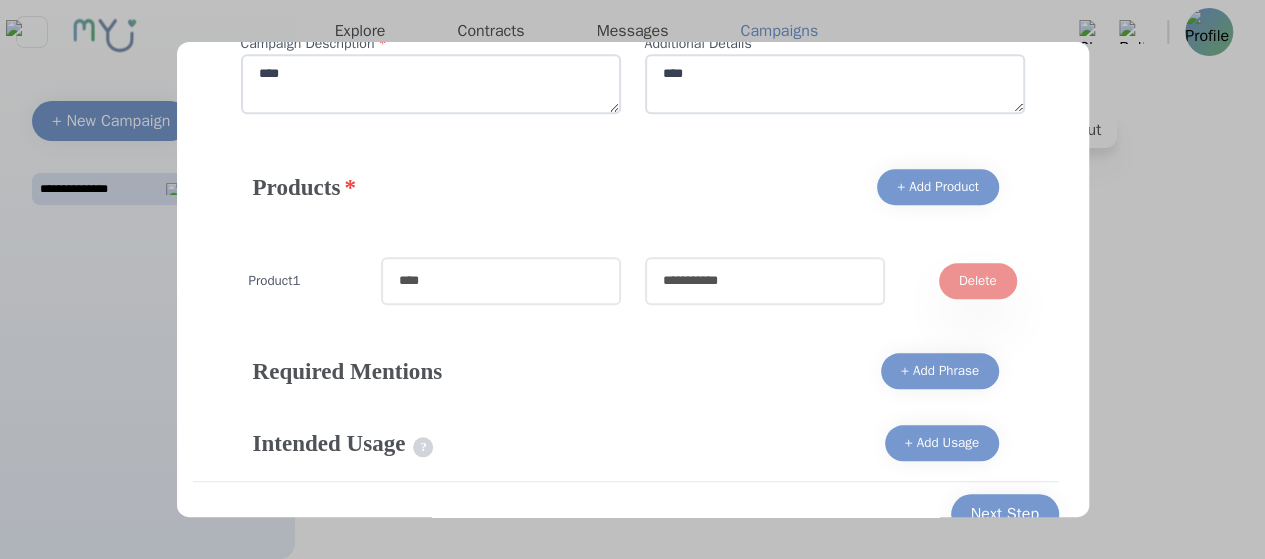 scroll, scrollTop: 767, scrollLeft: 0, axis: vertical 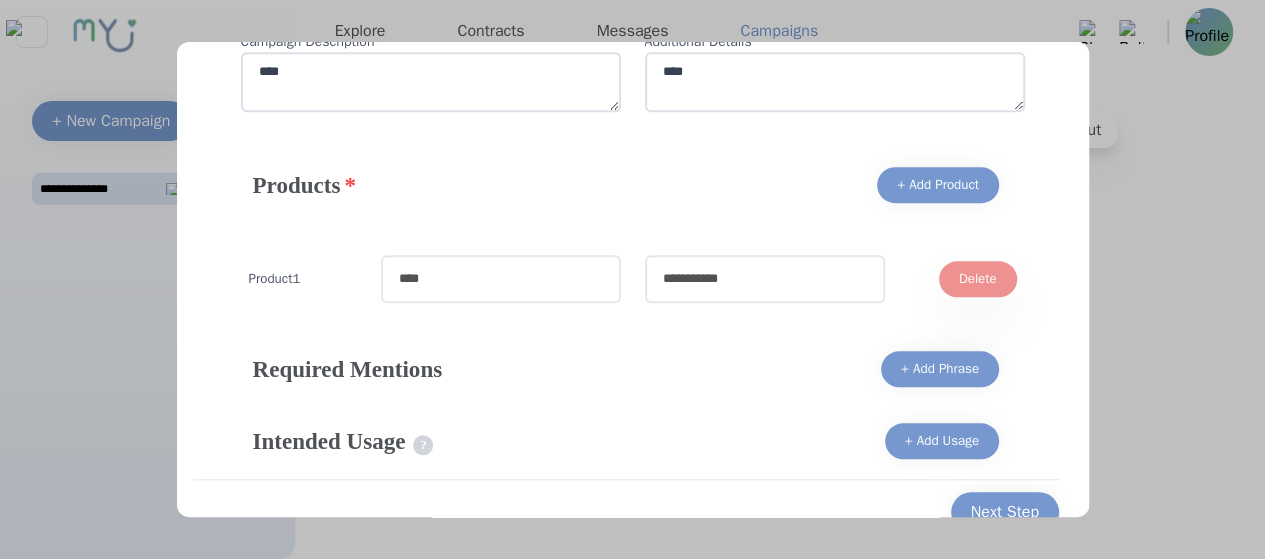 type on "****" 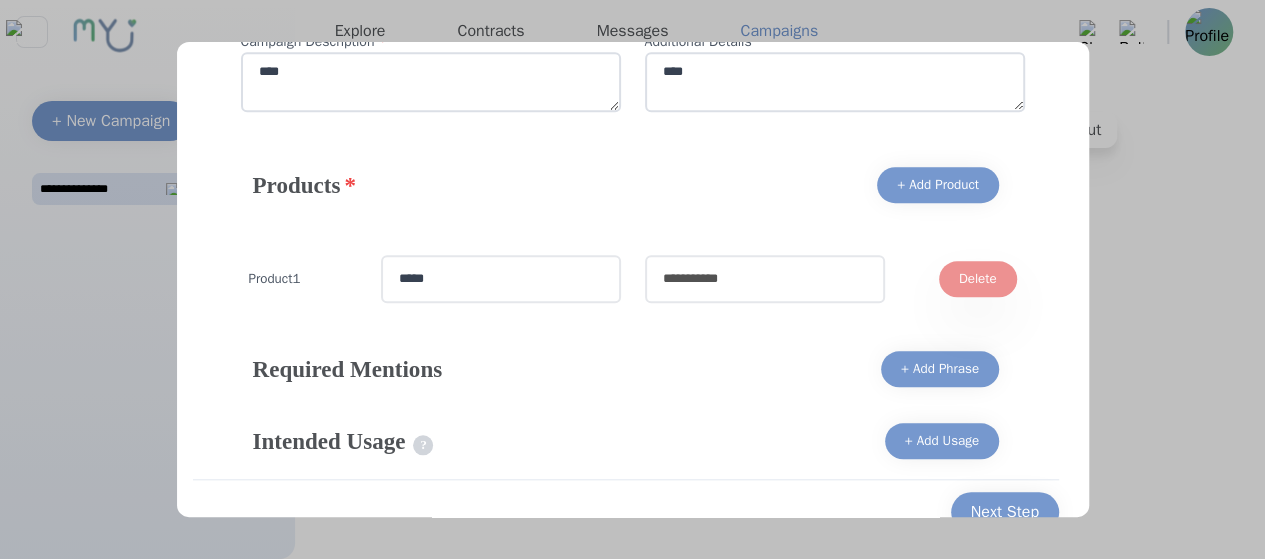 type on "*****" 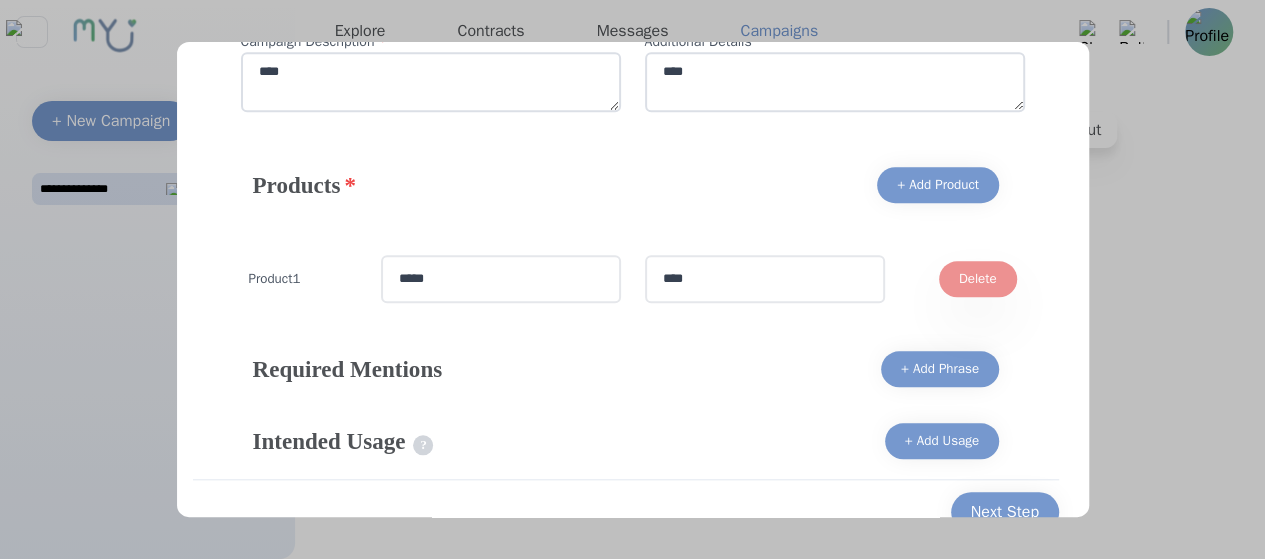 scroll, scrollTop: 794, scrollLeft: 0, axis: vertical 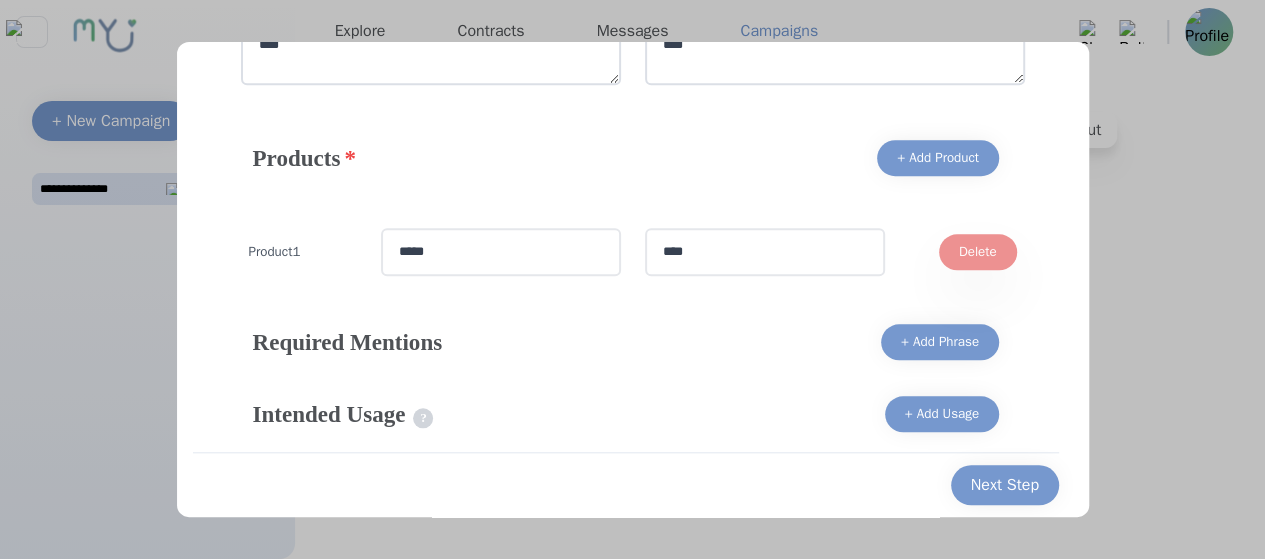 type on "****" 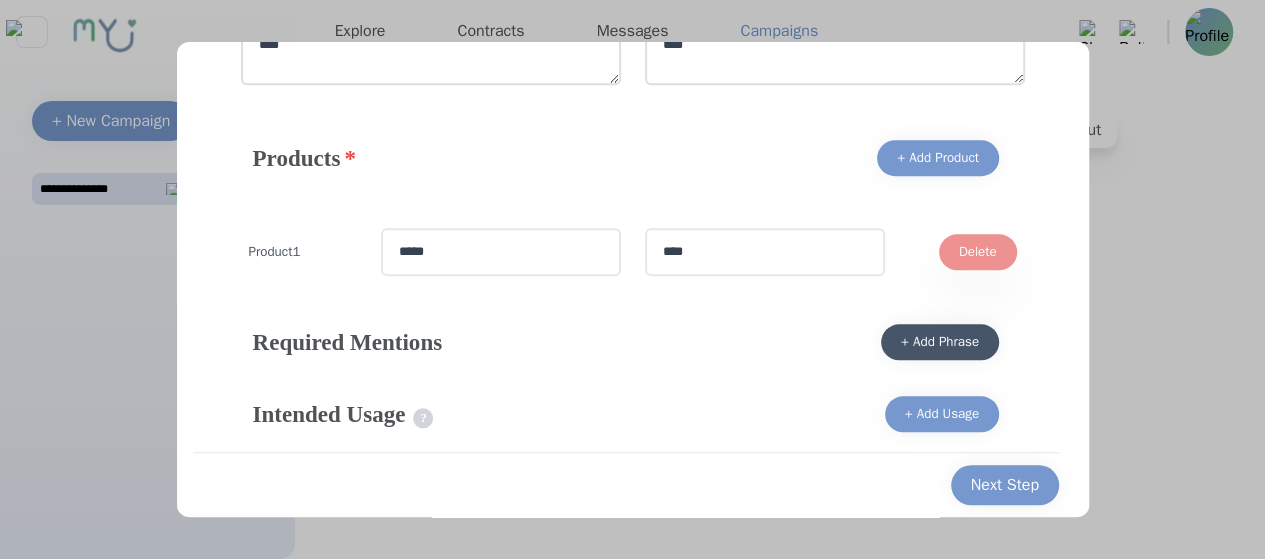 click on "+ Add Phrase" at bounding box center (940, 342) 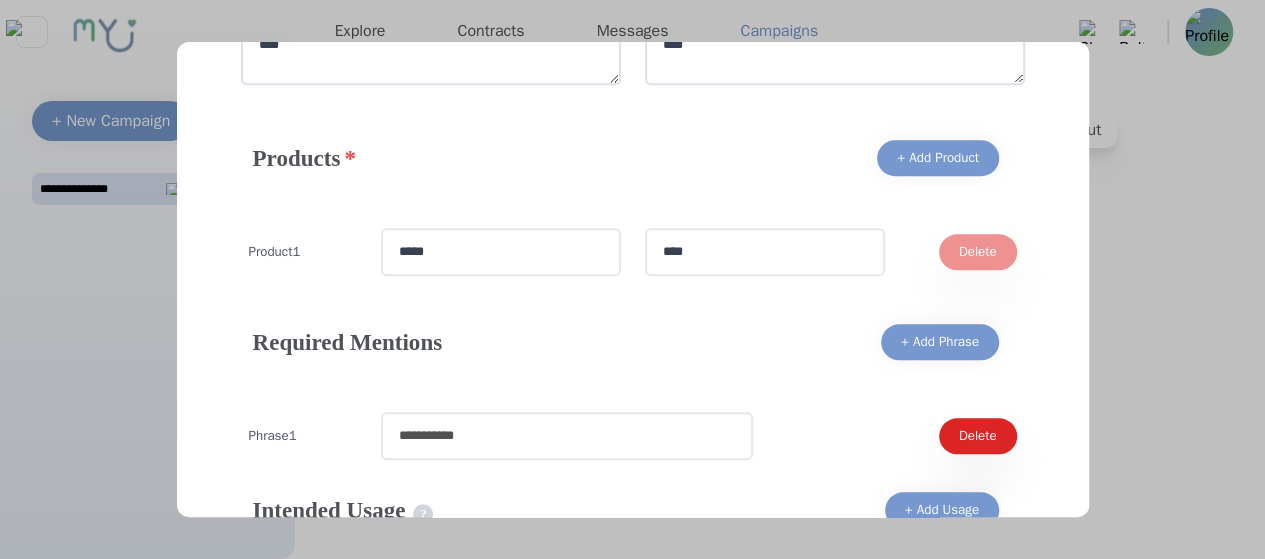 click at bounding box center (567, 436) 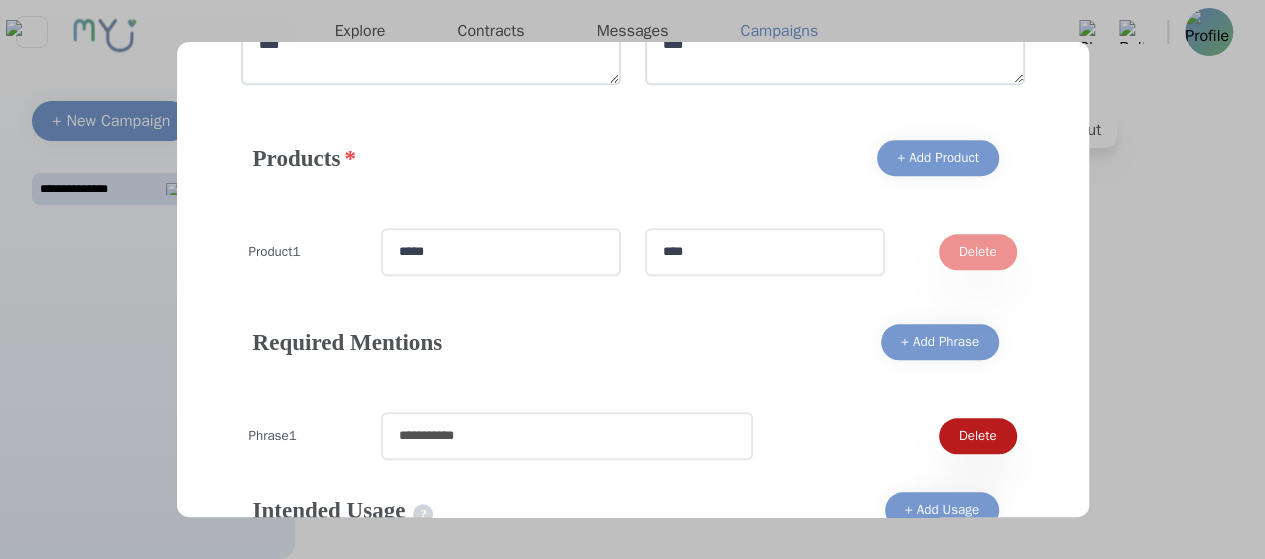 click on "Delete" at bounding box center [978, 436] 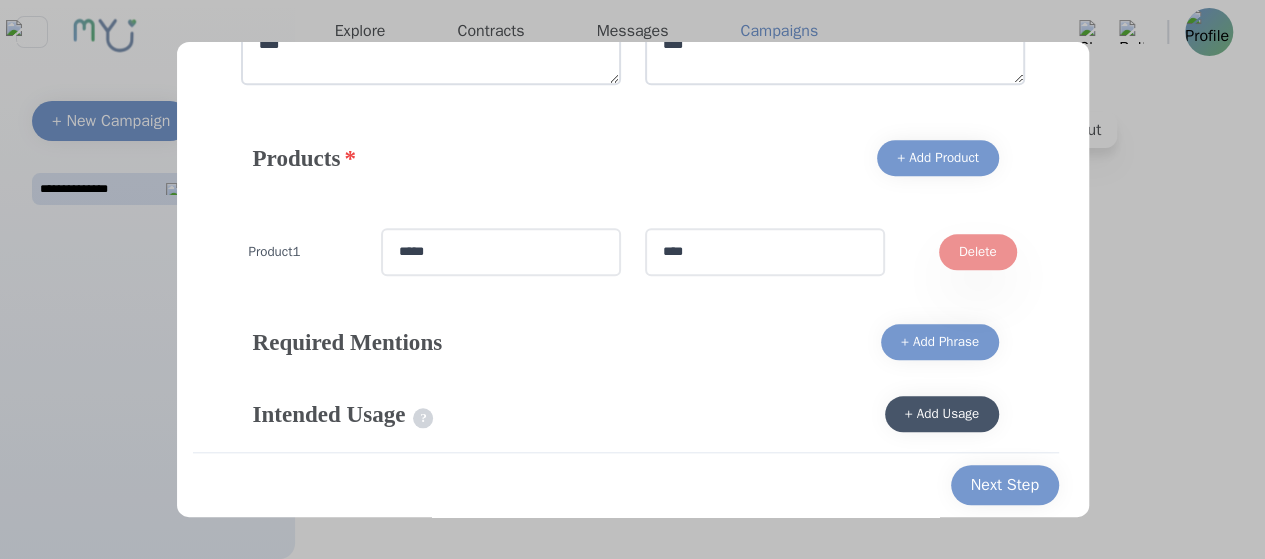 scroll, scrollTop: 0, scrollLeft: 0, axis: both 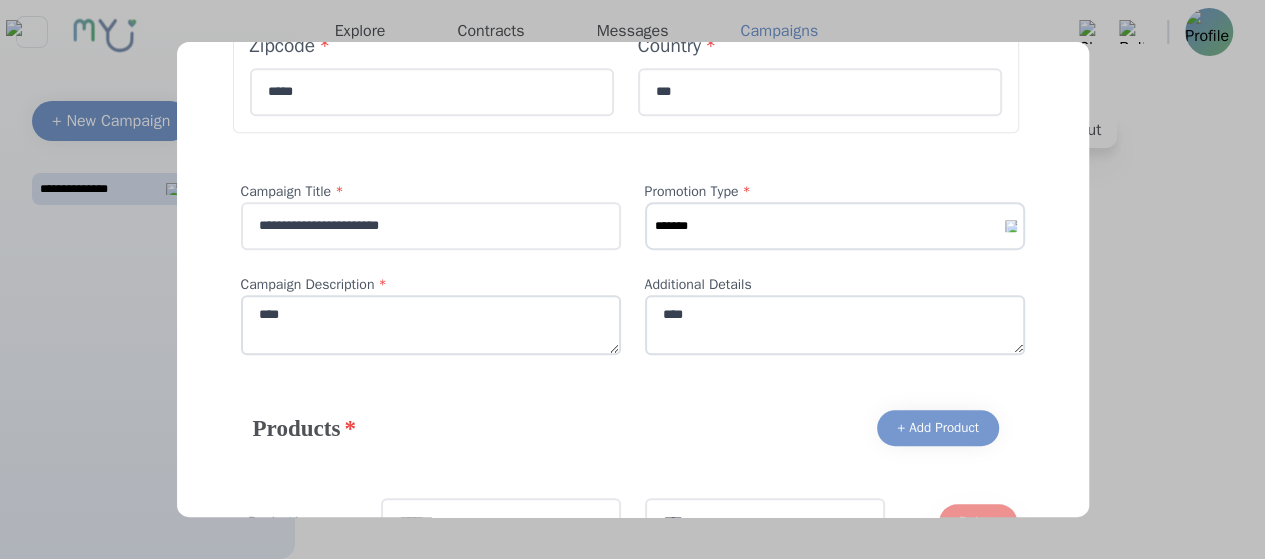 drag, startPoint x: 247, startPoint y: 219, endPoint x: 354, endPoint y: 233, distance: 107.912 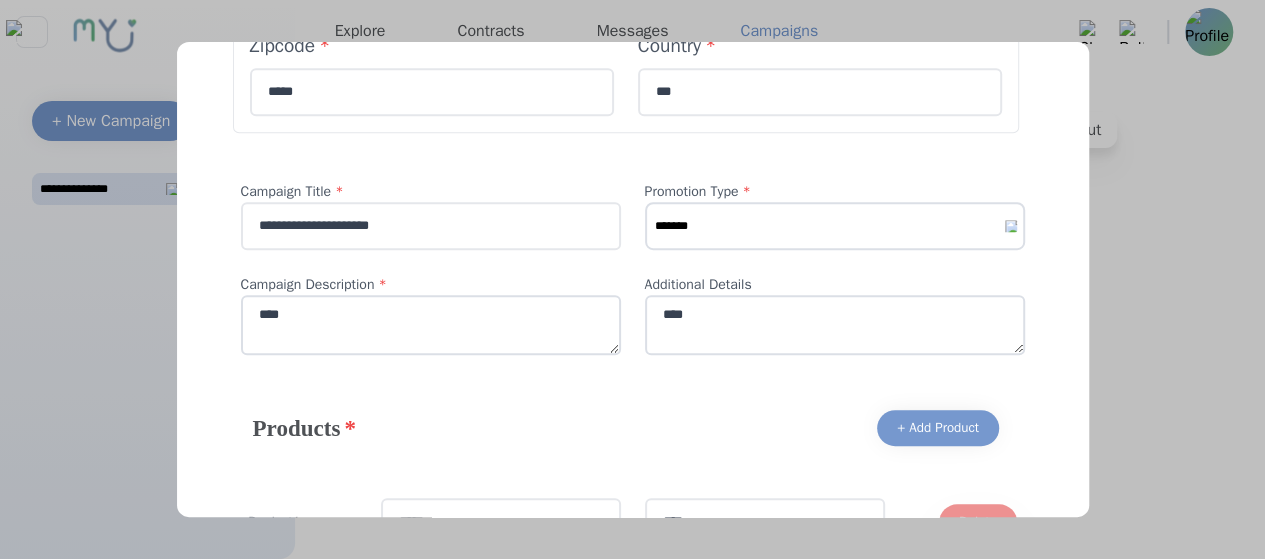 type on "**********" 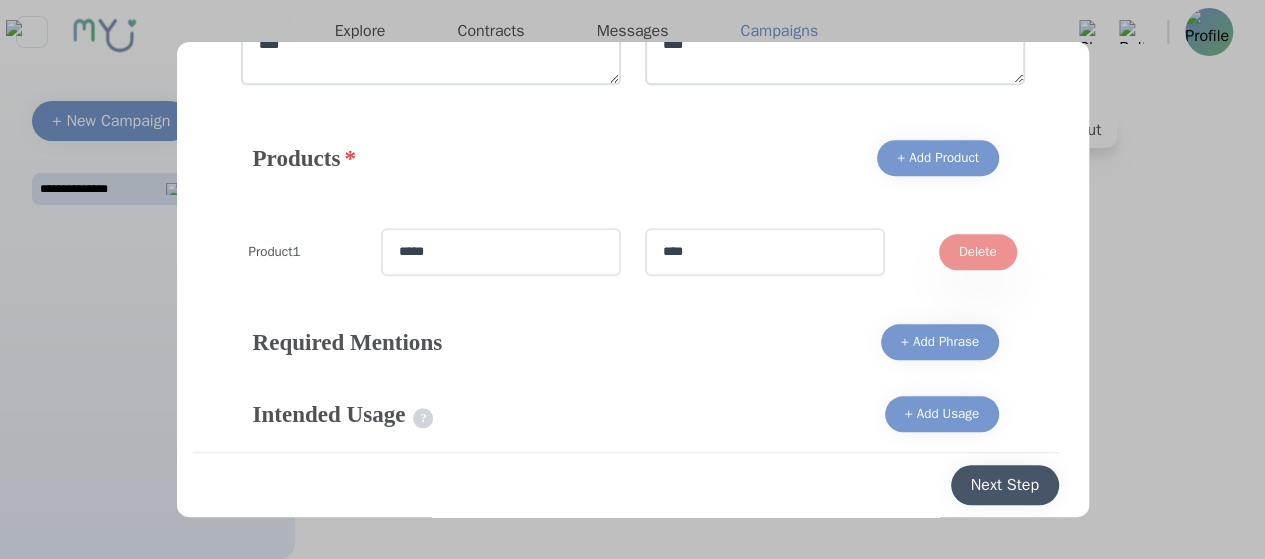 click on "Next Step" at bounding box center [1005, 485] 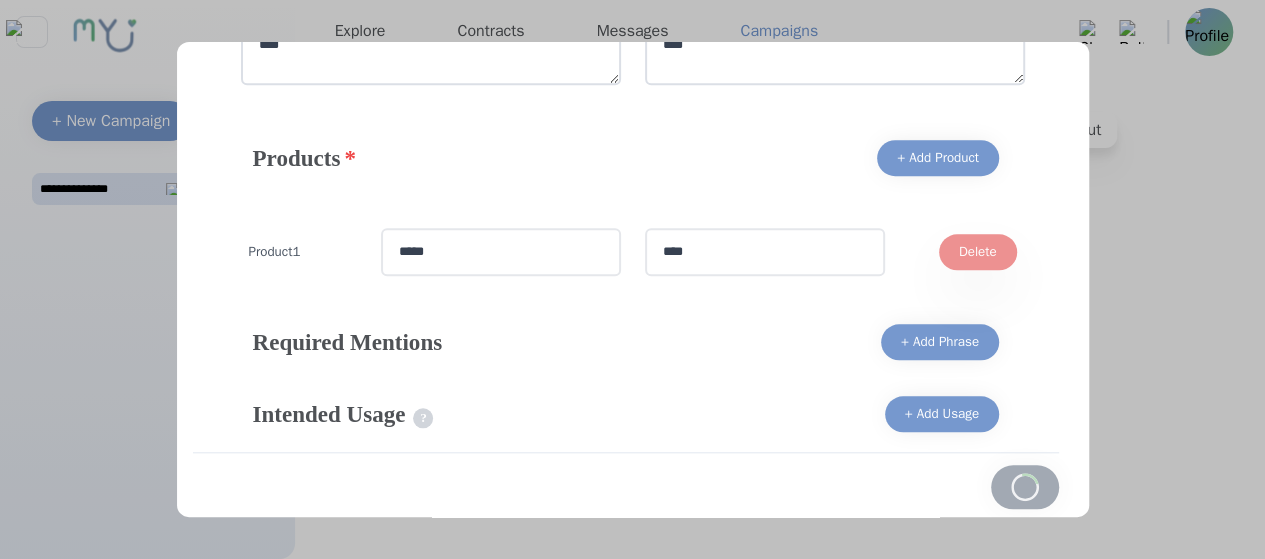 scroll, scrollTop: 794, scrollLeft: 0, axis: vertical 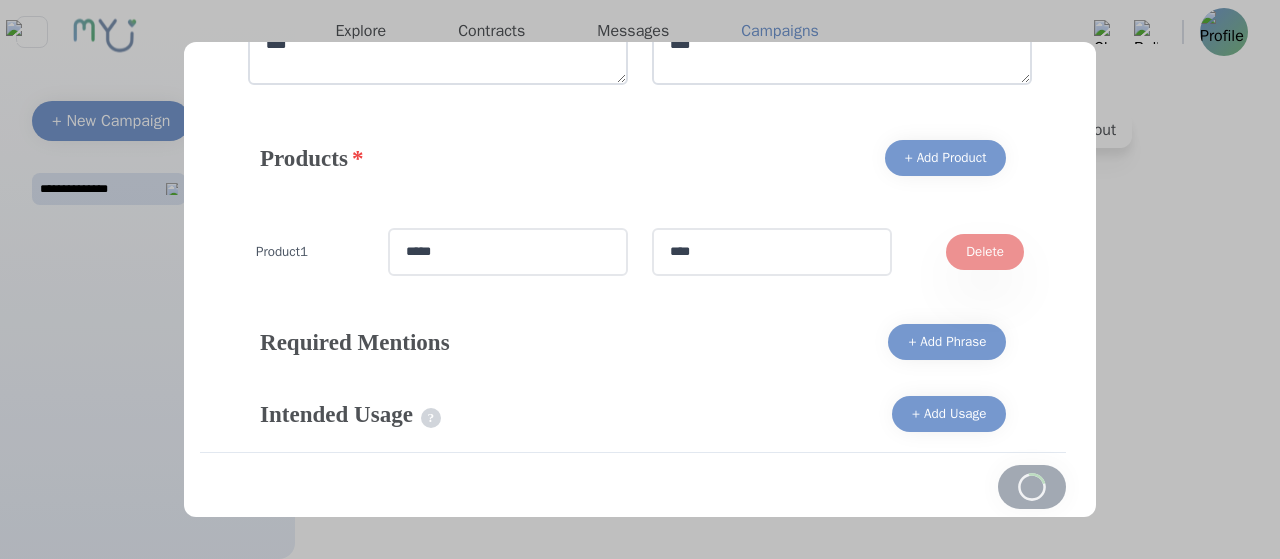 select on "**" 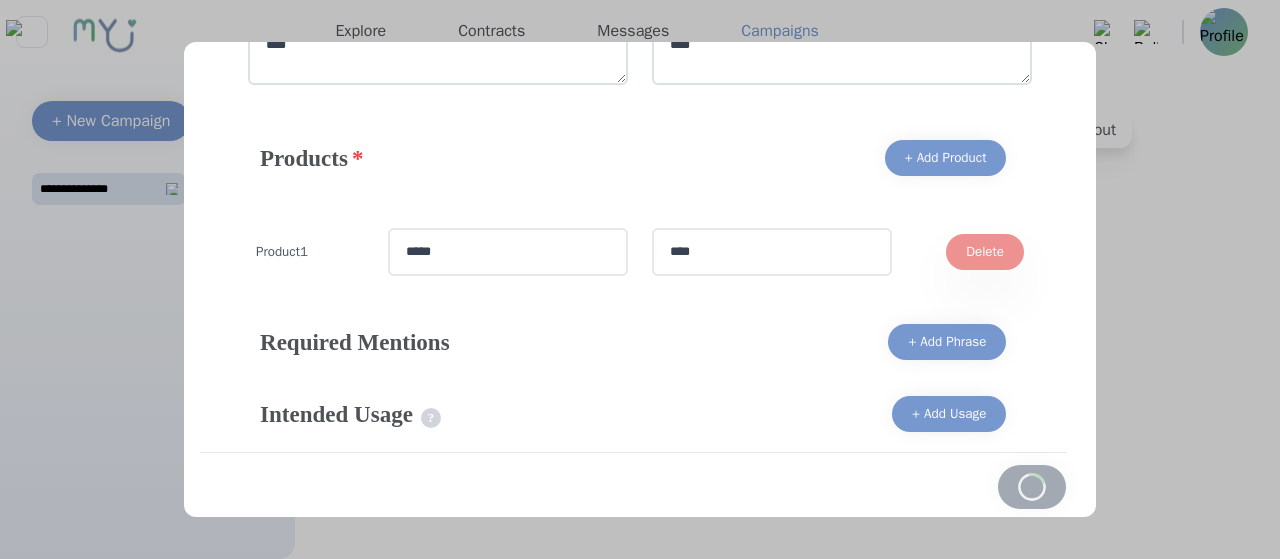 select on "*" 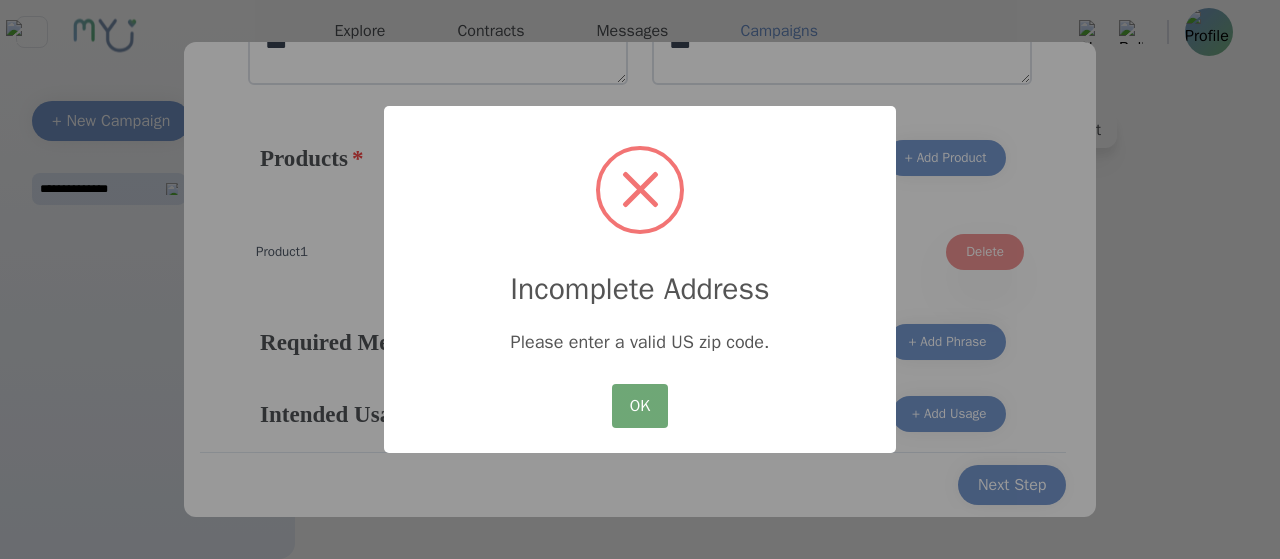 click on "OK" at bounding box center (640, 406) 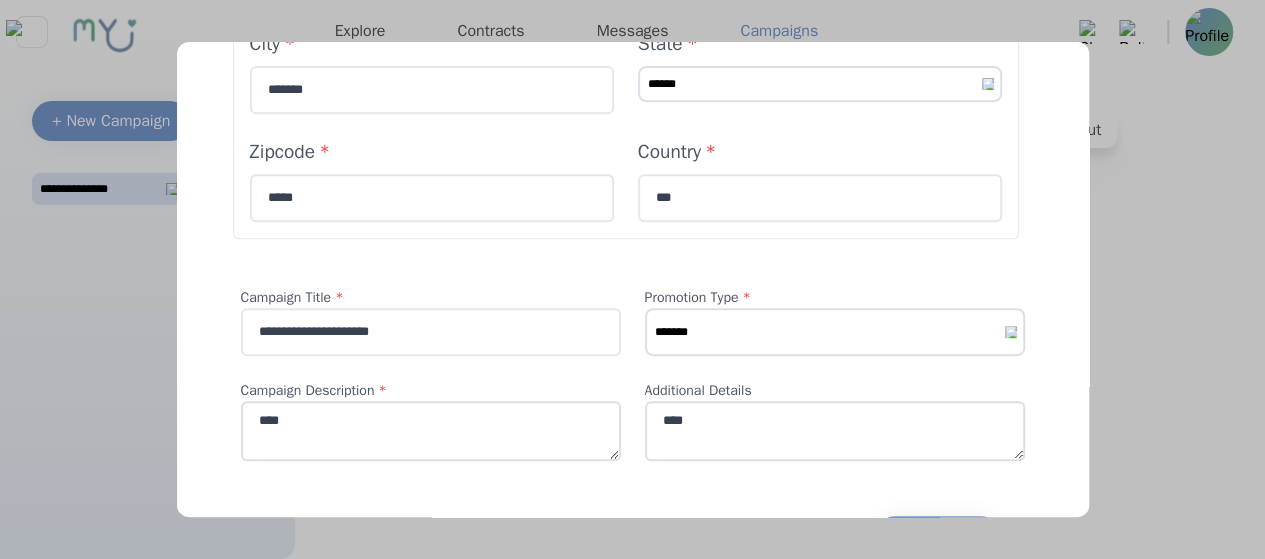 scroll, scrollTop: 358, scrollLeft: 0, axis: vertical 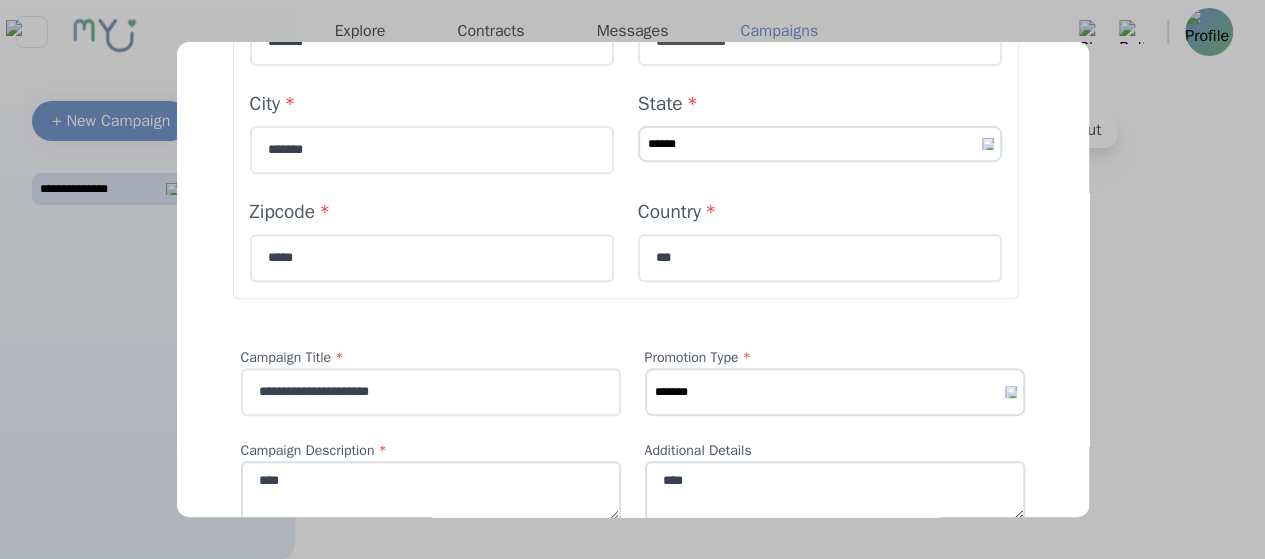 click on "*****" at bounding box center (432, 258) 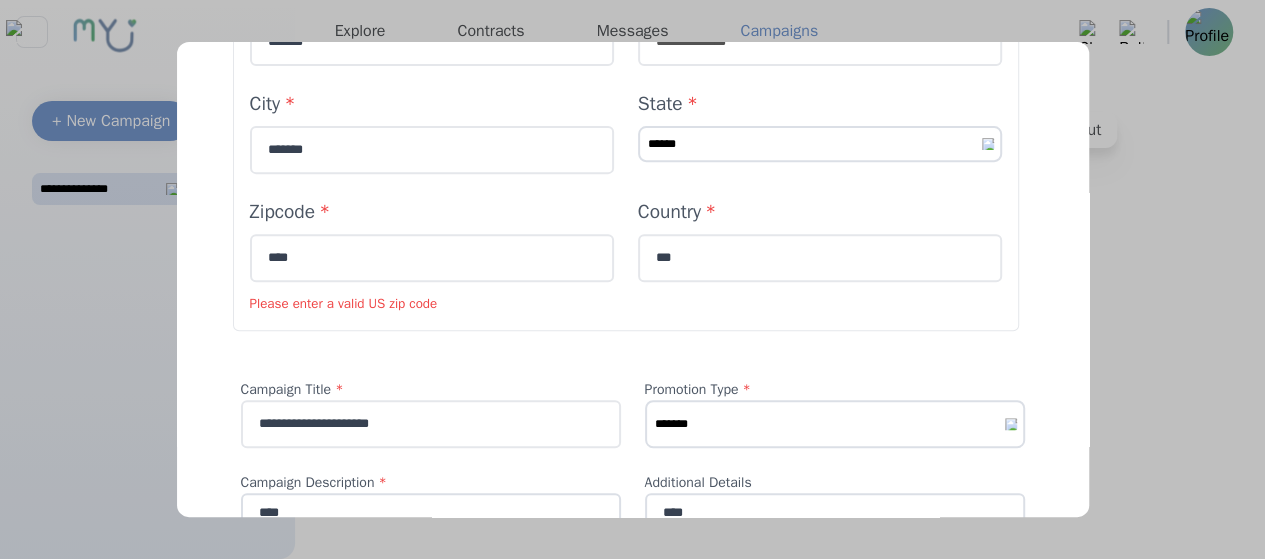 type on "*****" 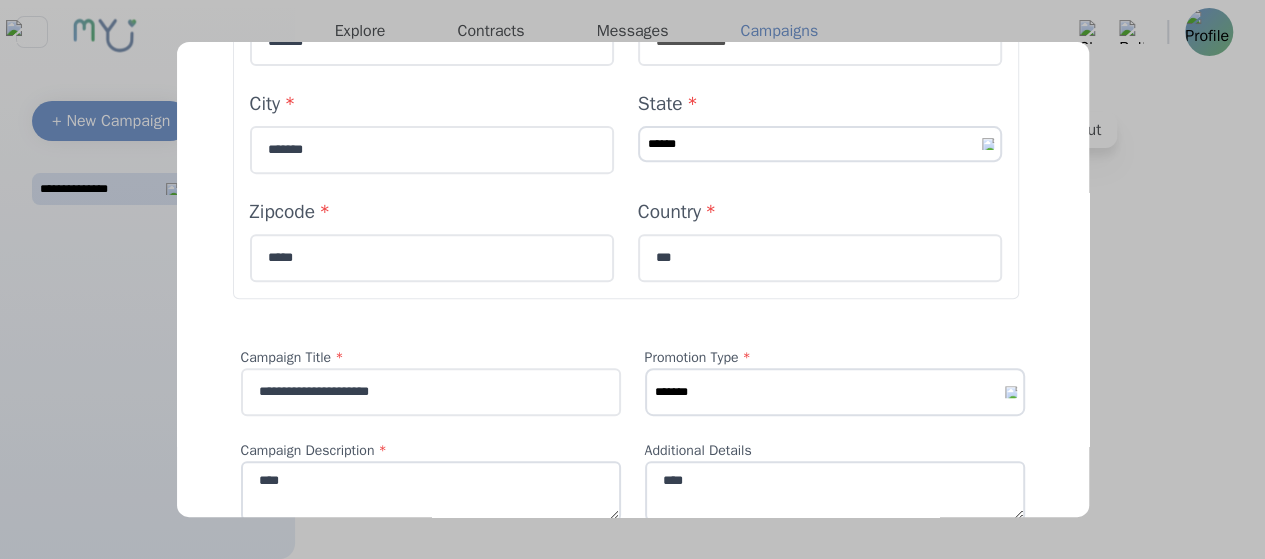 scroll, scrollTop: 794, scrollLeft: 0, axis: vertical 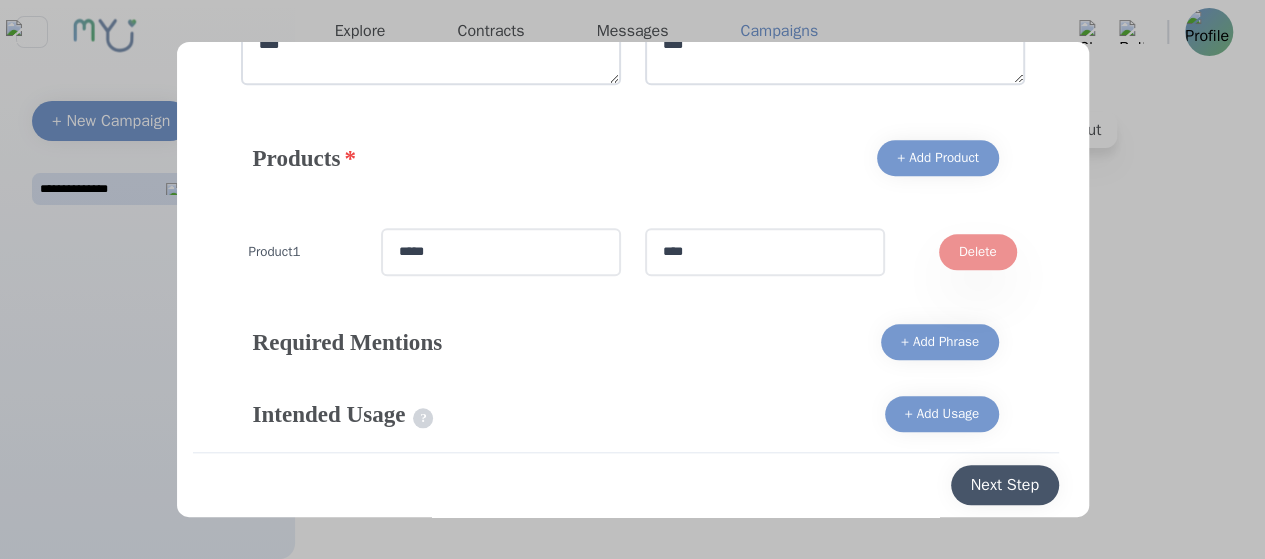 click on "Next Step" at bounding box center (1005, 485) 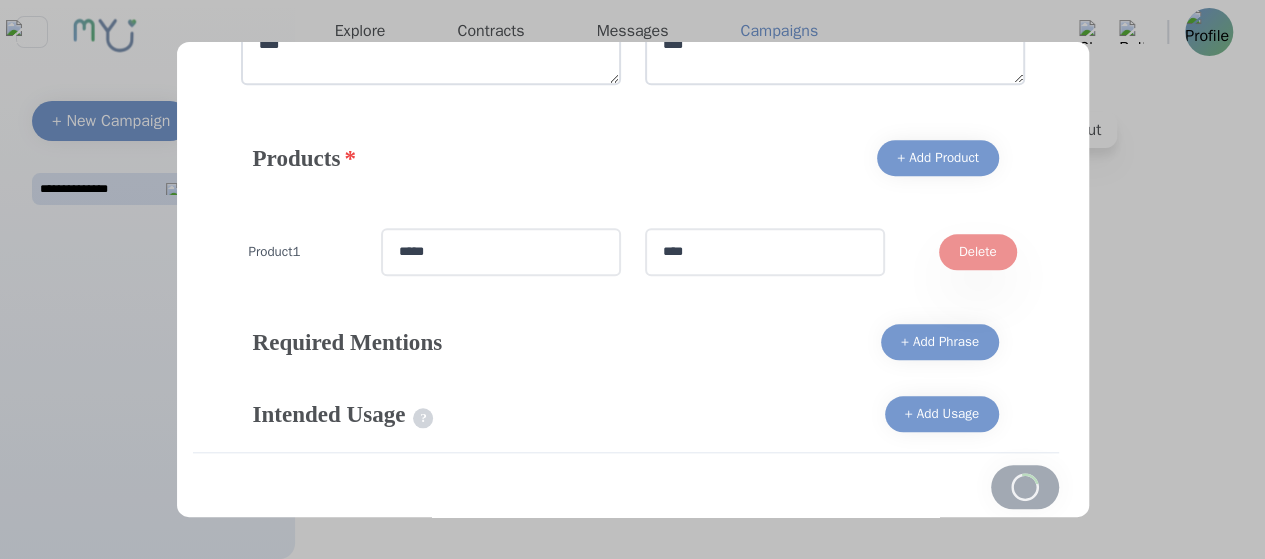 scroll, scrollTop: 794, scrollLeft: 0, axis: vertical 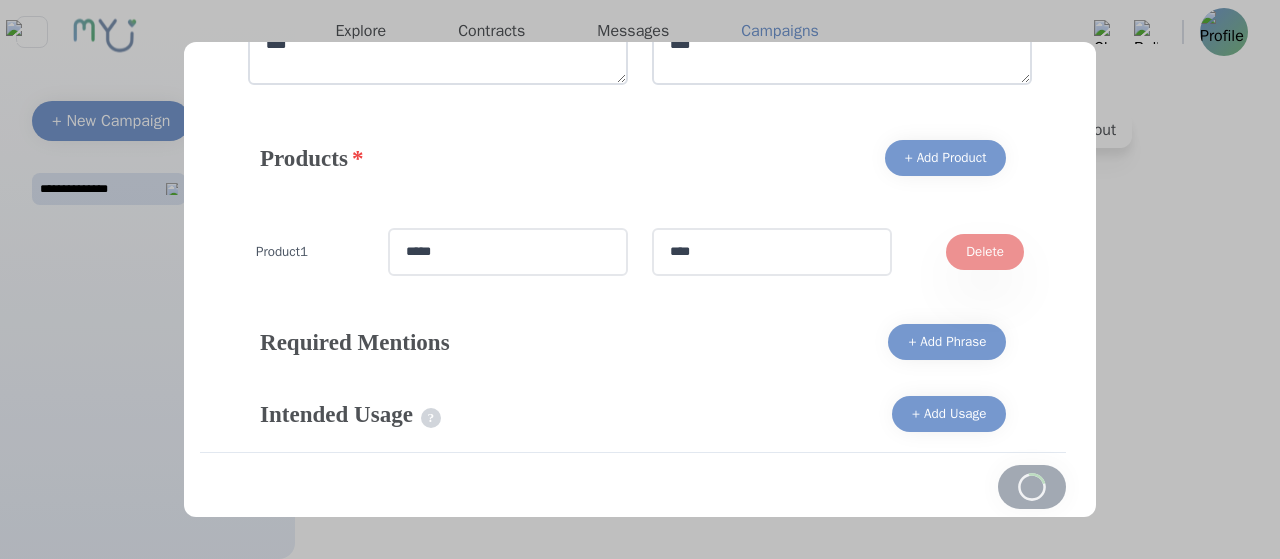 select on "**" 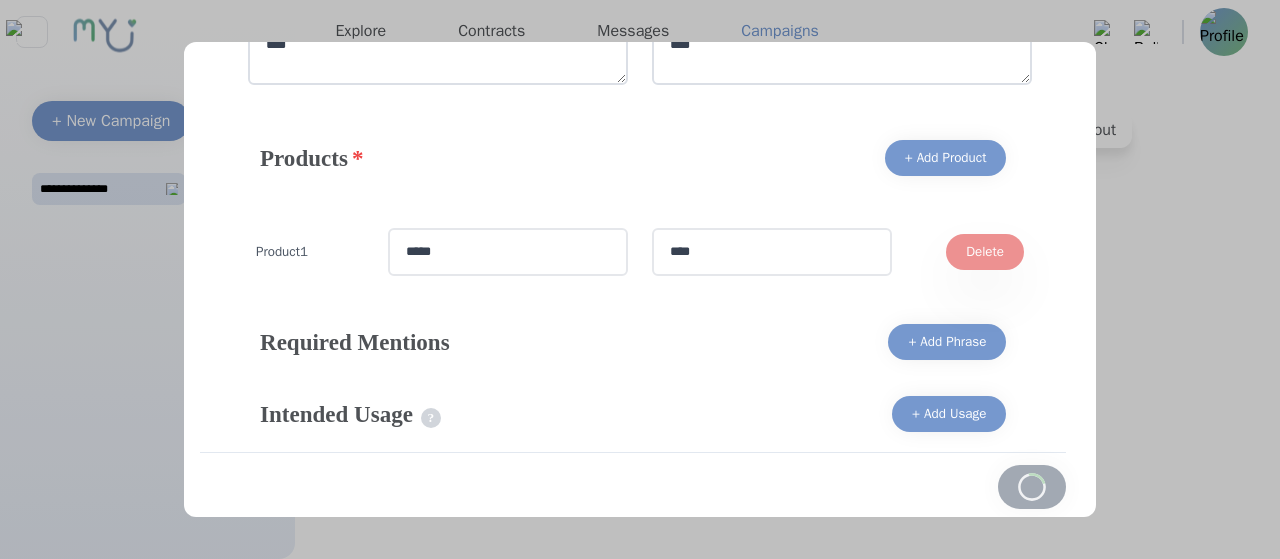 select on "*" 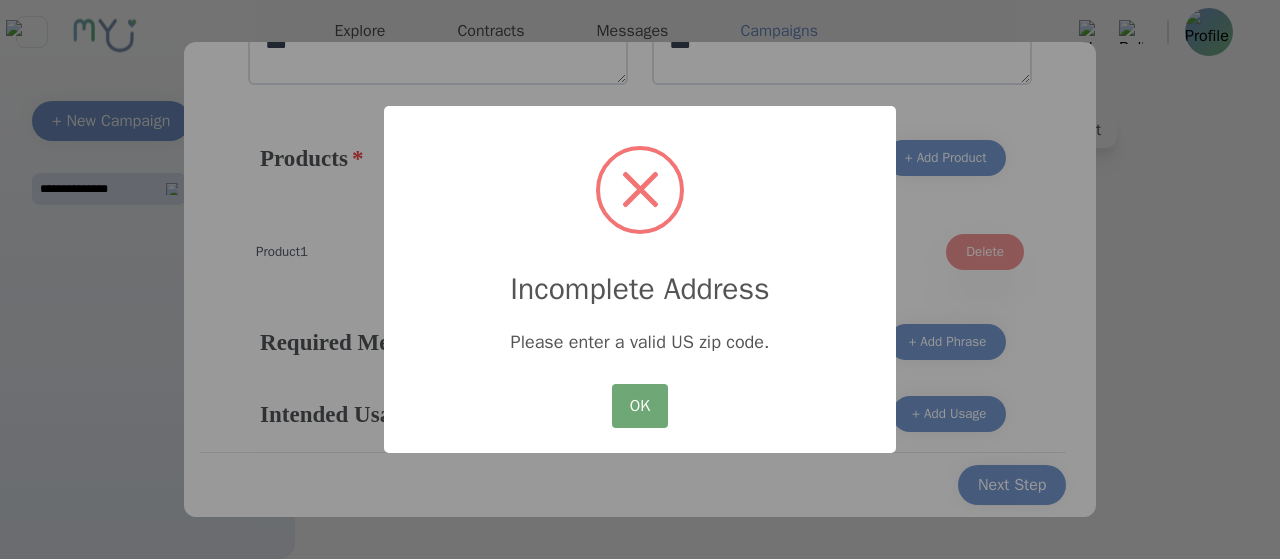 click on "OK" at bounding box center [640, 406] 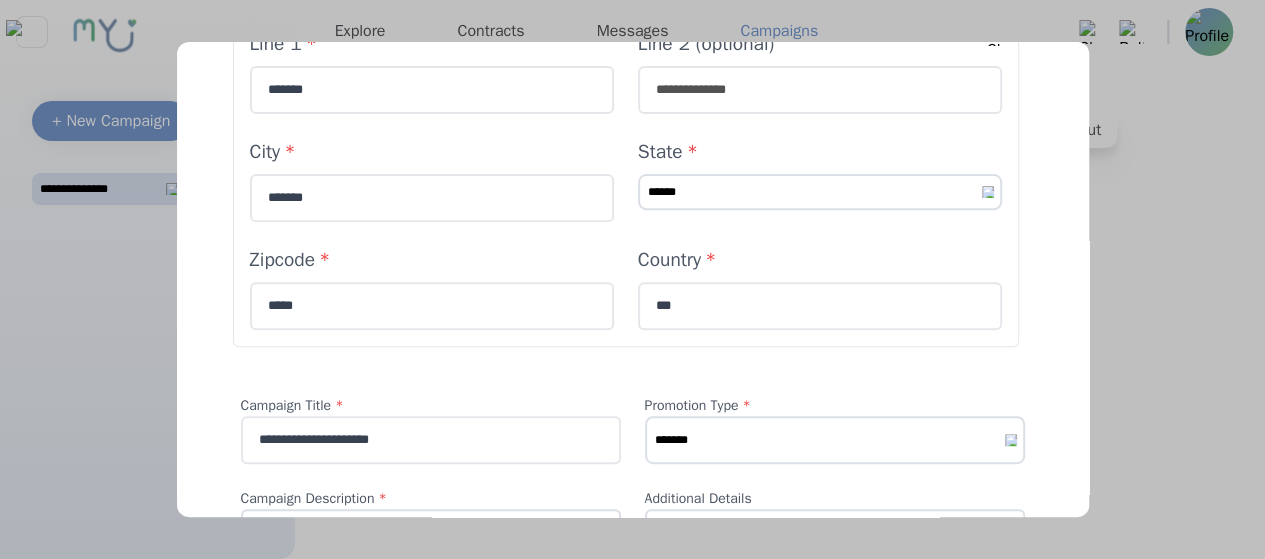 scroll, scrollTop: 794, scrollLeft: 0, axis: vertical 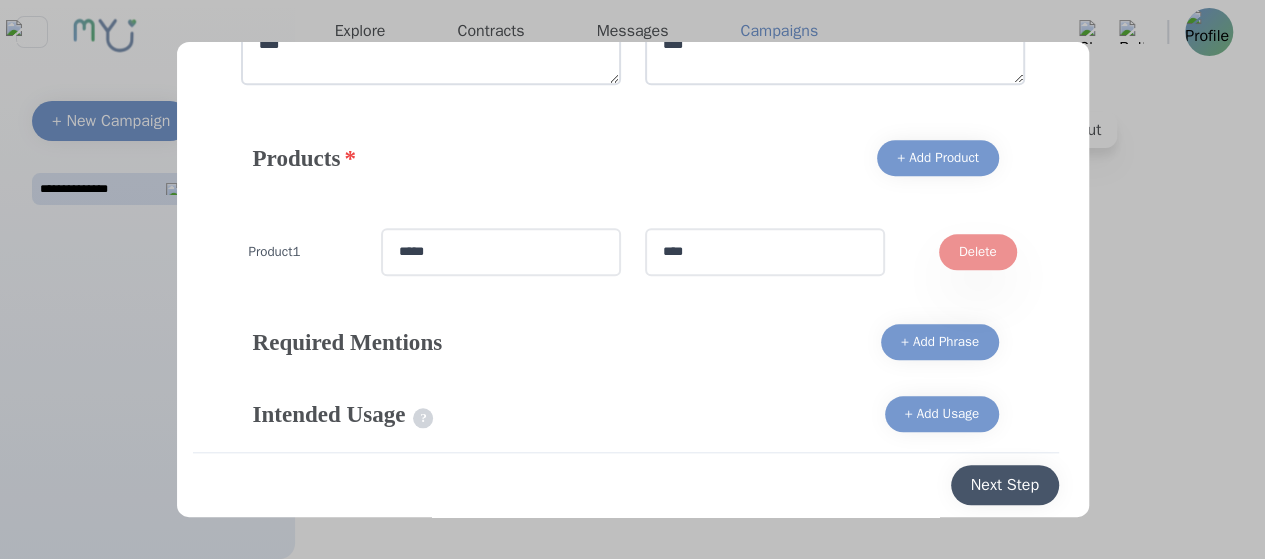 click on "Next Step" at bounding box center (1005, 485) 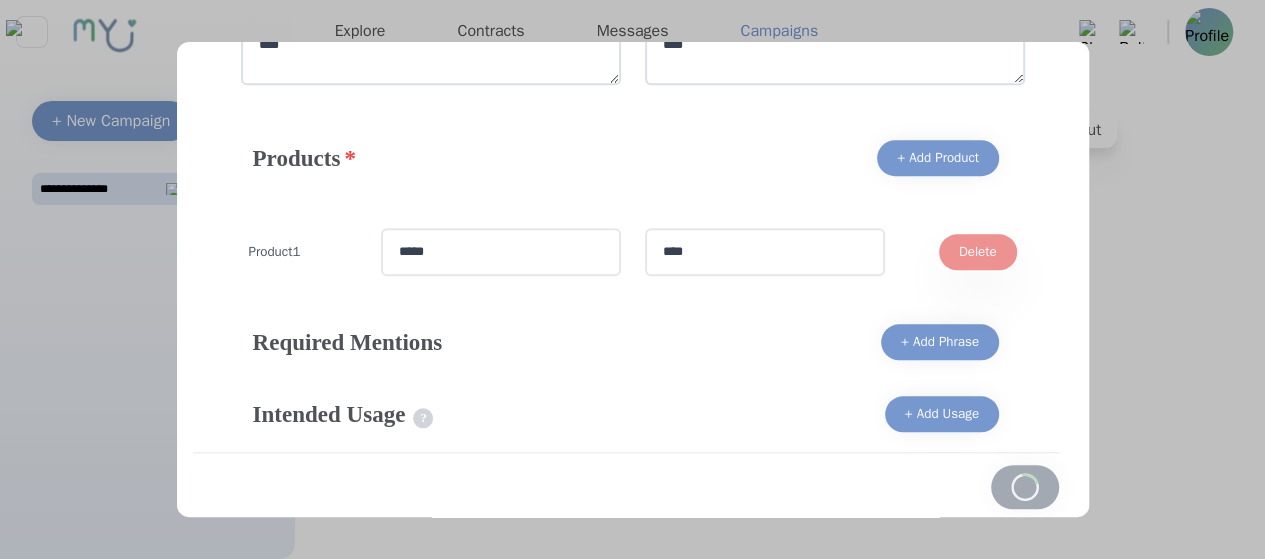 scroll, scrollTop: 794, scrollLeft: 0, axis: vertical 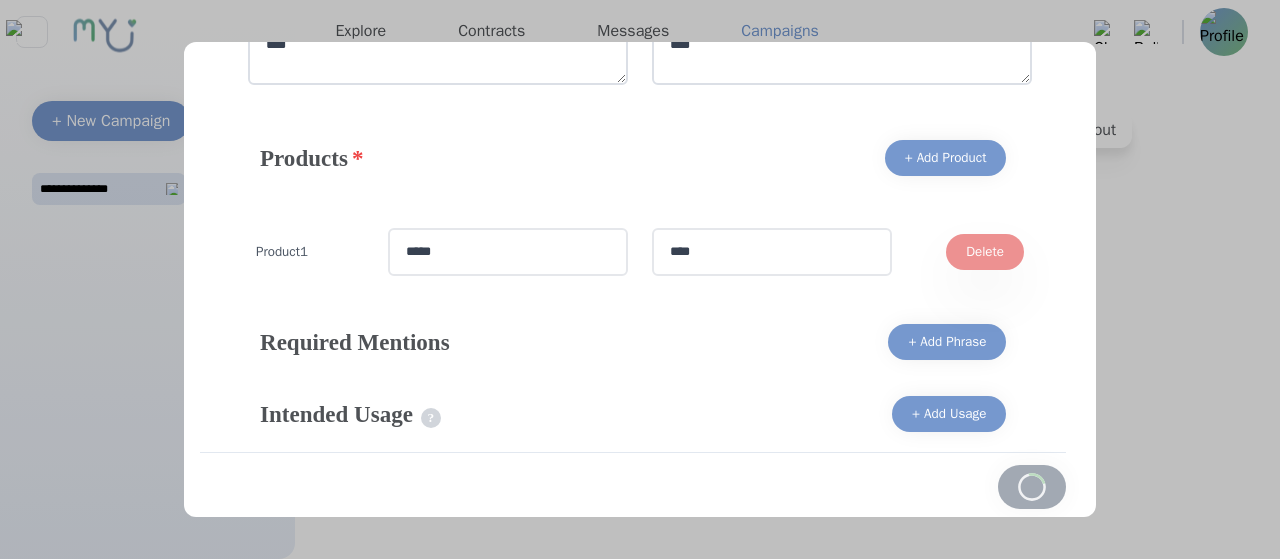 select on "**" 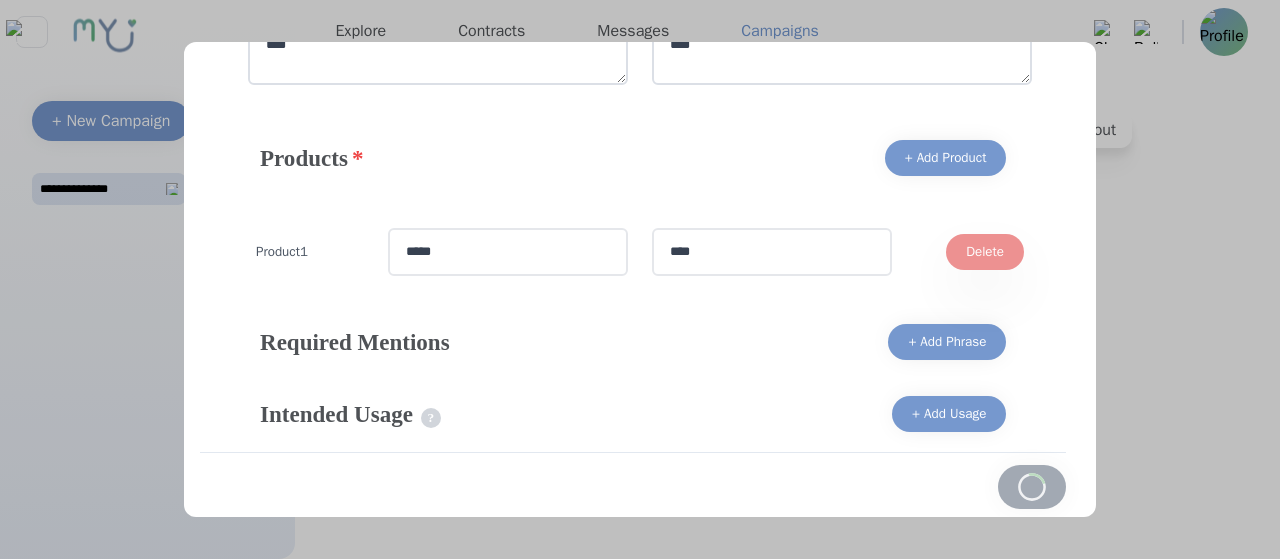 select on "*" 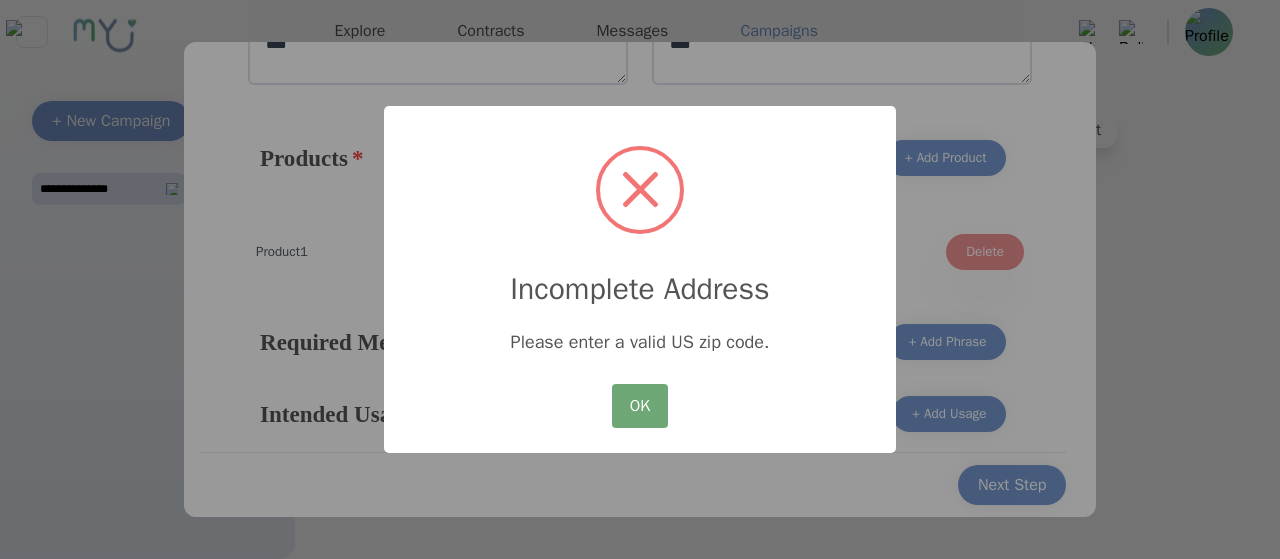 click on "OK" at bounding box center (640, 406) 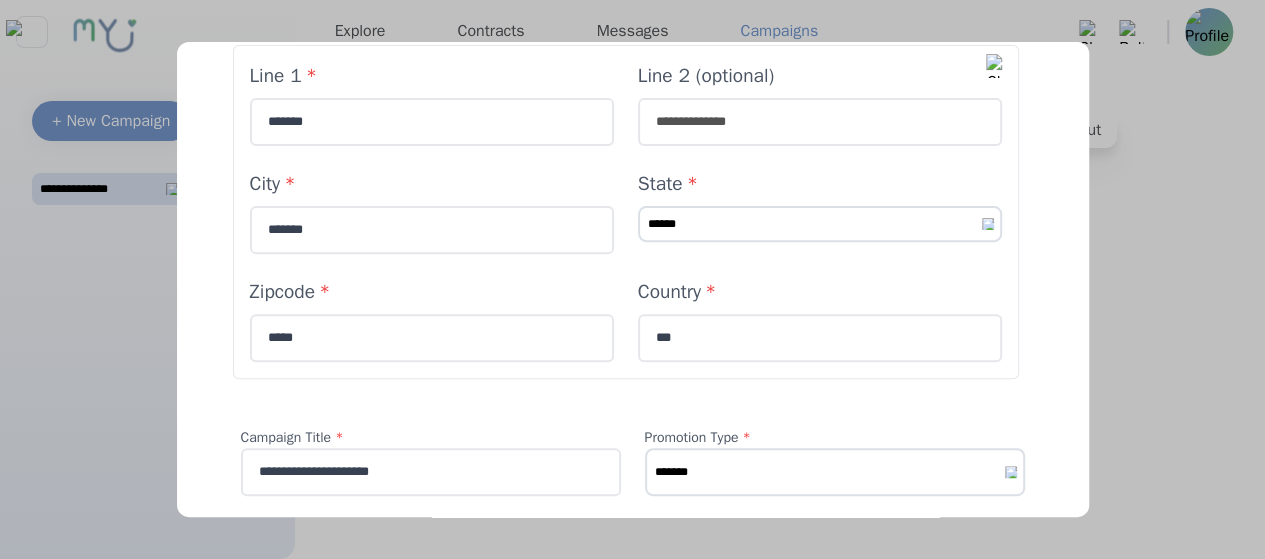 scroll, scrollTop: 250, scrollLeft: 0, axis: vertical 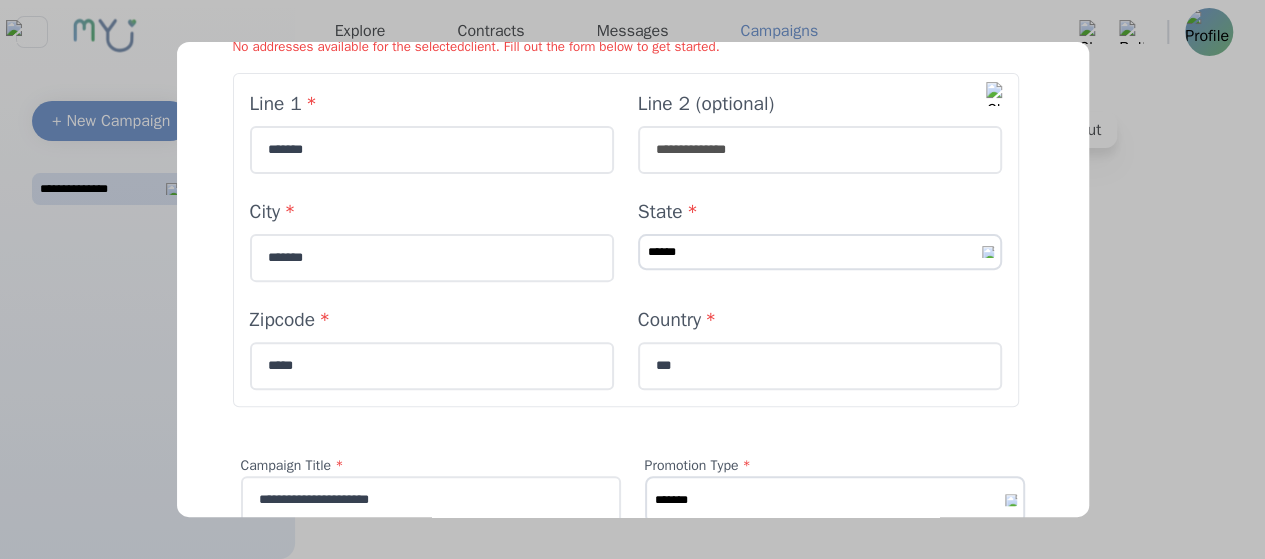 click on "*****" at bounding box center [432, 366] 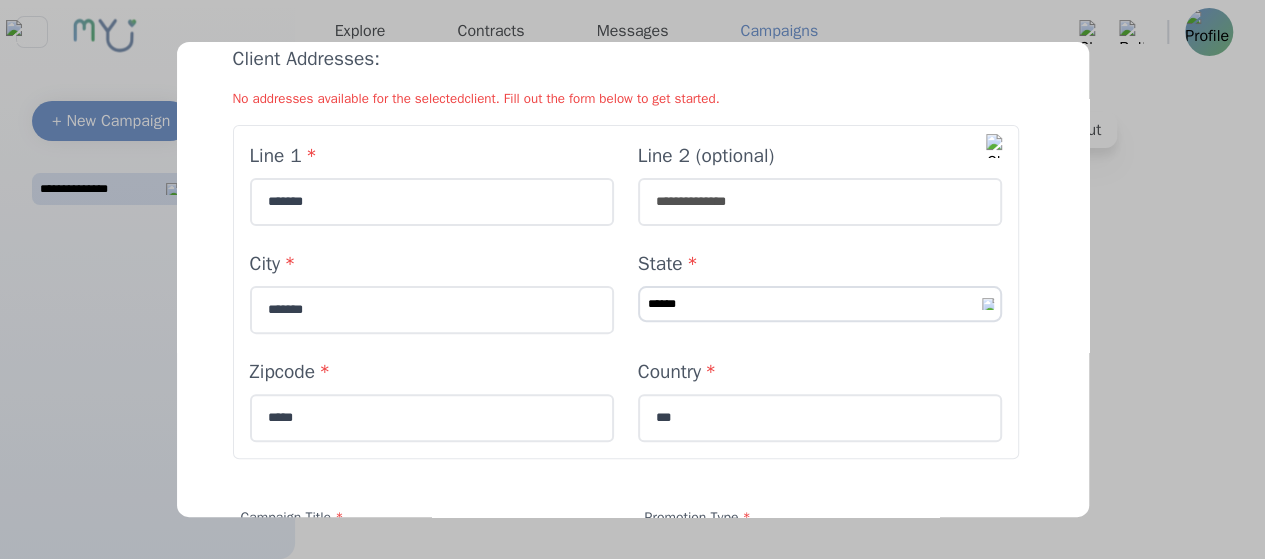 scroll, scrollTop: 222, scrollLeft: 0, axis: vertical 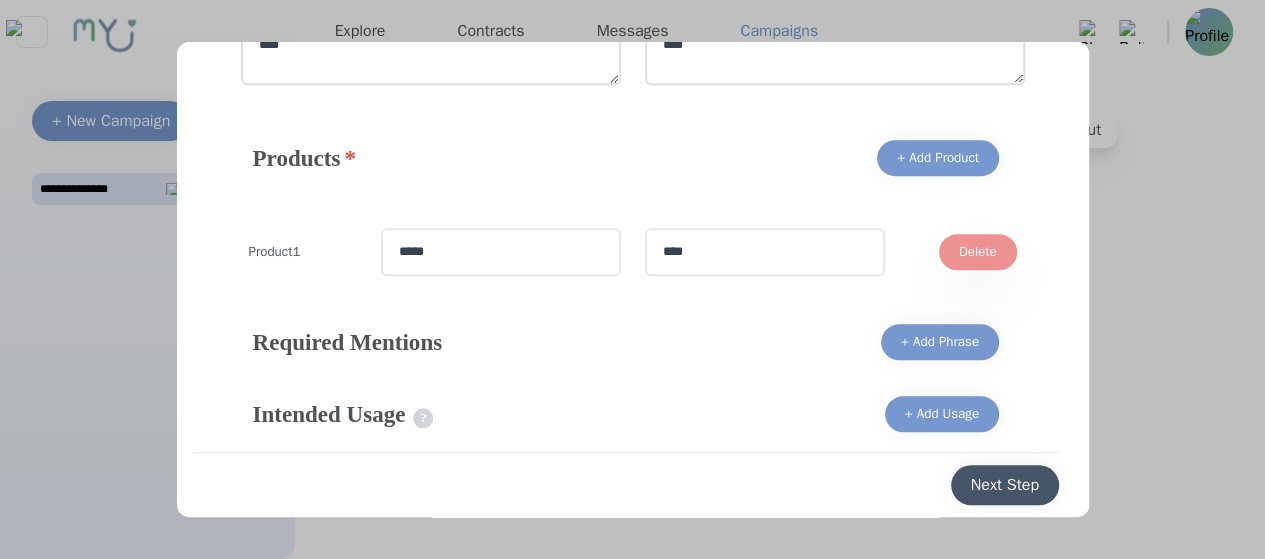 click on "Next Step" at bounding box center [1005, 485] 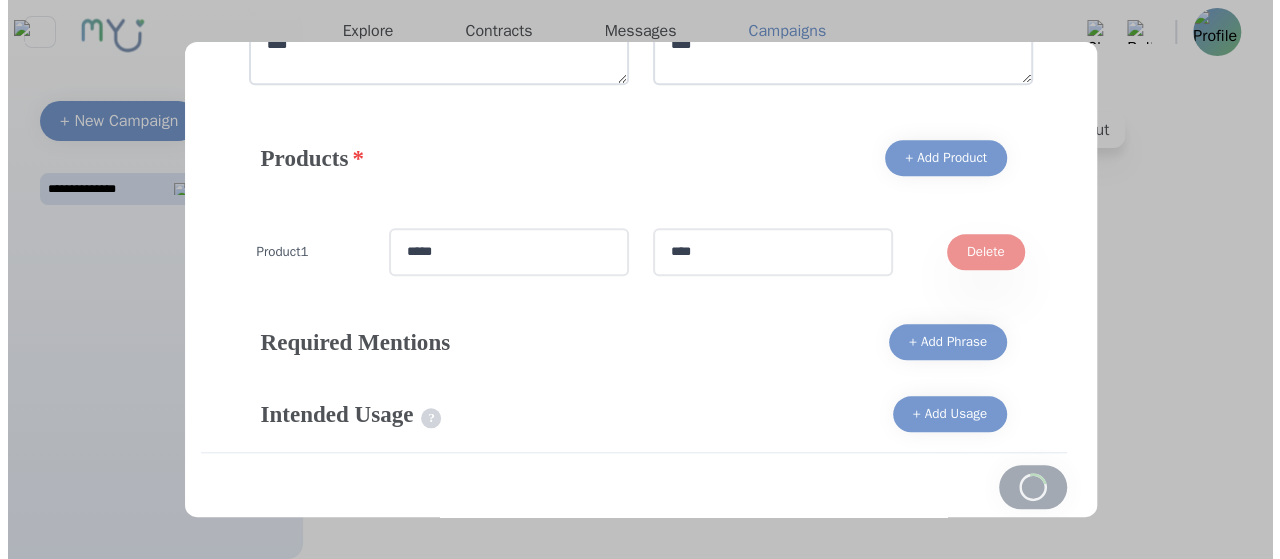 scroll, scrollTop: 794, scrollLeft: 0, axis: vertical 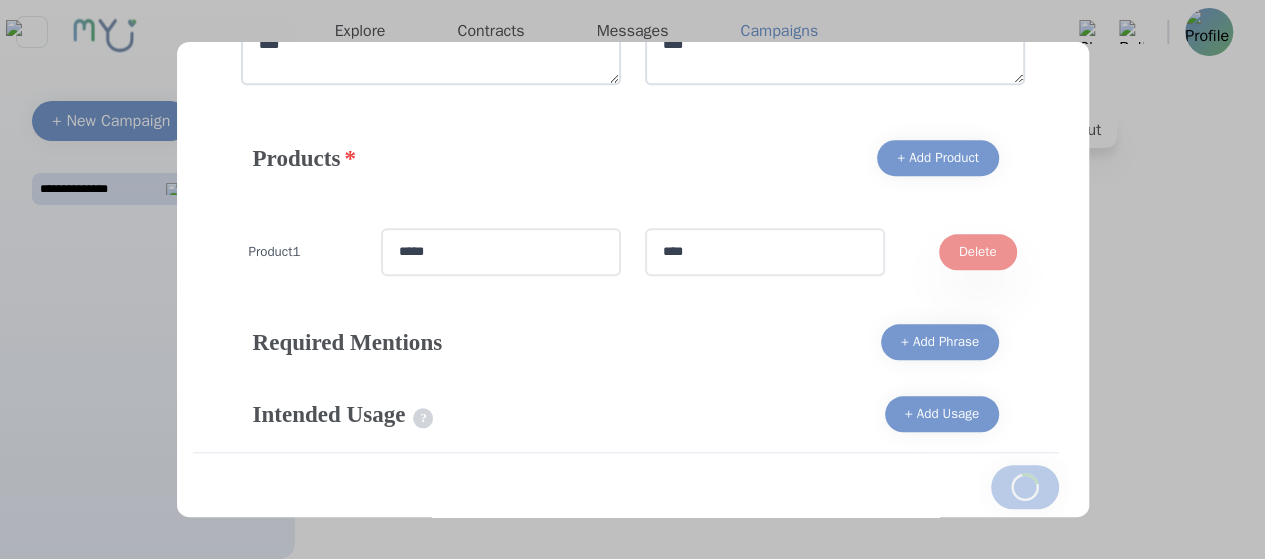 select on "**" 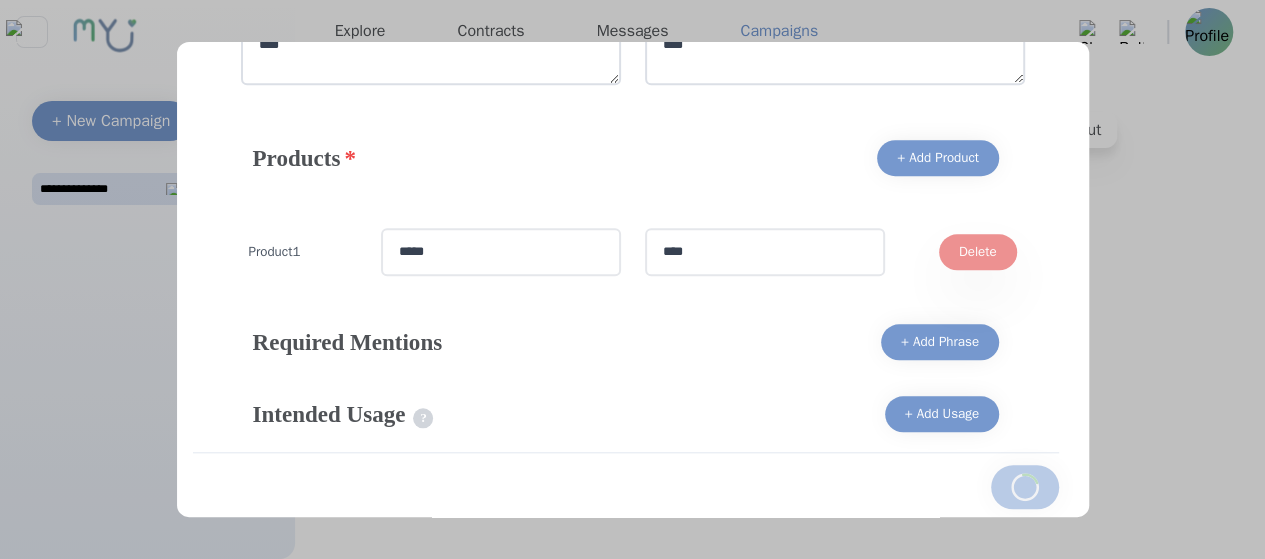 select on "*" 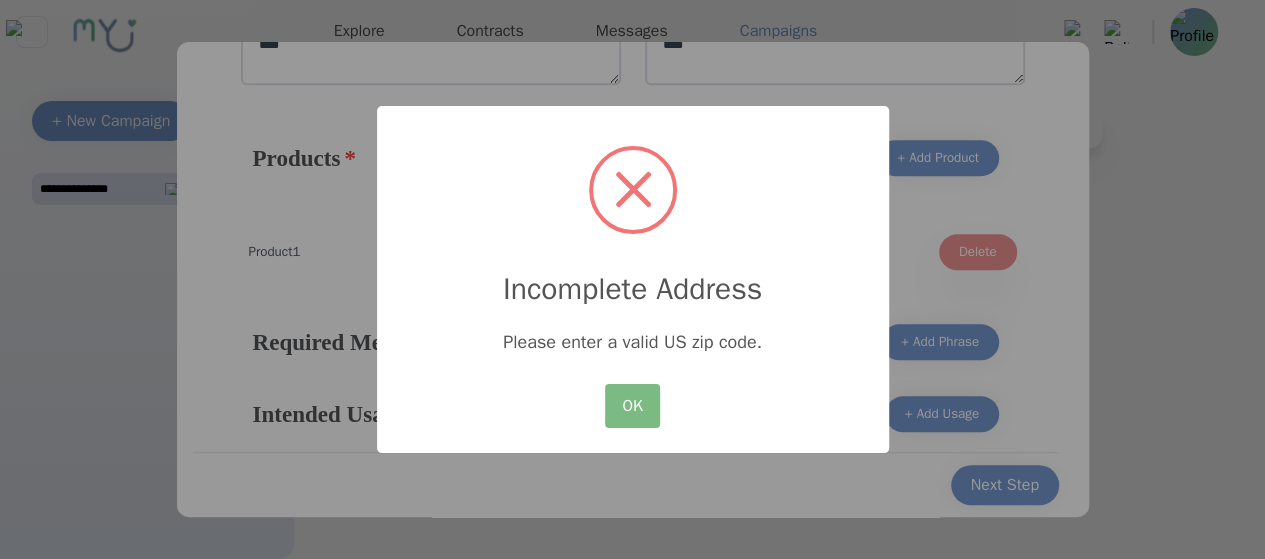 scroll, scrollTop: 794, scrollLeft: 0, axis: vertical 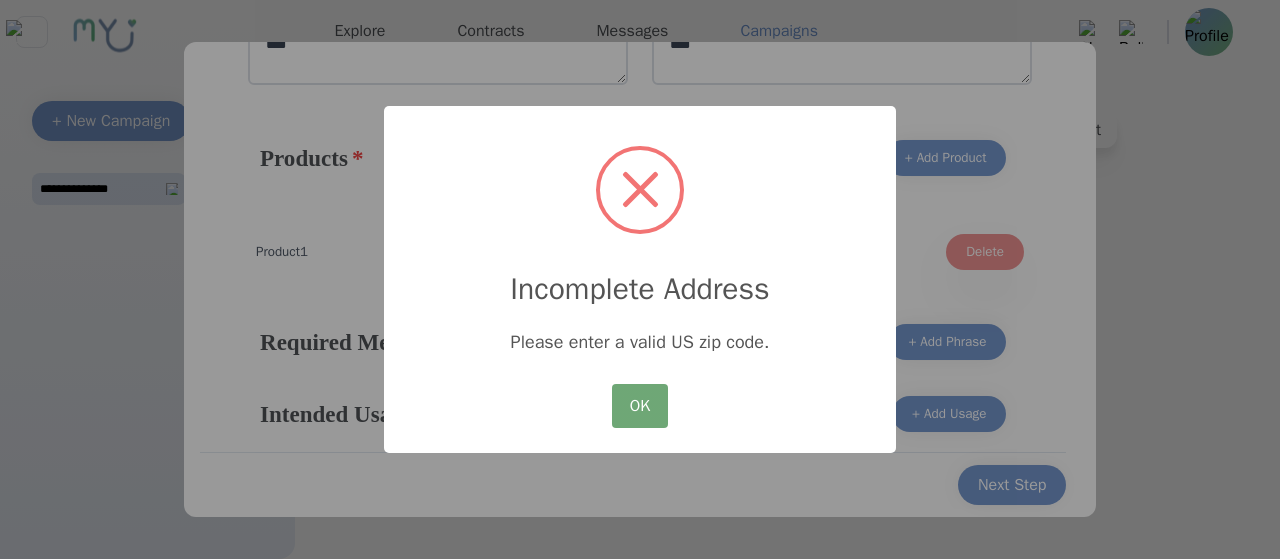 click on "OK" at bounding box center [640, 406] 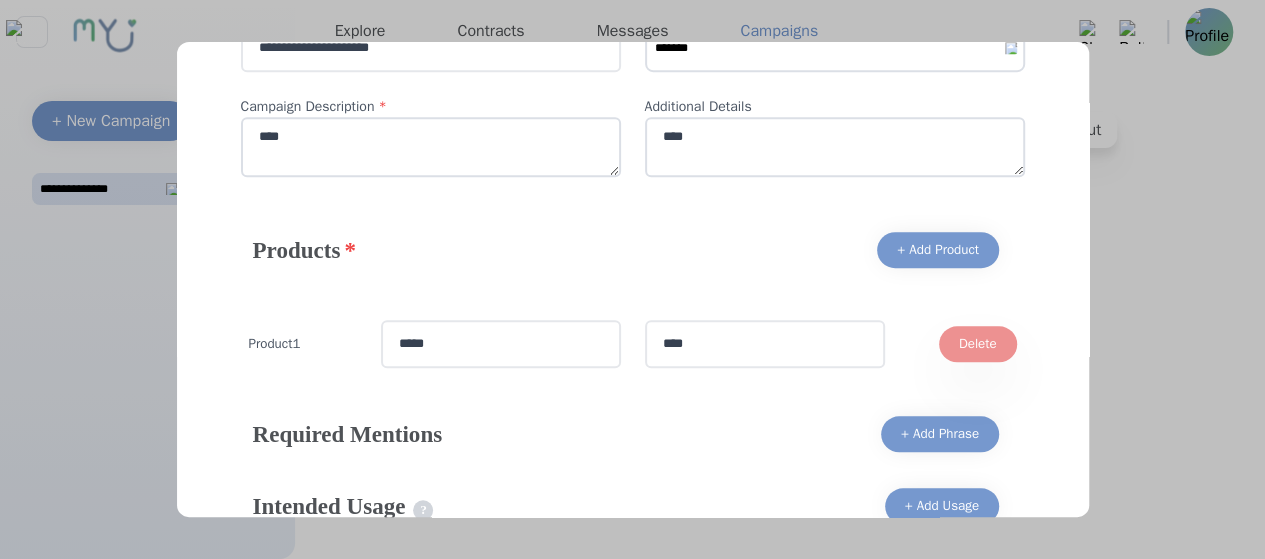 scroll, scrollTop: 794, scrollLeft: 0, axis: vertical 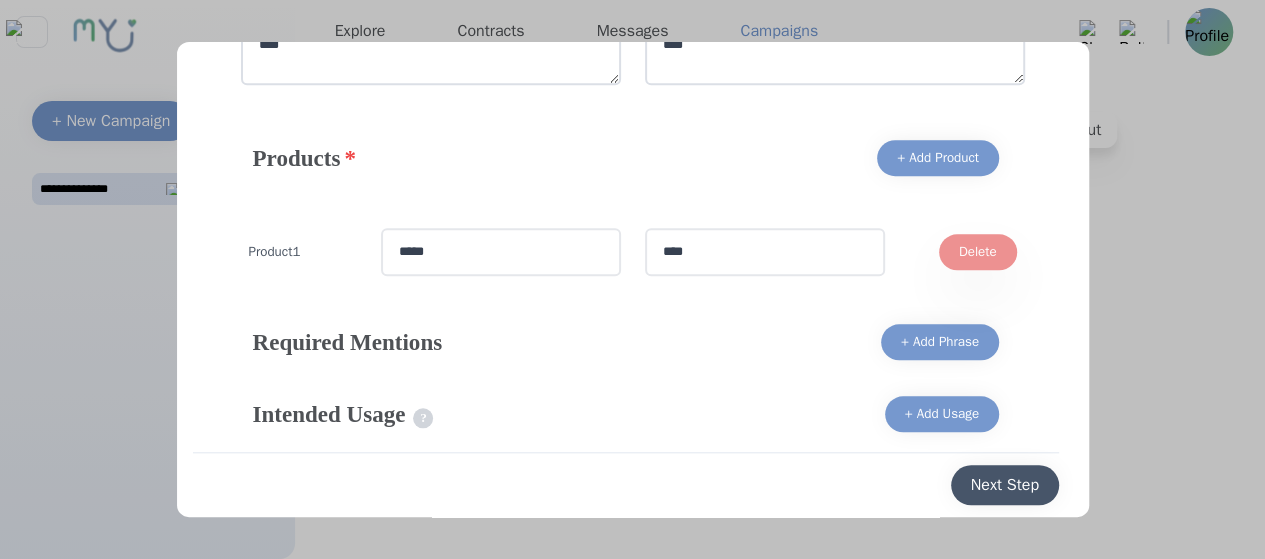 click on "Next Step" at bounding box center (1005, 485) 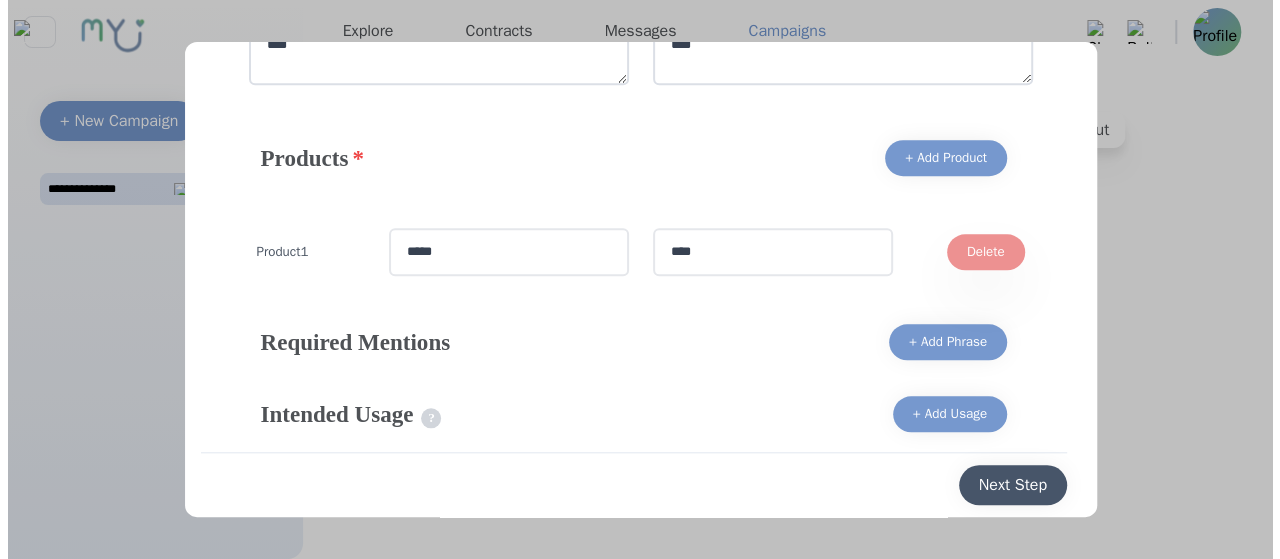scroll, scrollTop: 794, scrollLeft: 0, axis: vertical 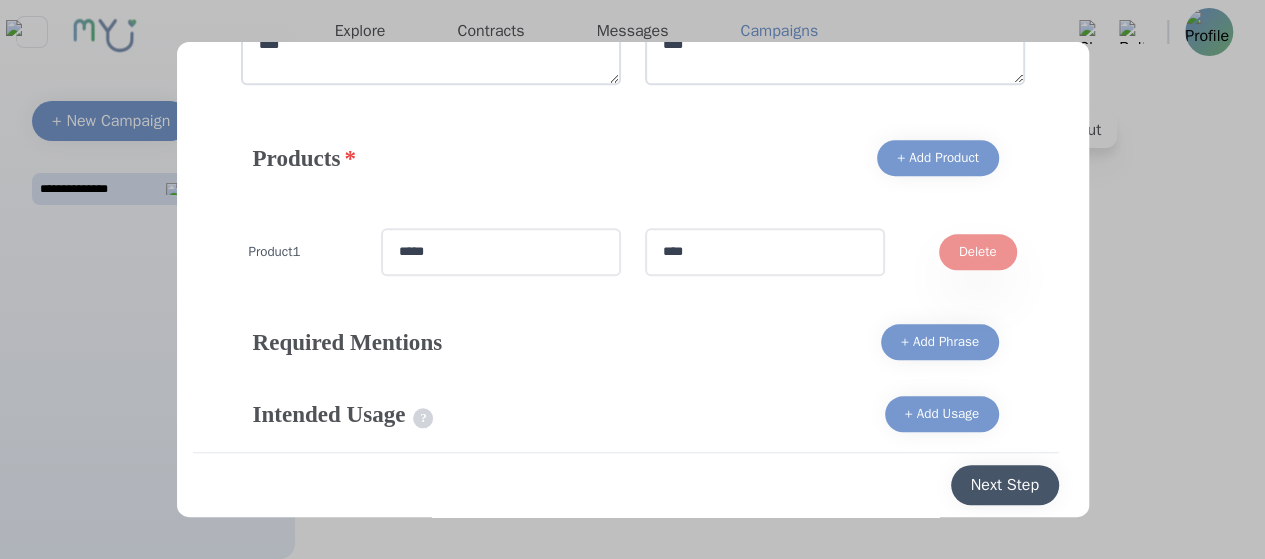select on "**" 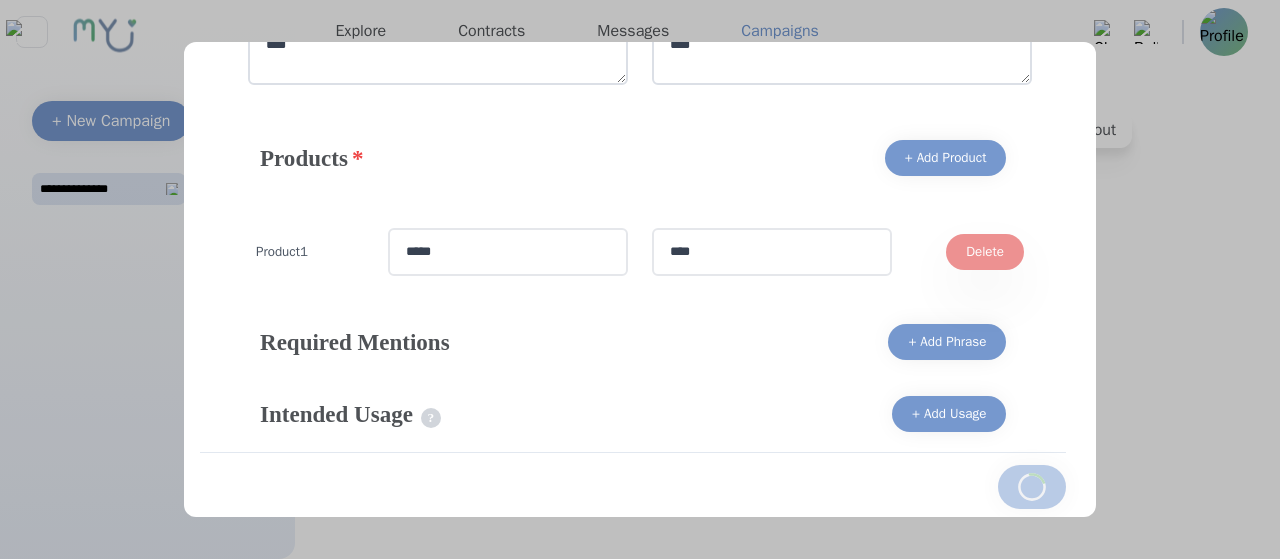 select on "**" 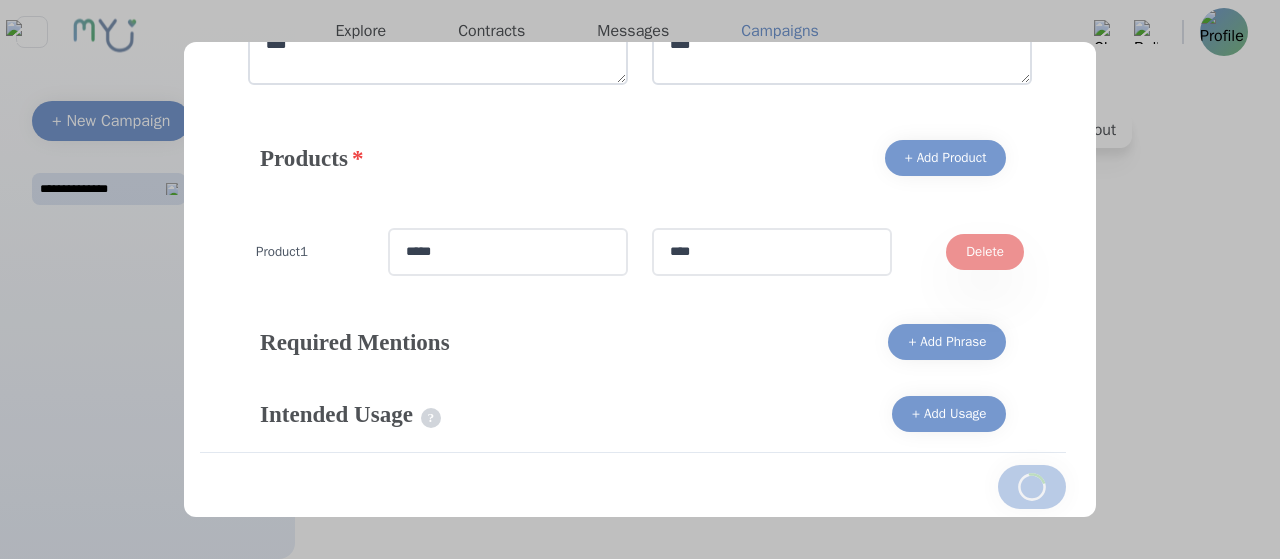 select on "*" 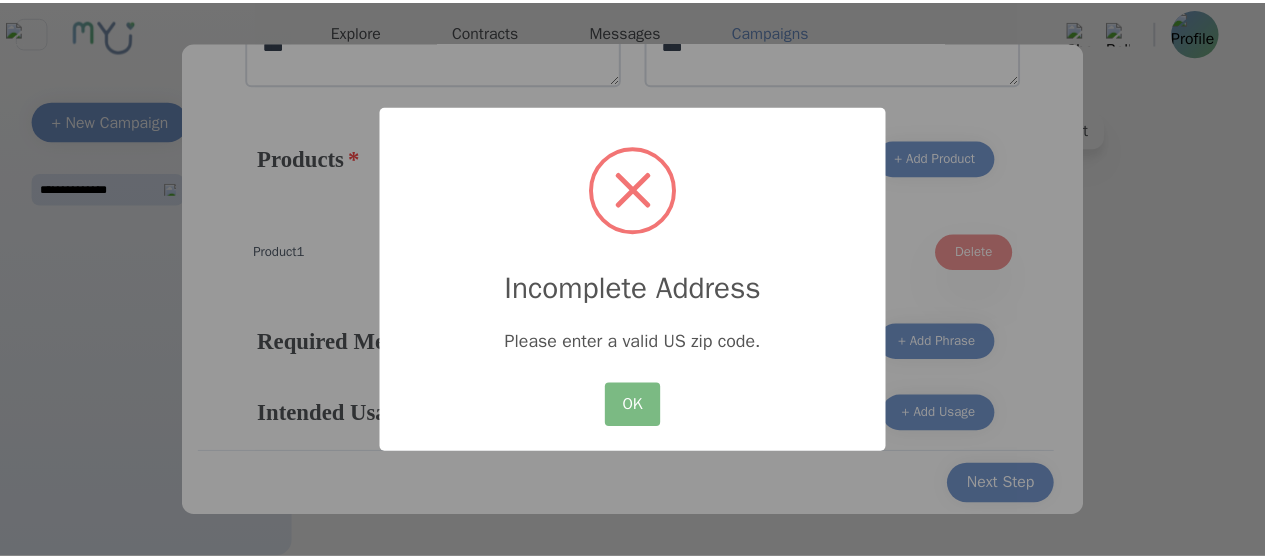 scroll, scrollTop: 794, scrollLeft: 0, axis: vertical 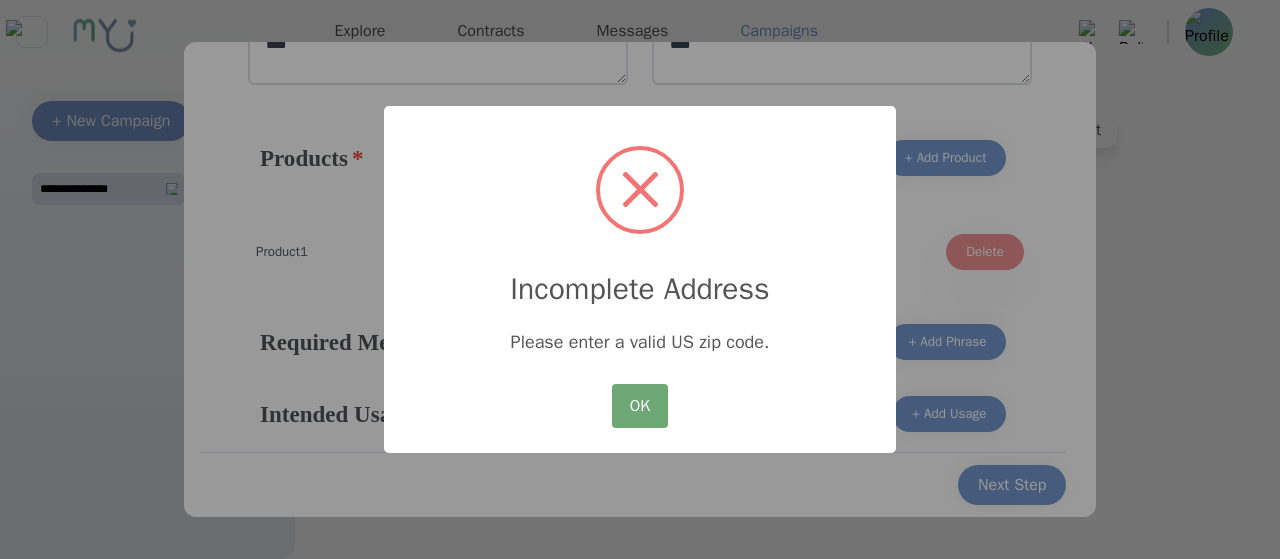 click on "OK" at bounding box center [640, 406] 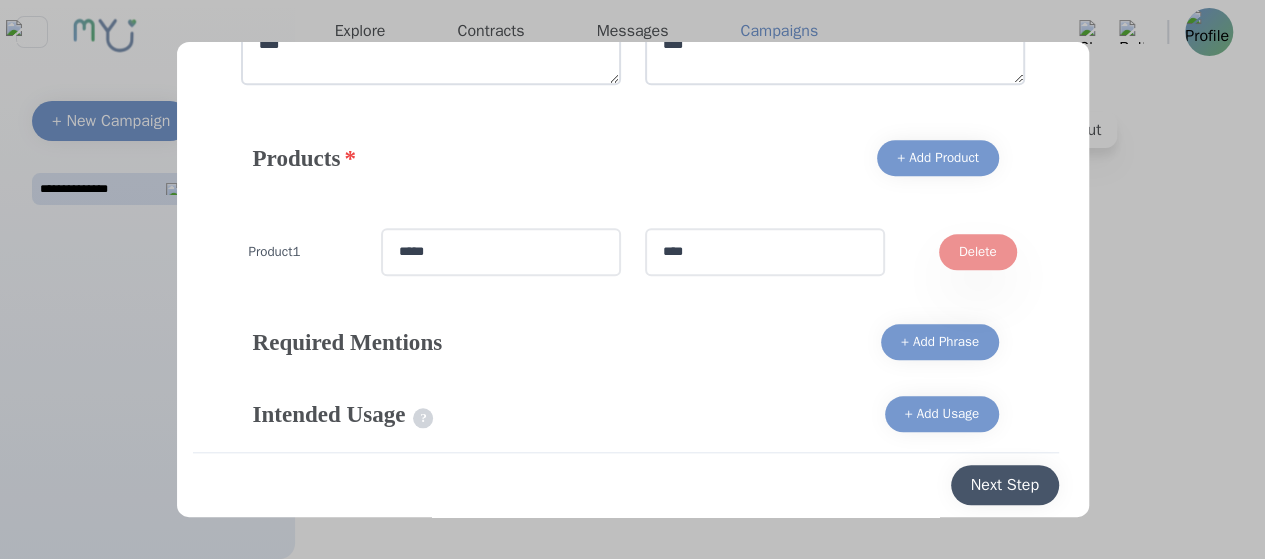 click on "Next Step" at bounding box center [1005, 485] 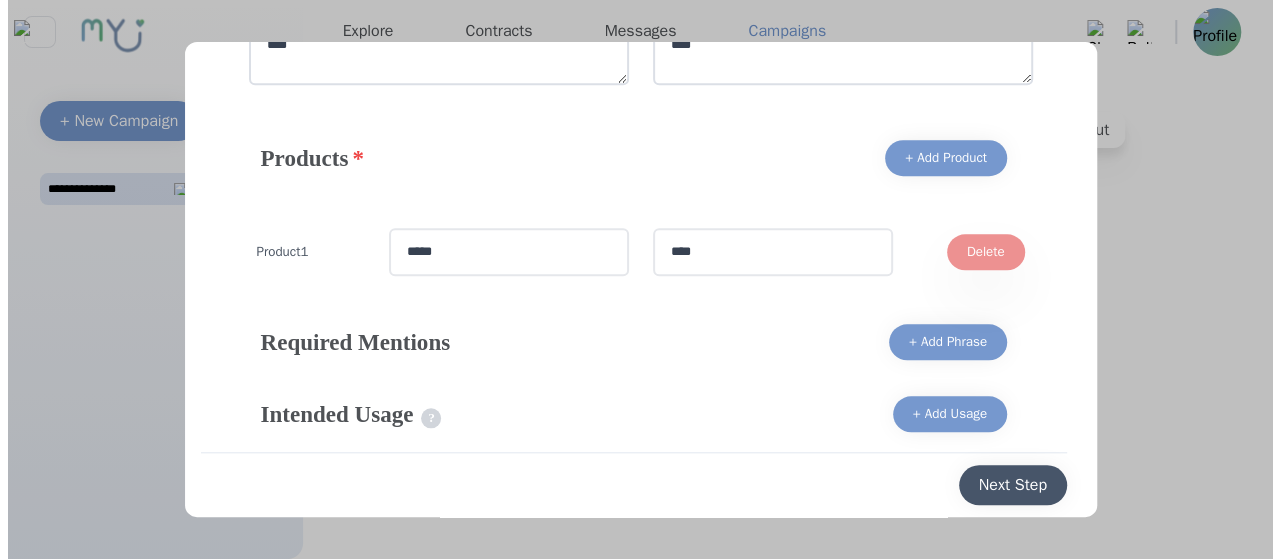 scroll, scrollTop: 794, scrollLeft: 0, axis: vertical 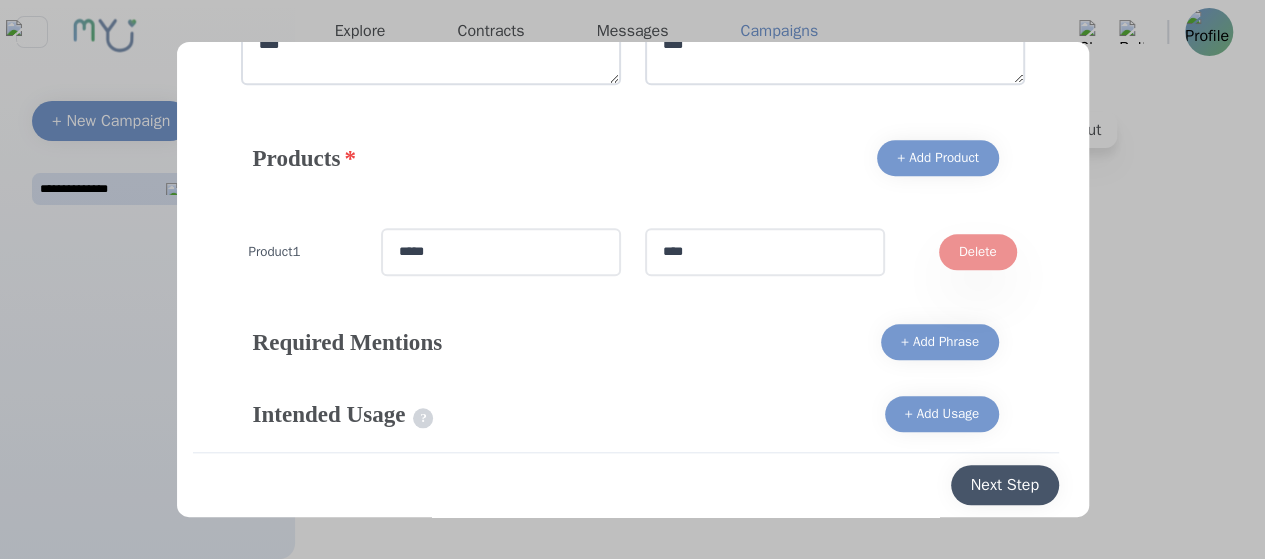 select on "**" 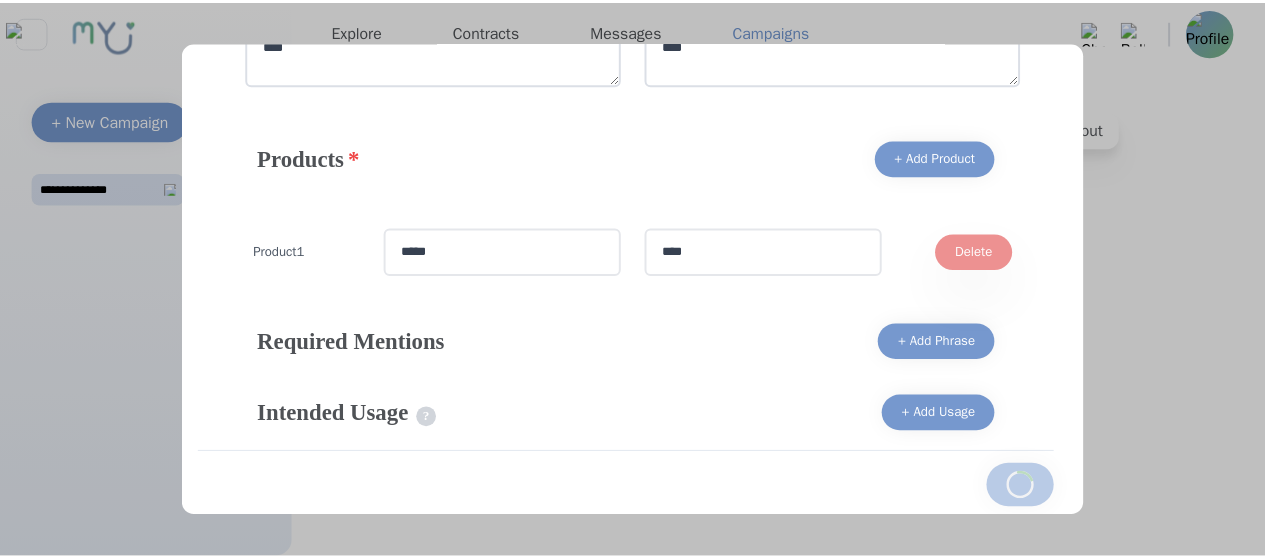 scroll, scrollTop: 794, scrollLeft: 0, axis: vertical 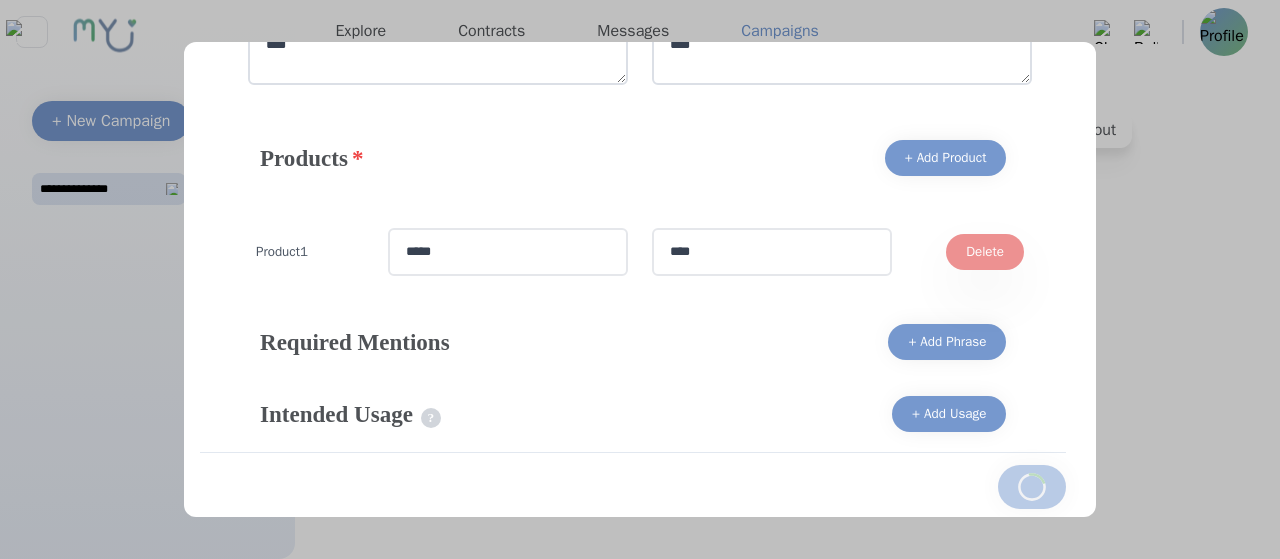 select on "**" 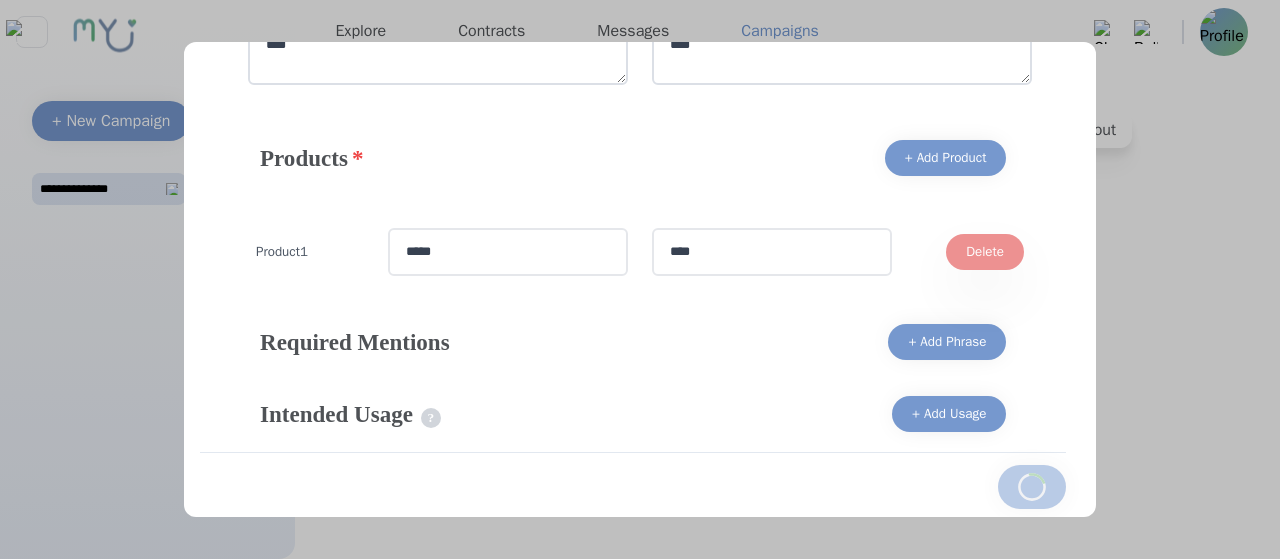select on "*" 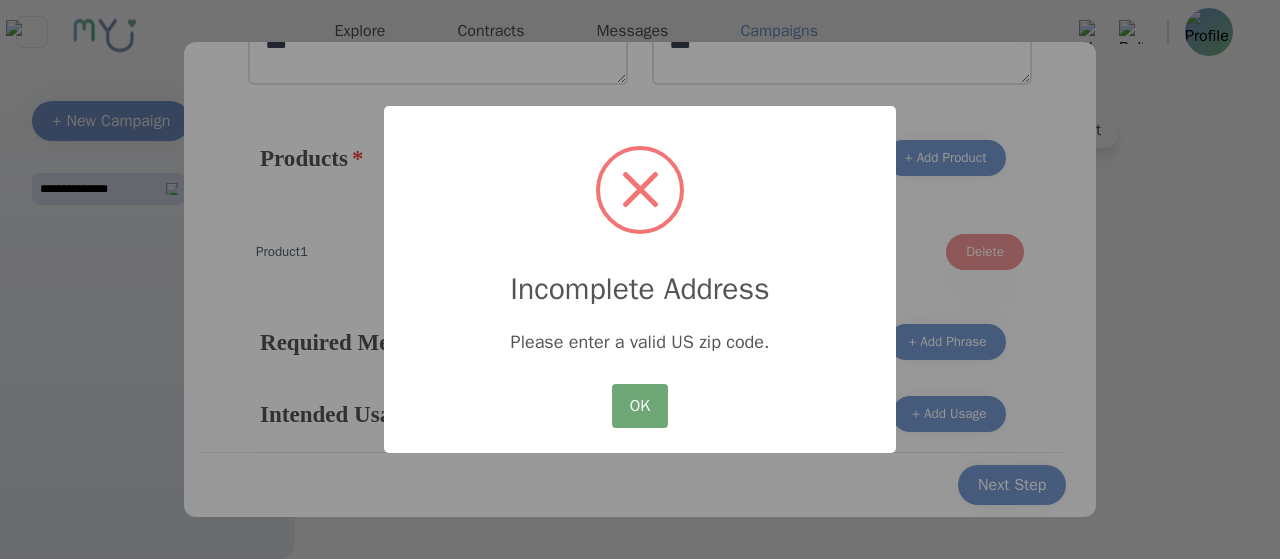 click on "OK" at bounding box center [640, 406] 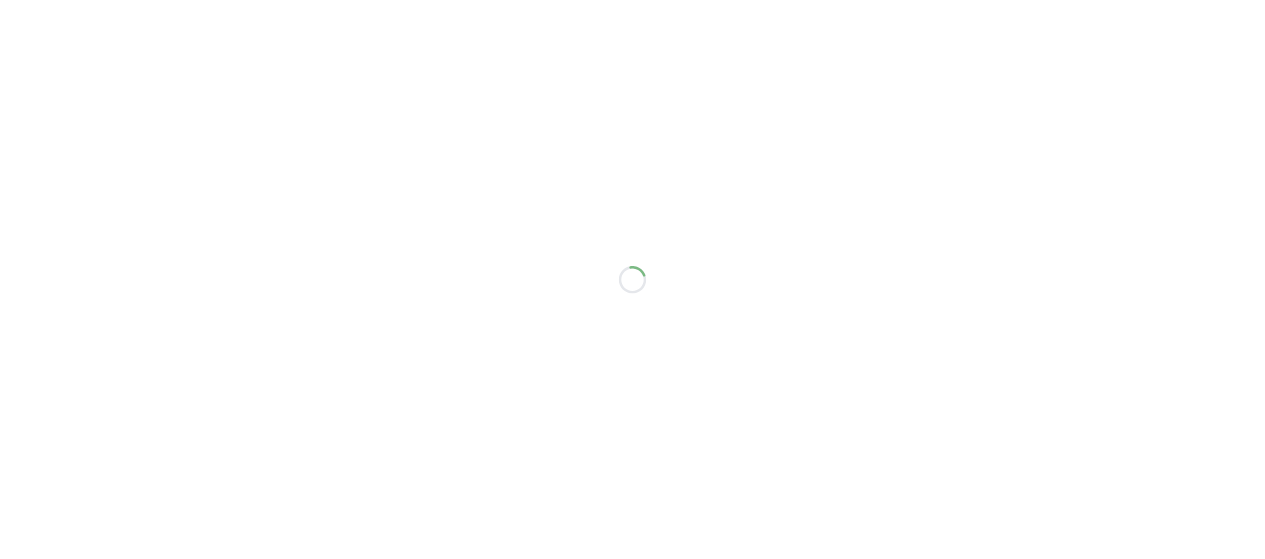 scroll, scrollTop: 0, scrollLeft: 0, axis: both 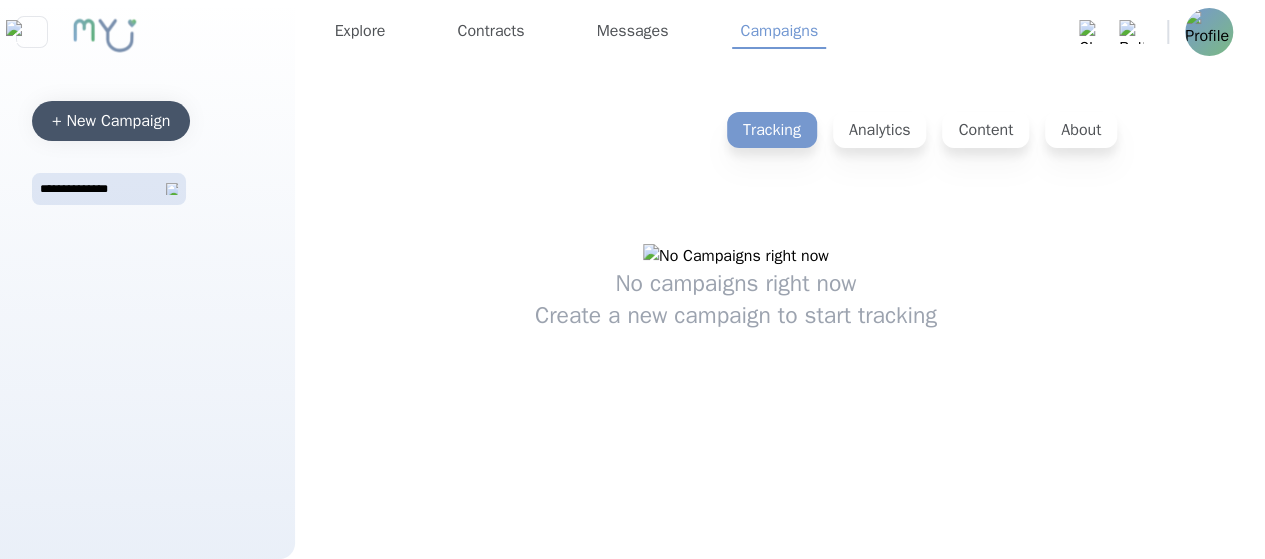 click on "+ New Campaign" at bounding box center [111, 121] 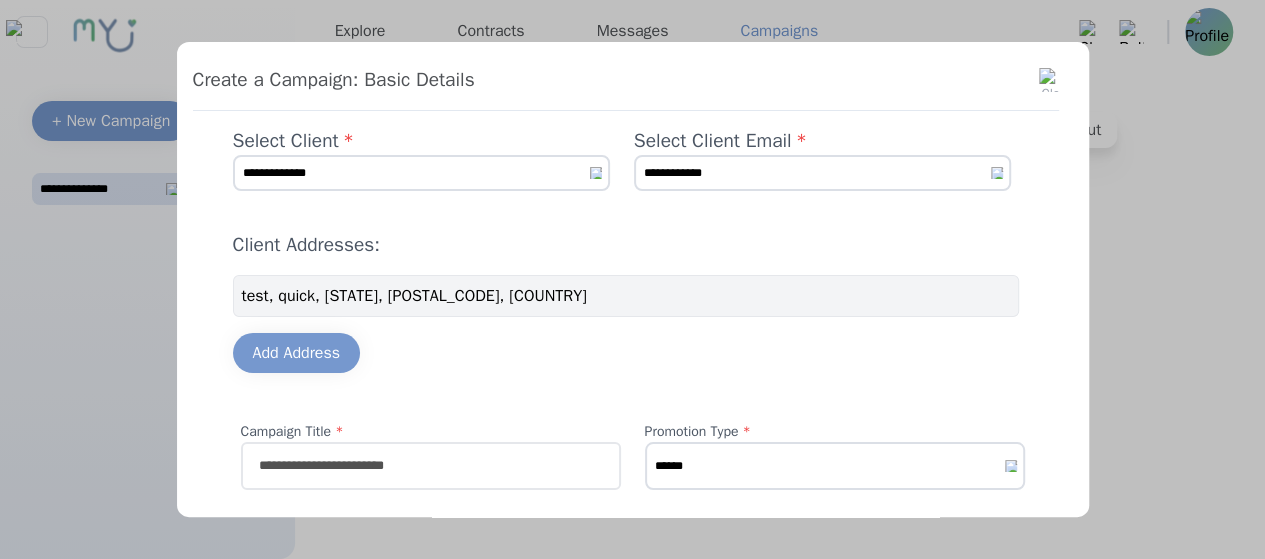 click on "**********" at bounding box center (421, 173) 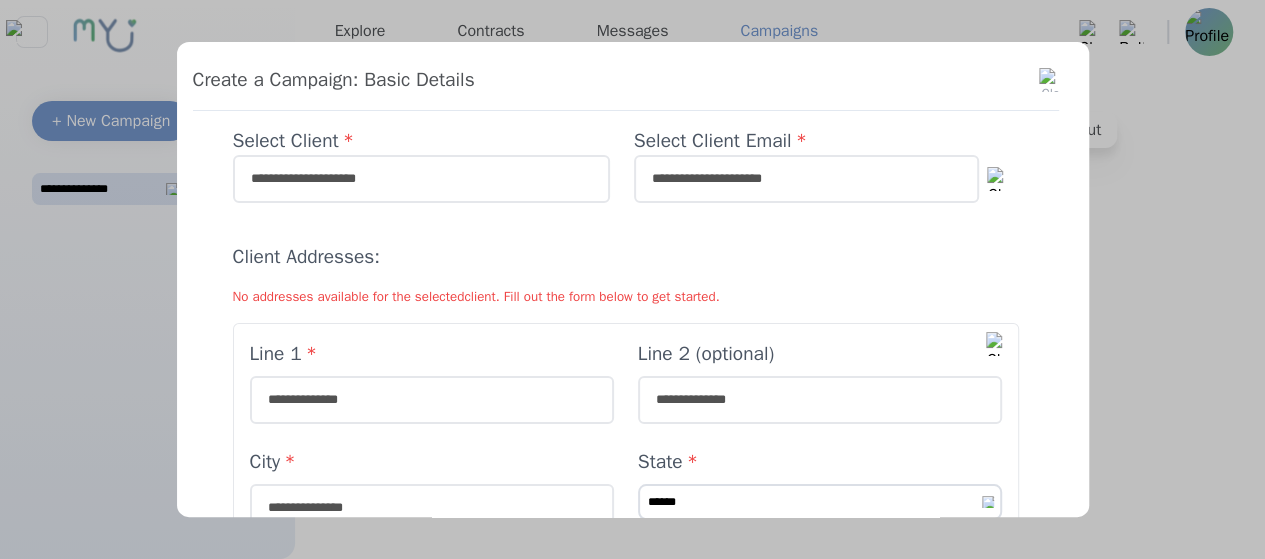 click at bounding box center (421, 179) 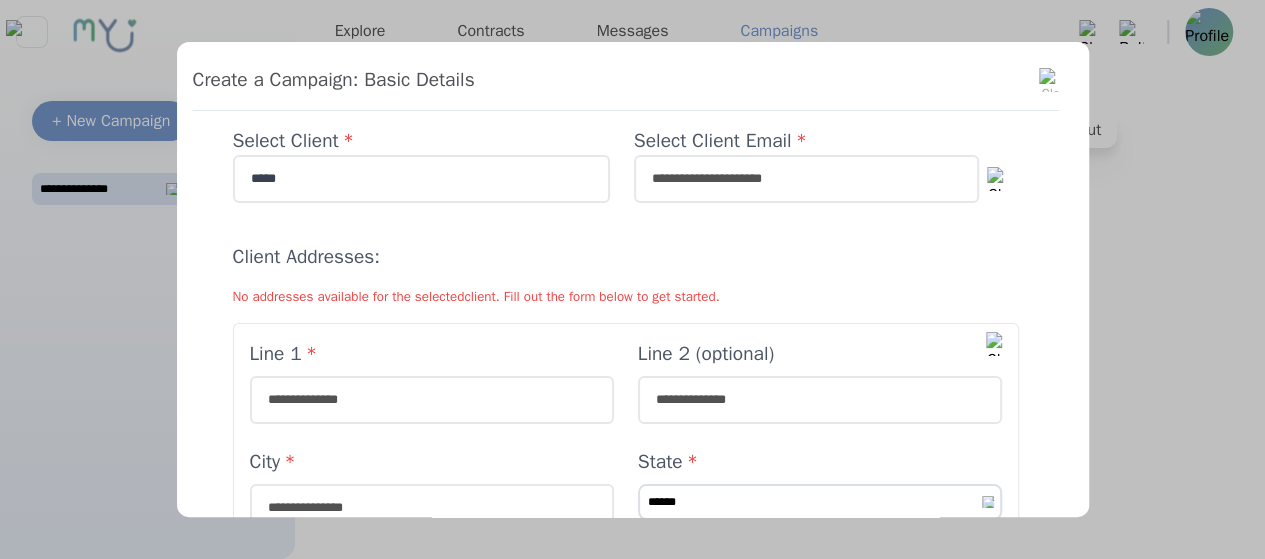 type on "*****" 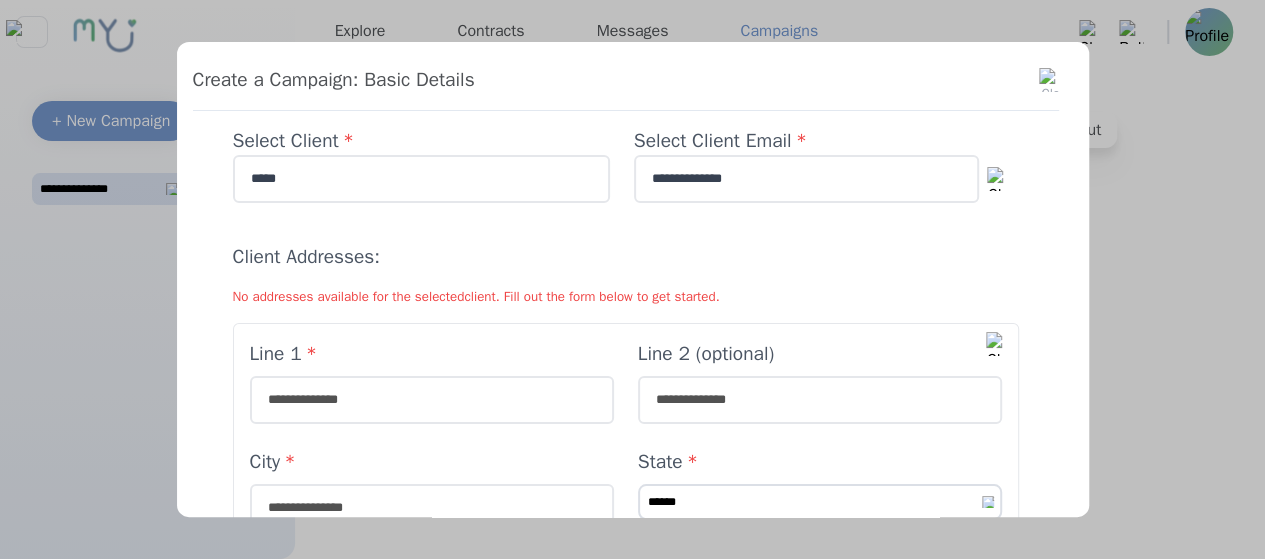 type on "**********" 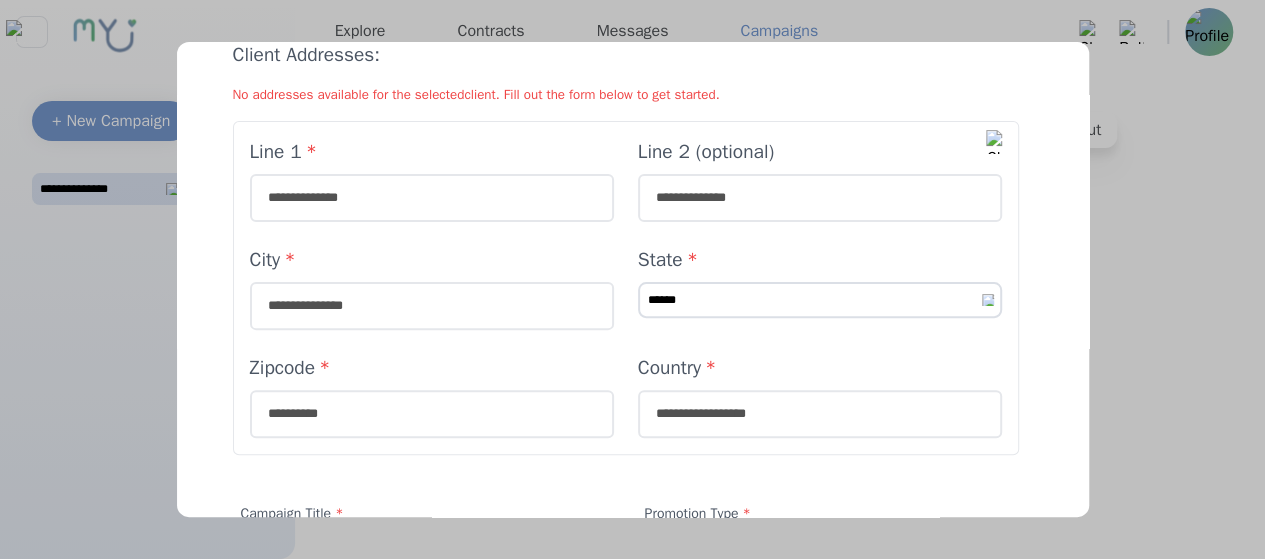 click at bounding box center [432, 198] 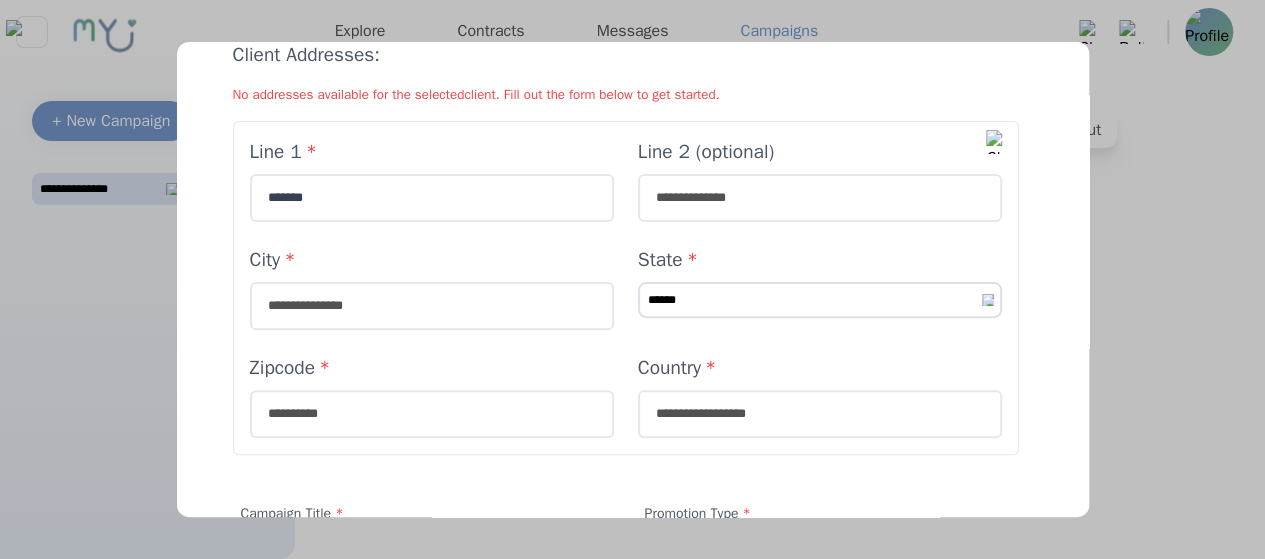 type on "*******" 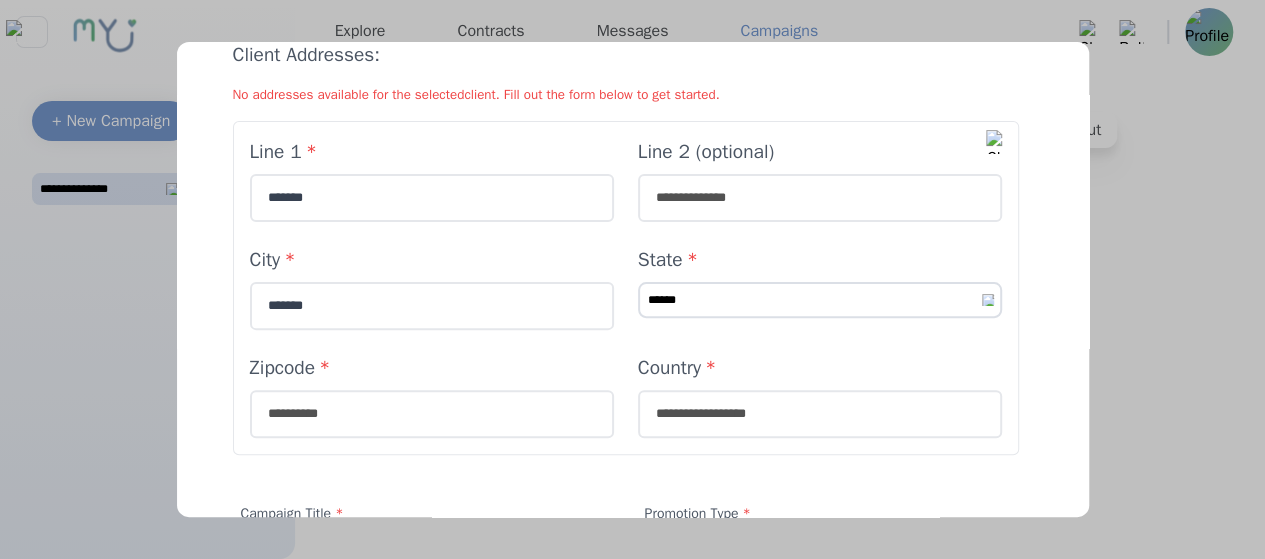 type on "*******" 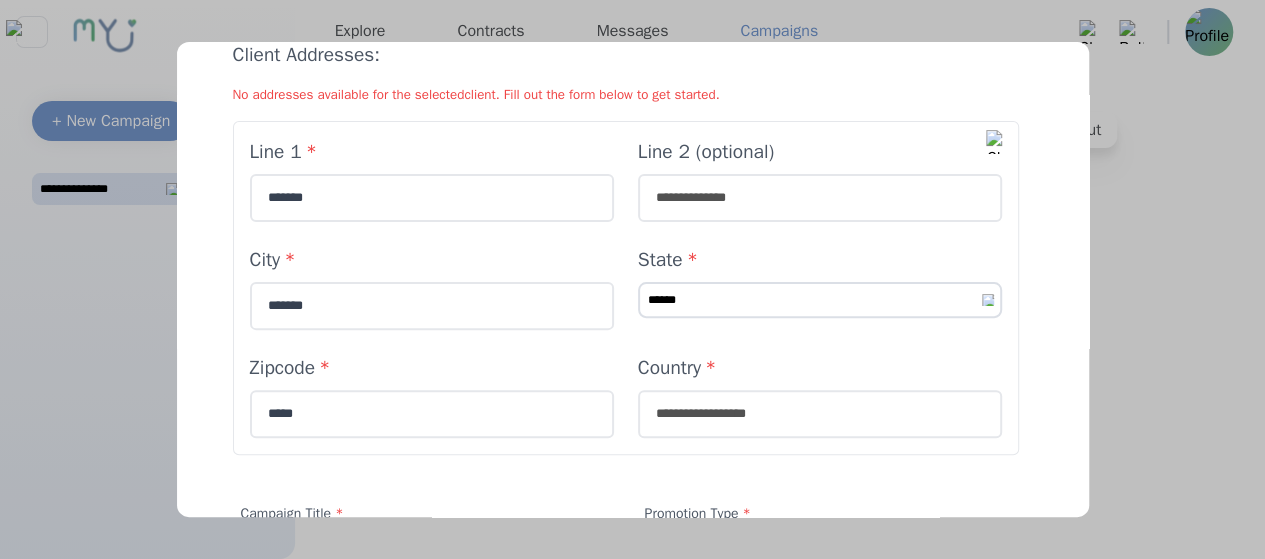 type on "*****" 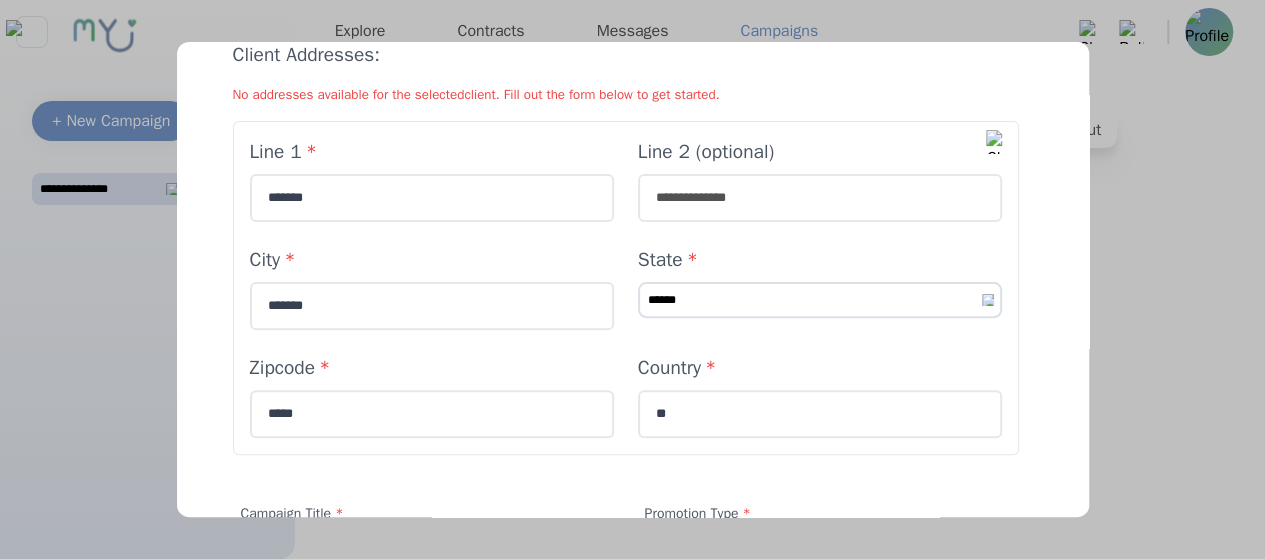 type on "**" 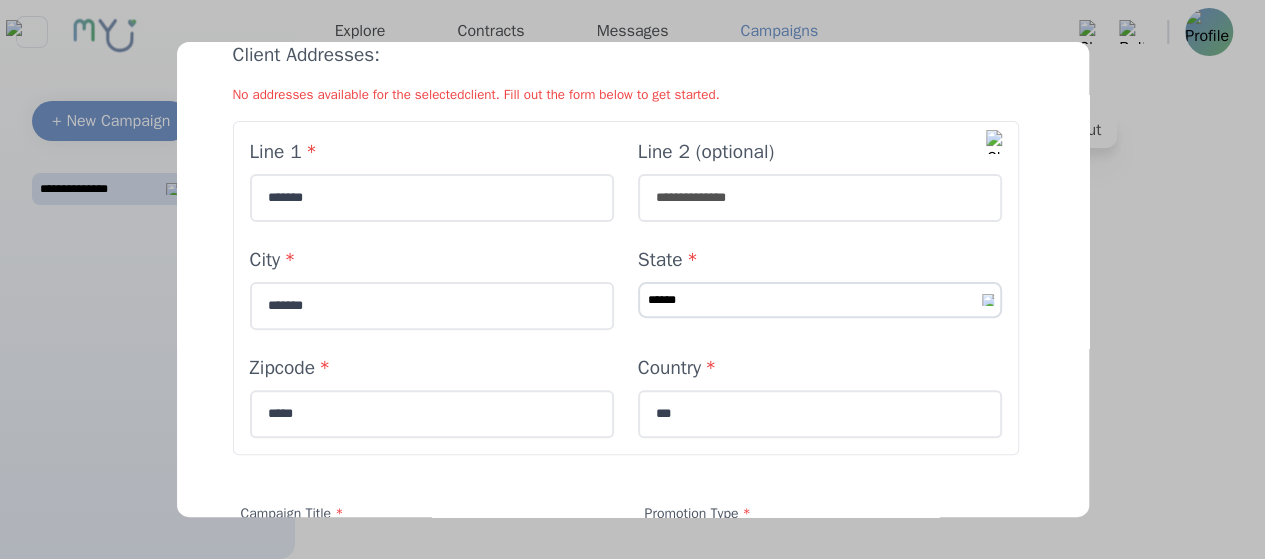 scroll, scrollTop: 606, scrollLeft: 0, axis: vertical 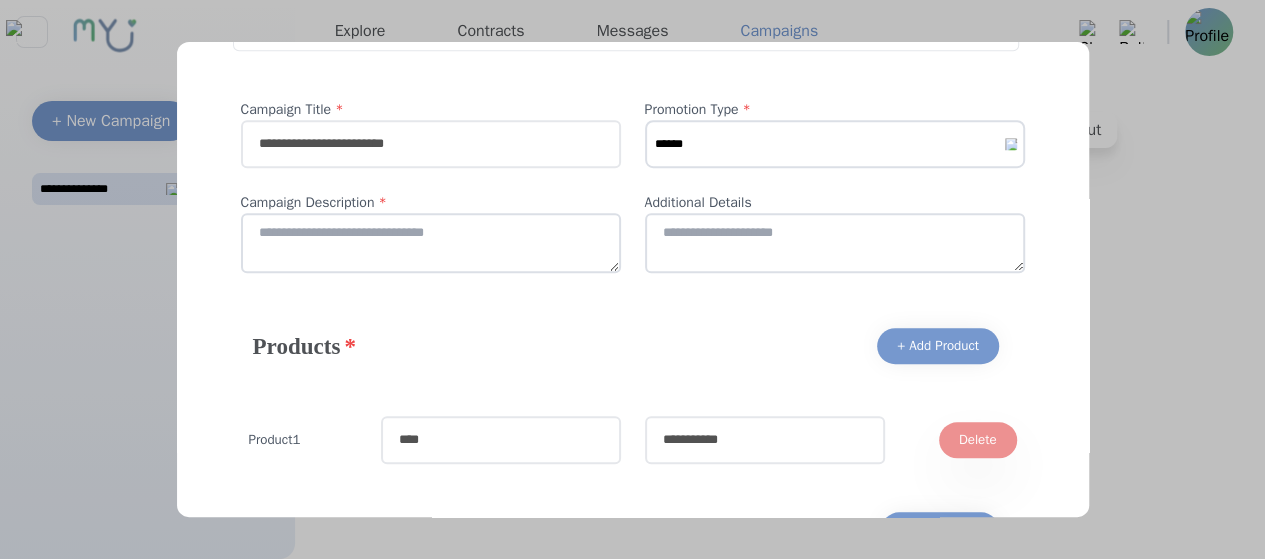 type on "***" 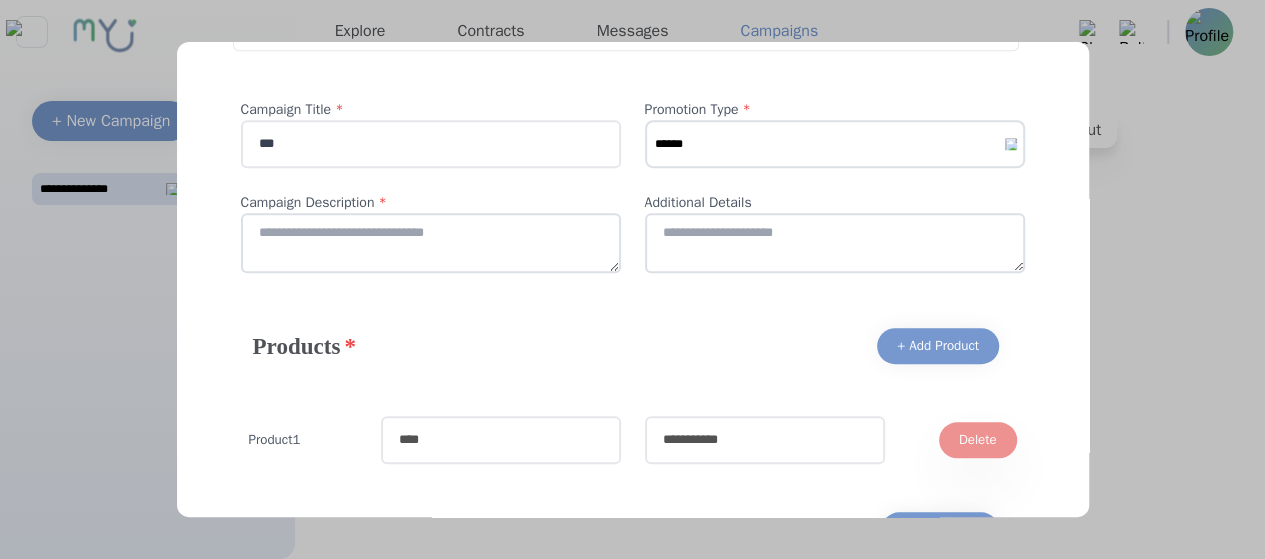 type on "***" 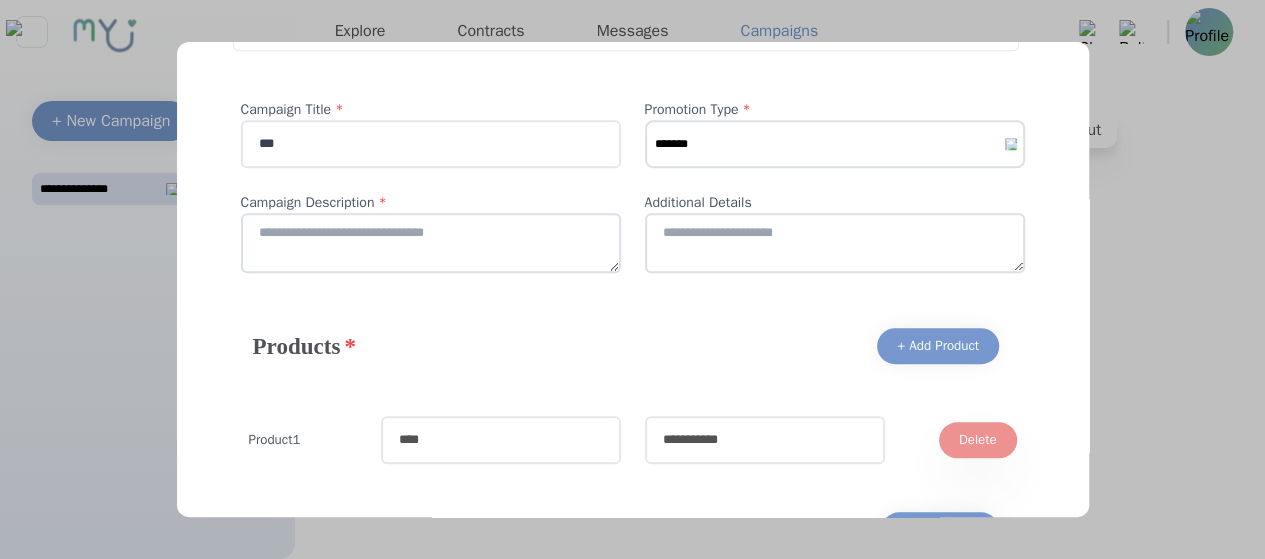 click on "****** ******* *******" at bounding box center (835, 144) 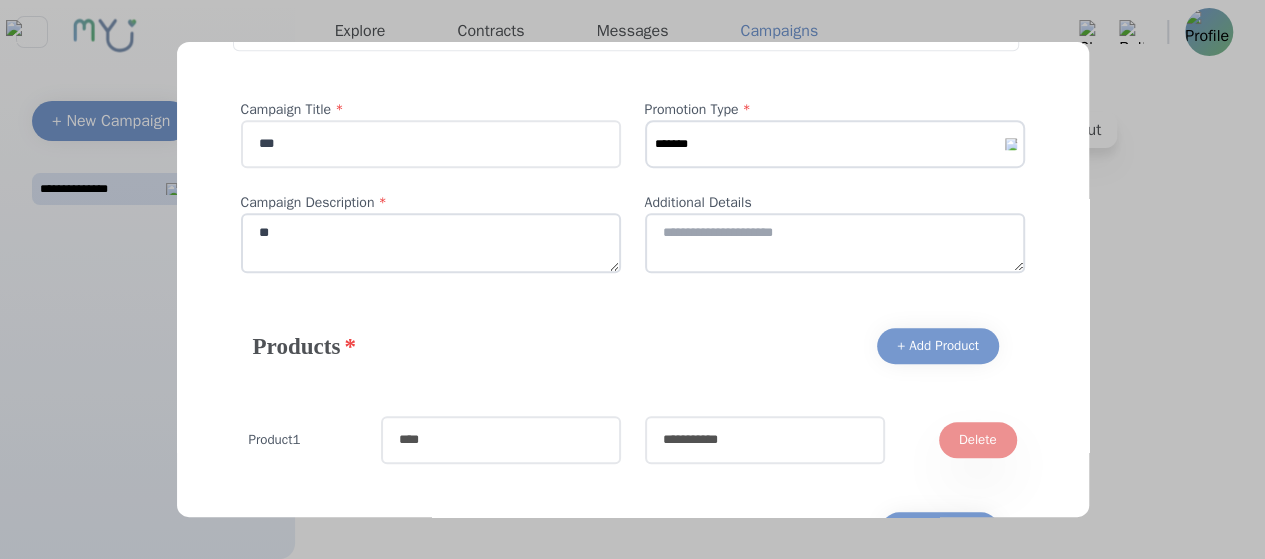 type on "**" 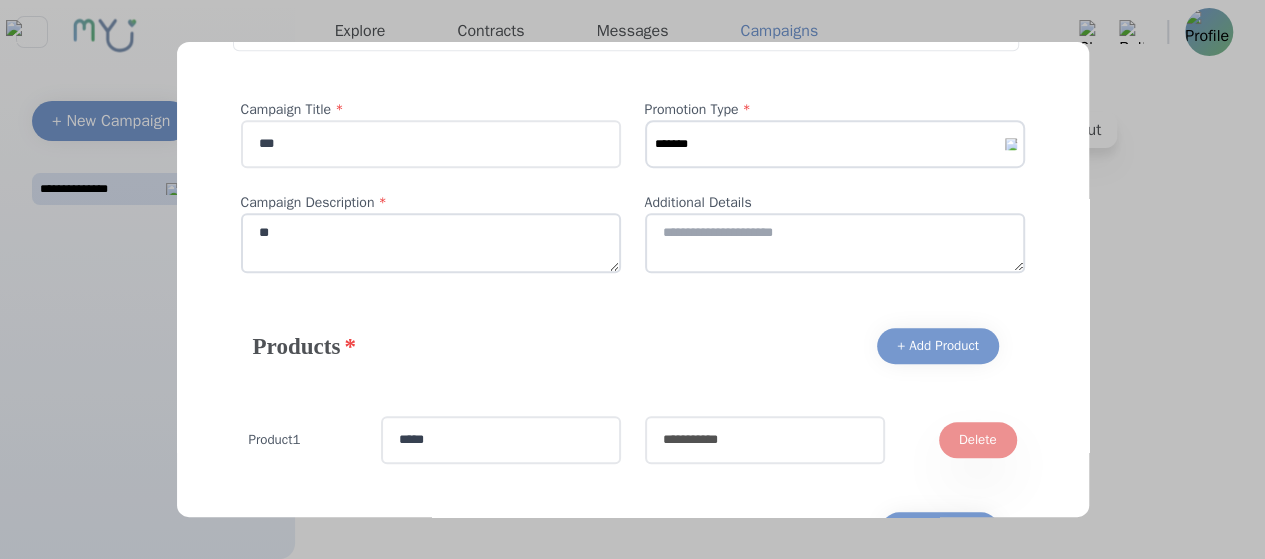 type on "*****" 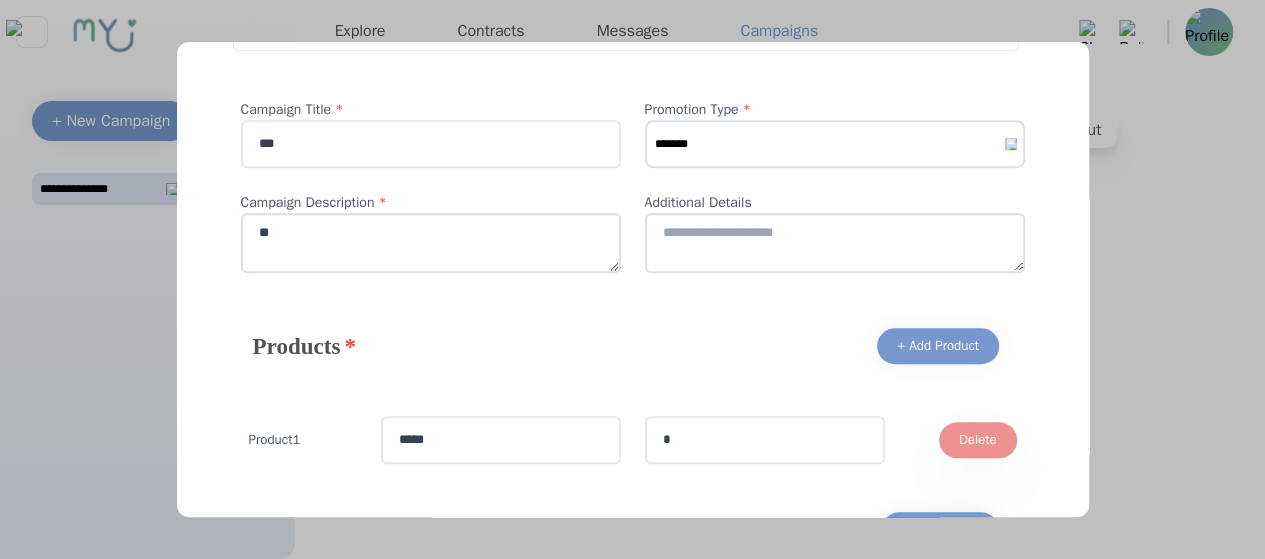 click on "*" at bounding box center (765, 440) 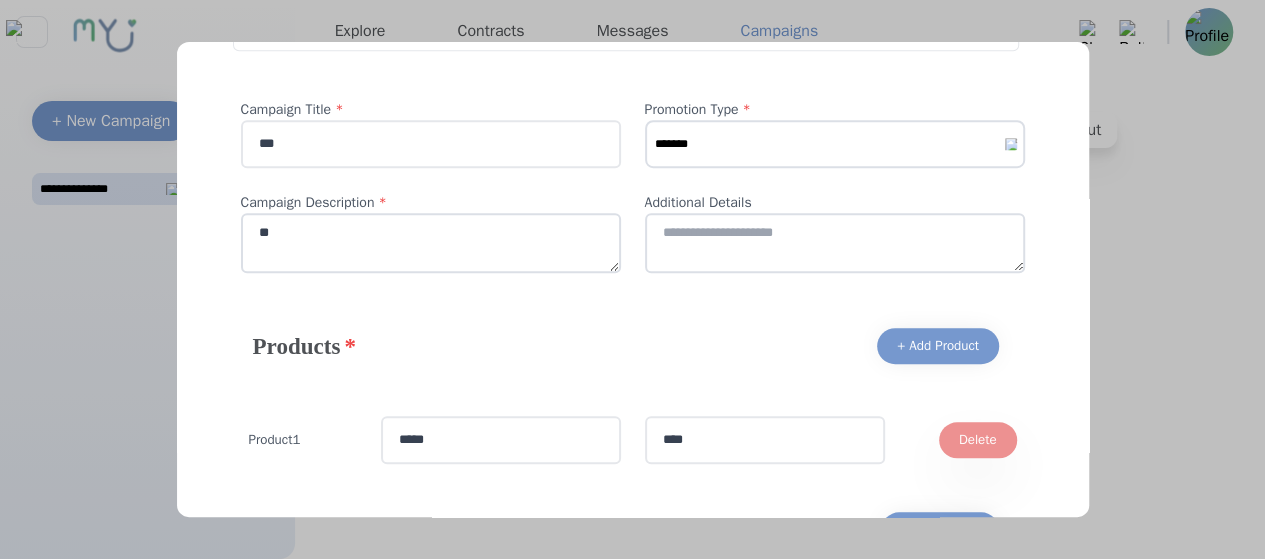 type on "****" 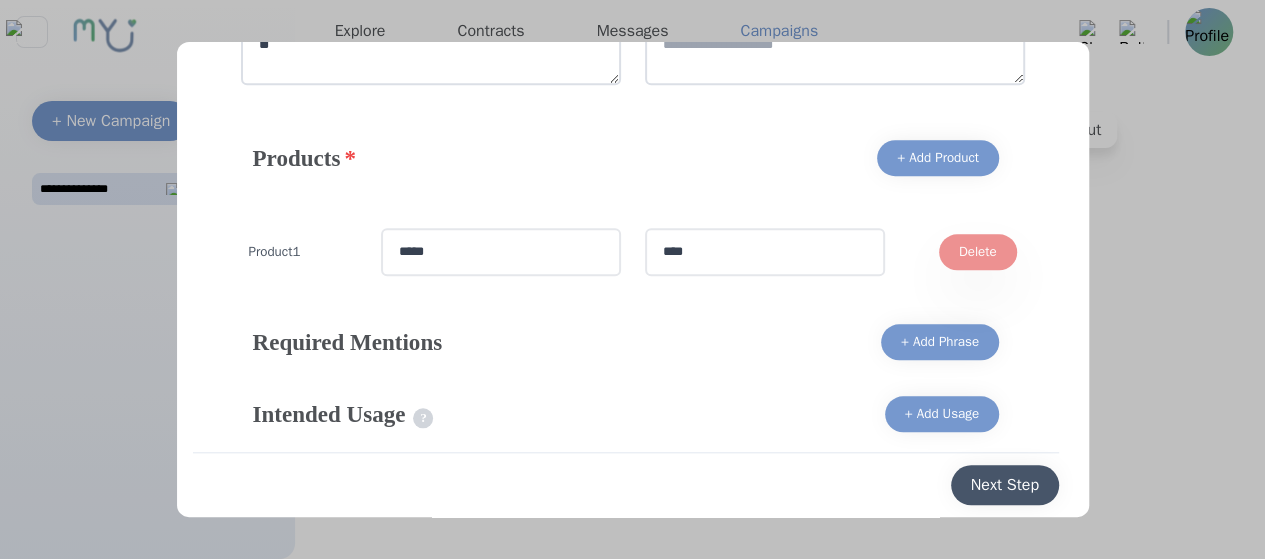 click on "Next Step" at bounding box center (1005, 485) 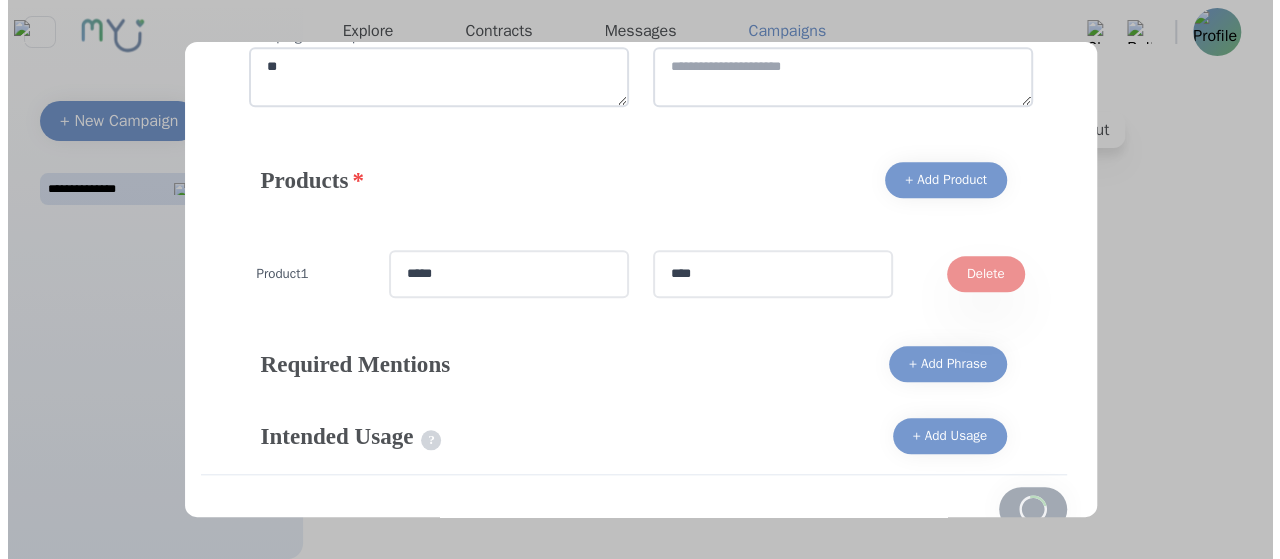 scroll, scrollTop: 794, scrollLeft: 0, axis: vertical 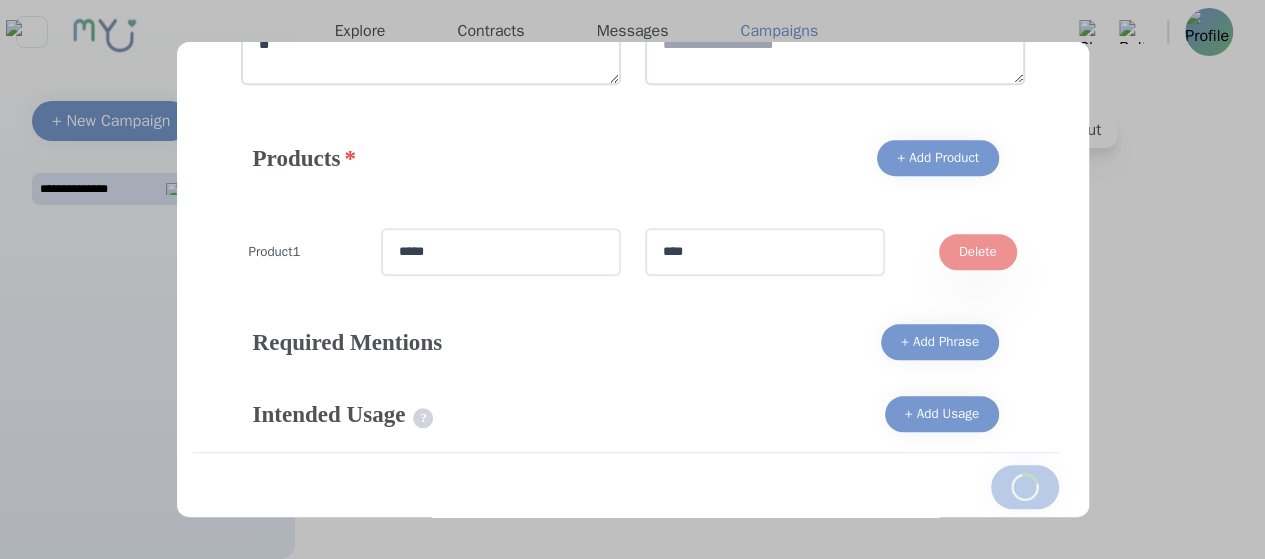 select on "**" 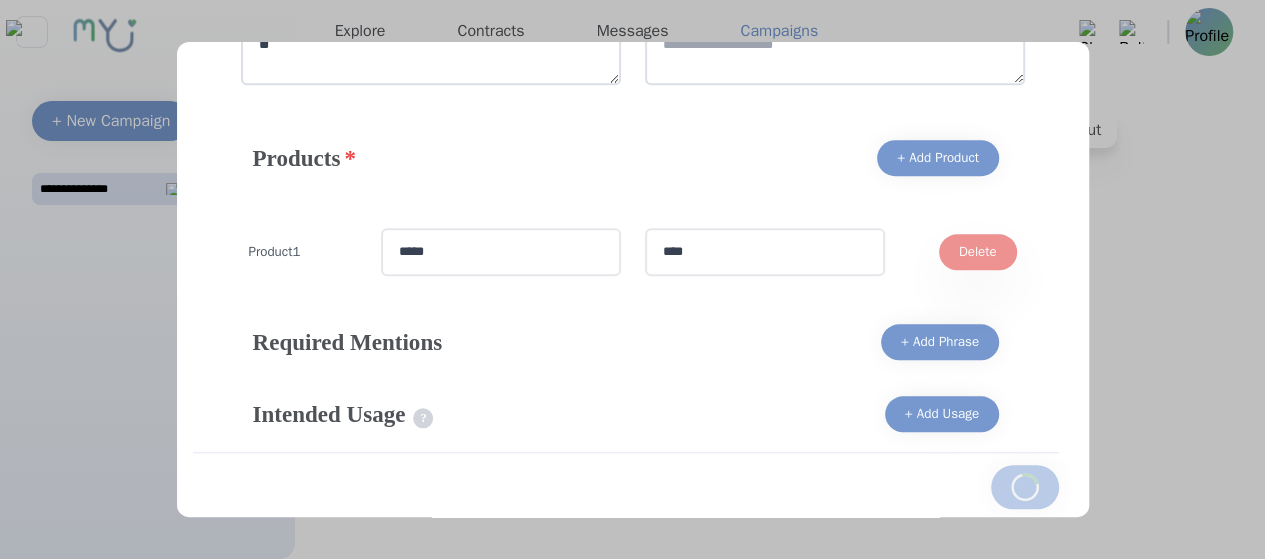 select on "*" 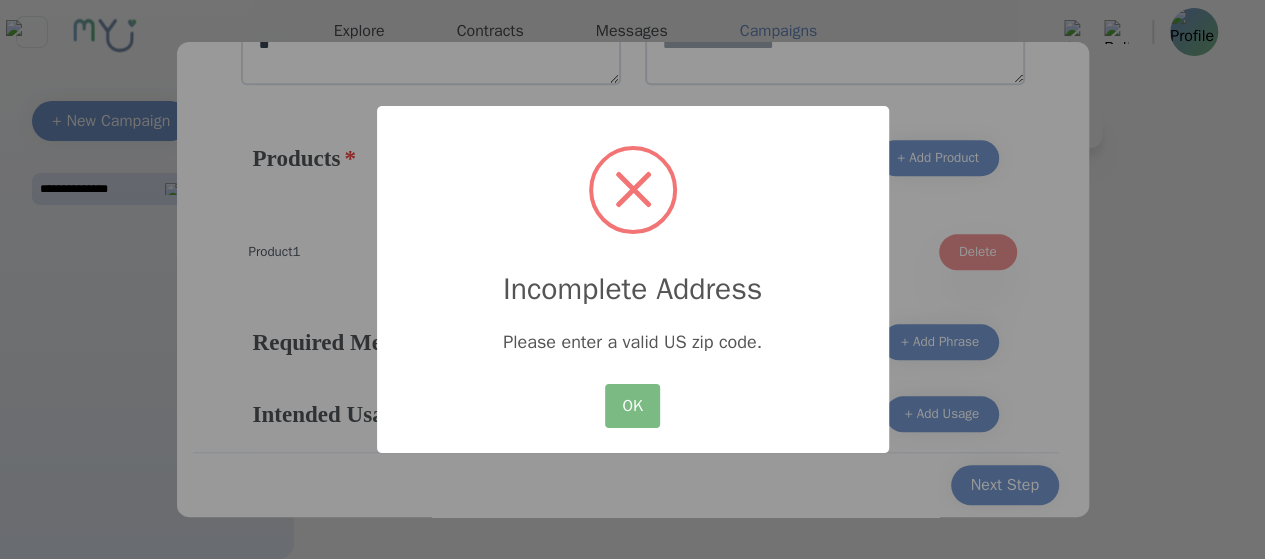 scroll, scrollTop: 794, scrollLeft: 0, axis: vertical 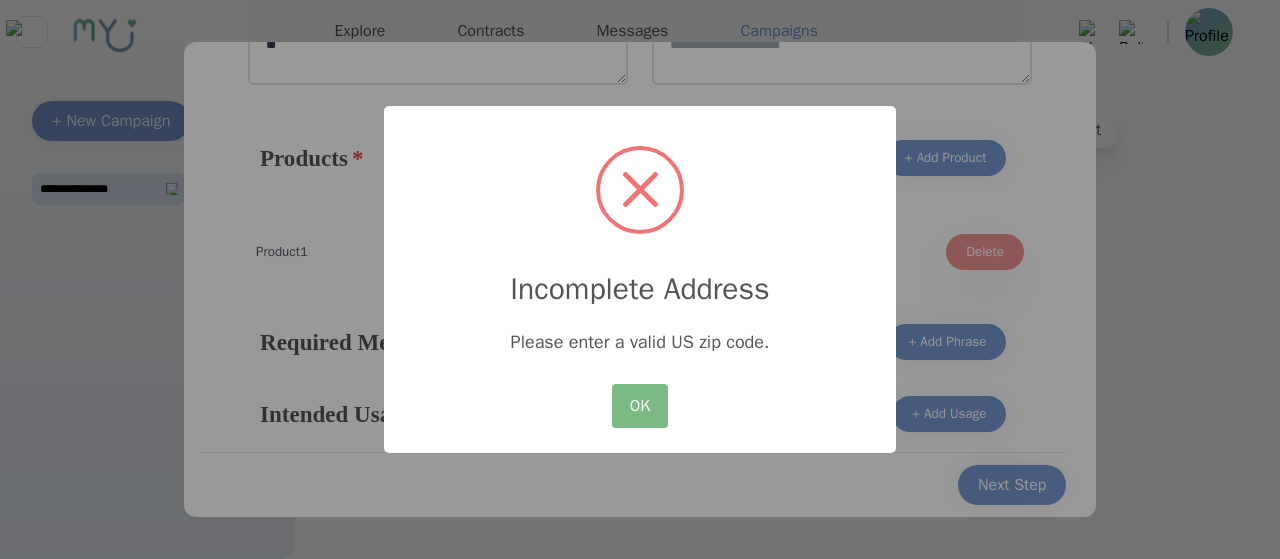 click on "OK No Cancel" at bounding box center [640, 406] 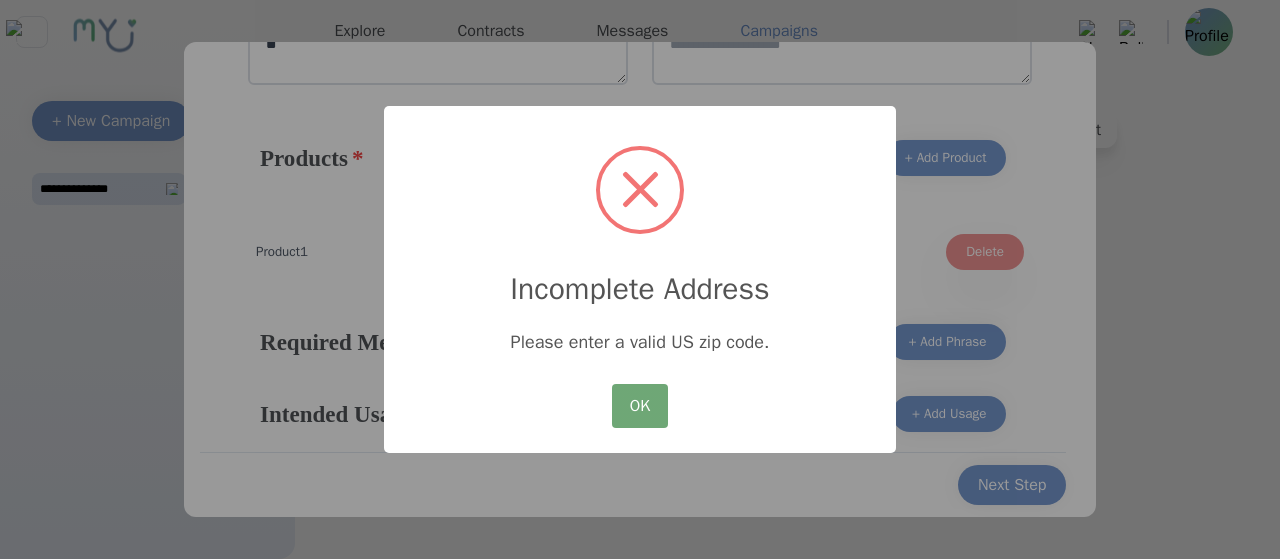 click on "OK" at bounding box center (640, 406) 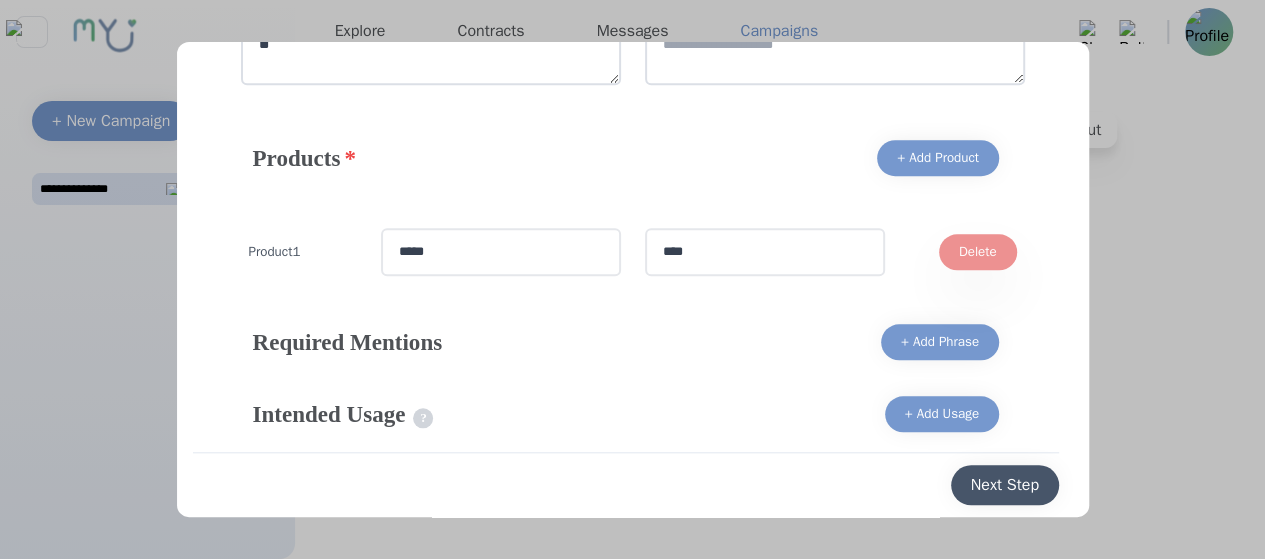 click on "Next Step" at bounding box center (1005, 485) 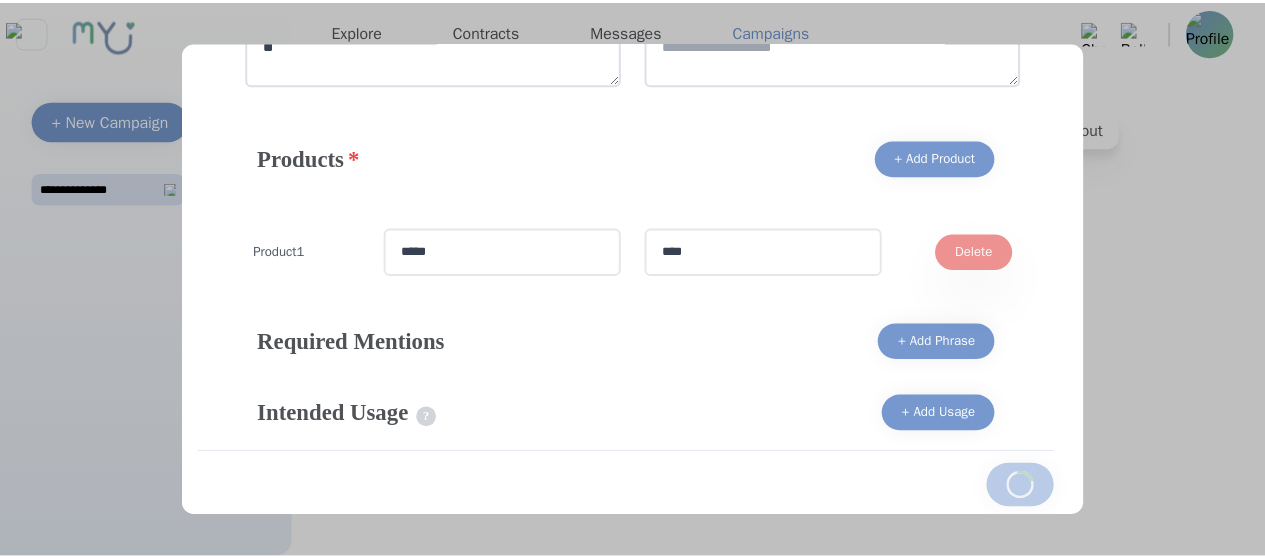 scroll, scrollTop: 794, scrollLeft: 0, axis: vertical 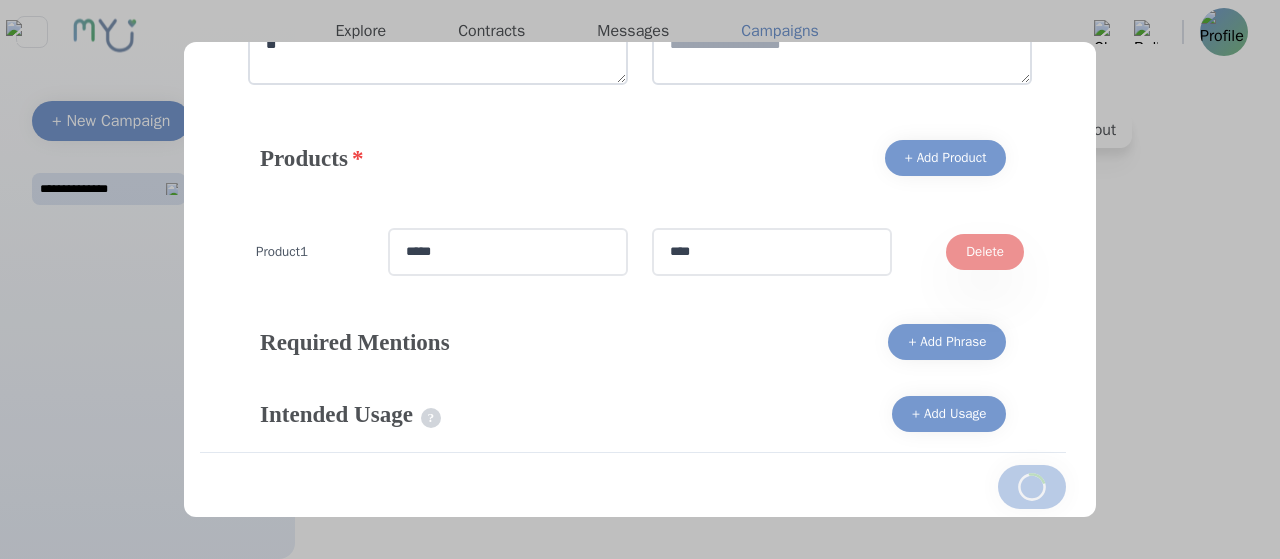 select on "**" 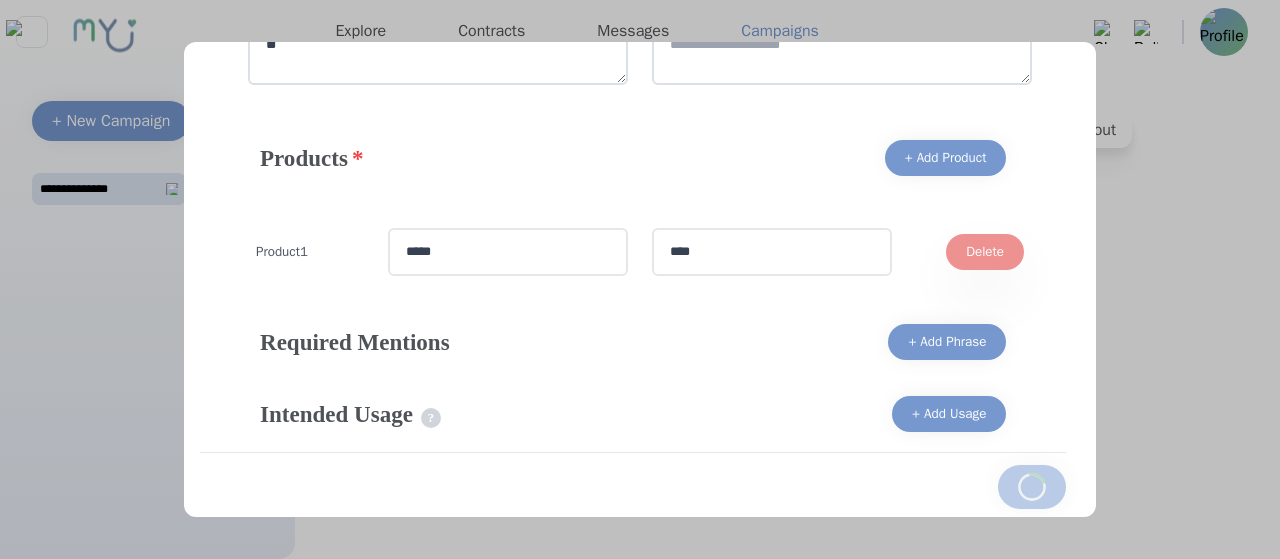 select on "*" 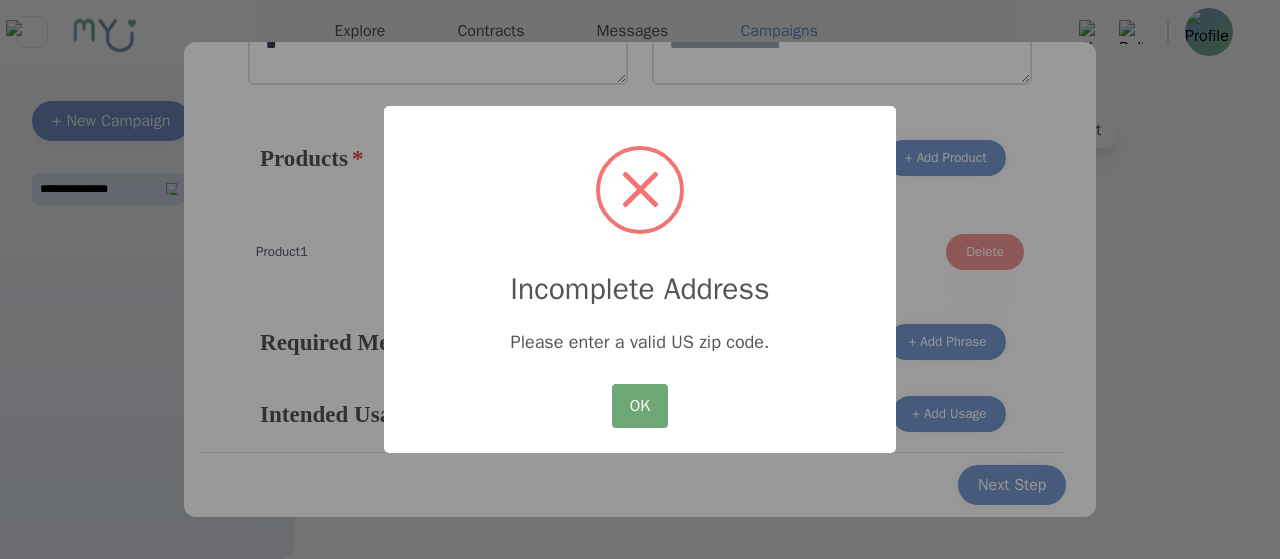click on "OK" at bounding box center [640, 406] 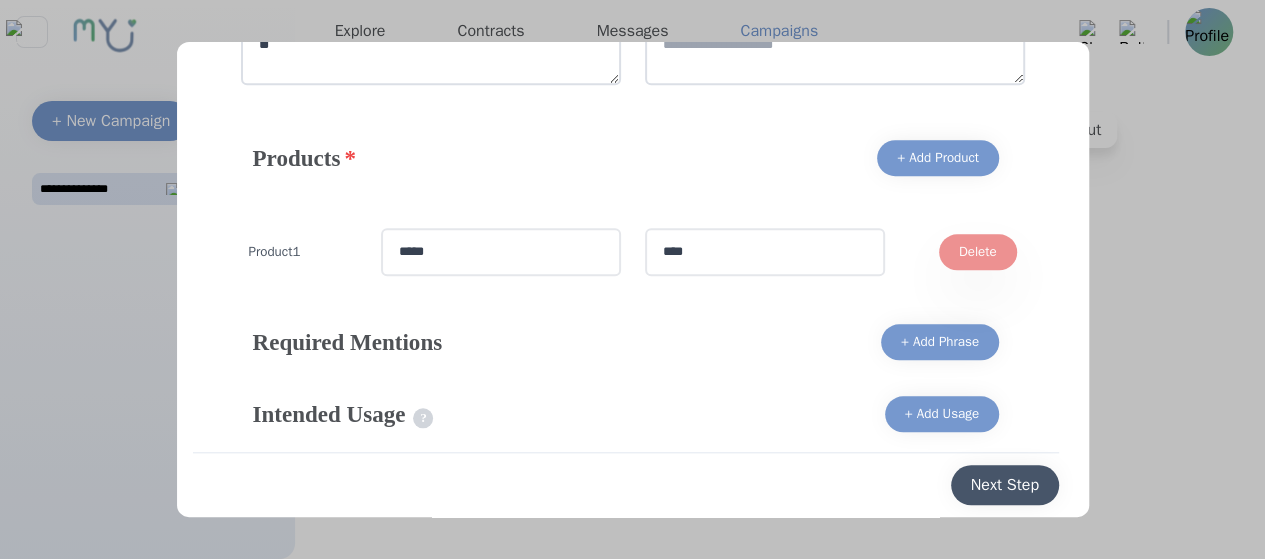 click on "Next Step" at bounding box center [1005, 485] 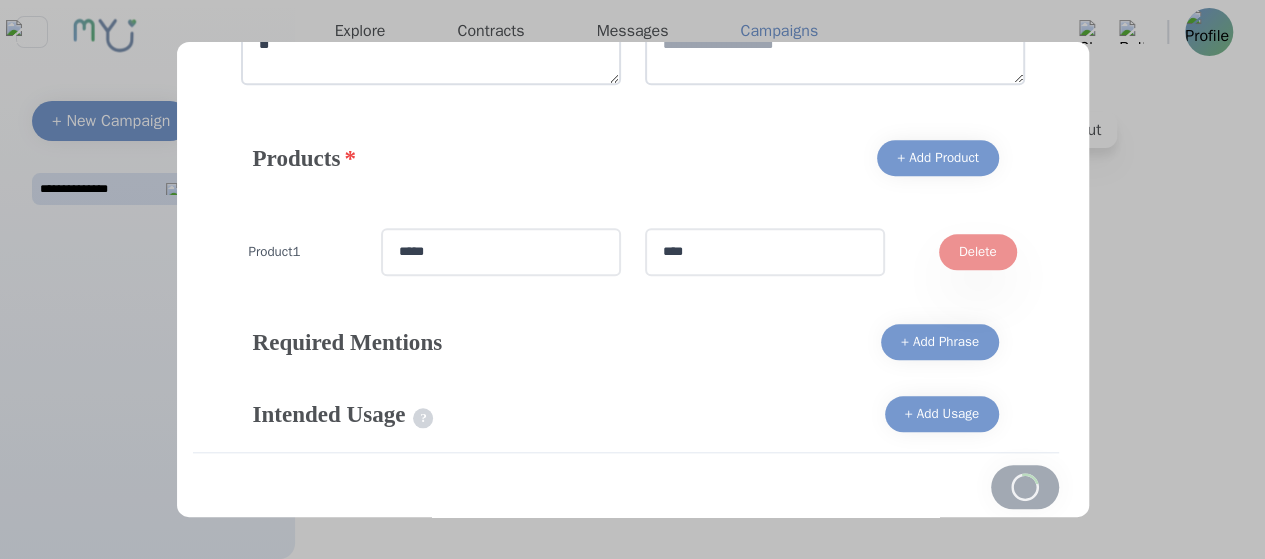 select on "**" 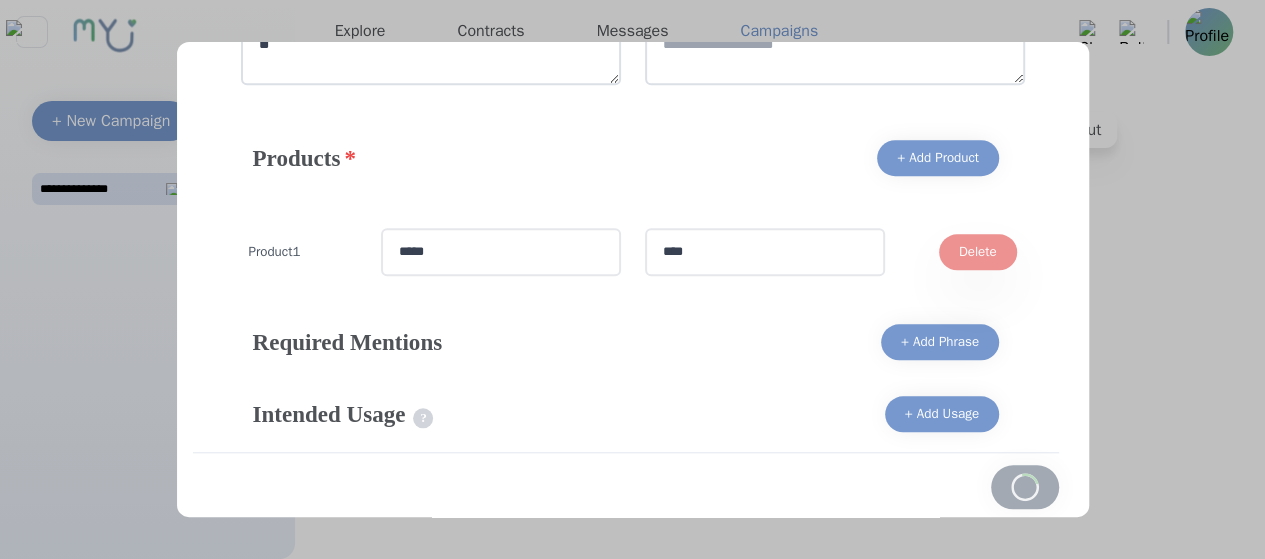 select on "*" 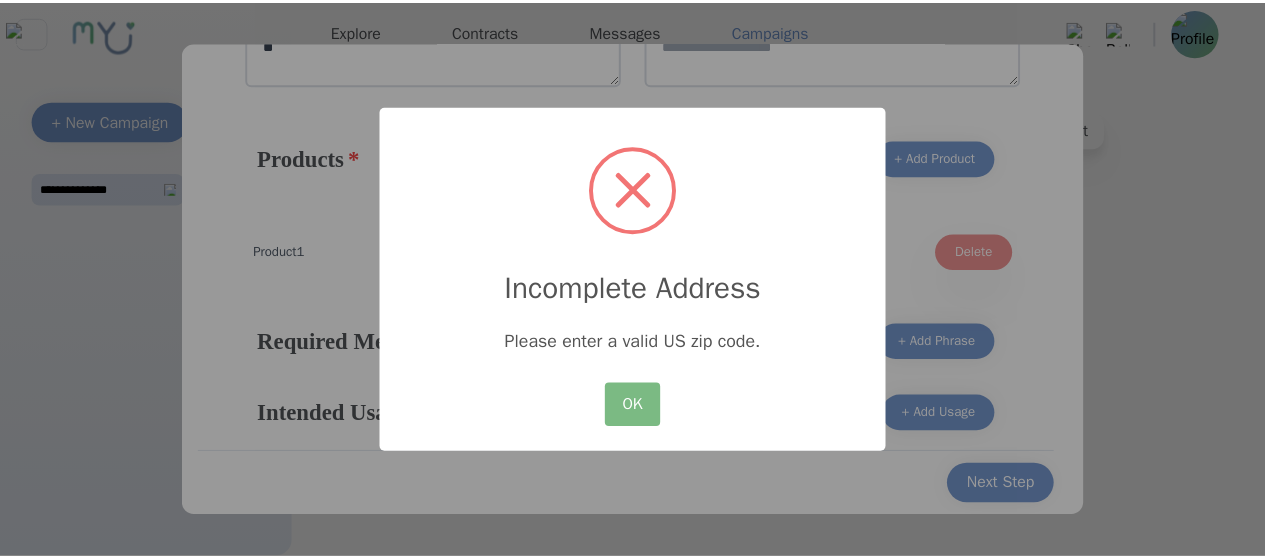 scroll, scrollTop: 794, scrollLeft: 0, axis: vertical 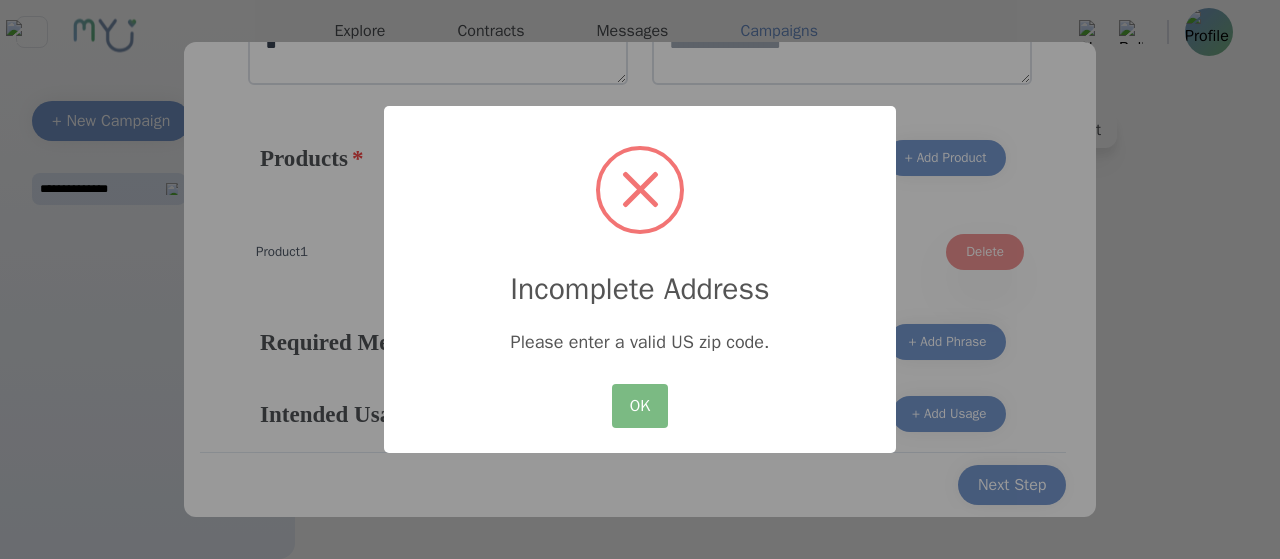 click on "OK No Cancel" at bounding box center (640, 406) 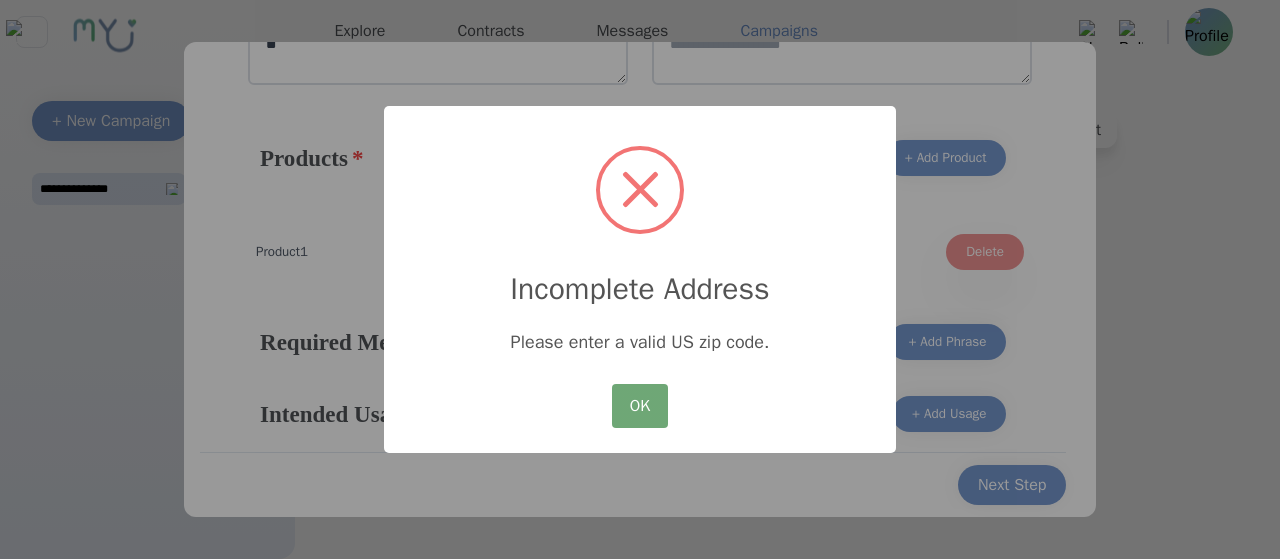click on "OK" at bounding box center [640, 406] 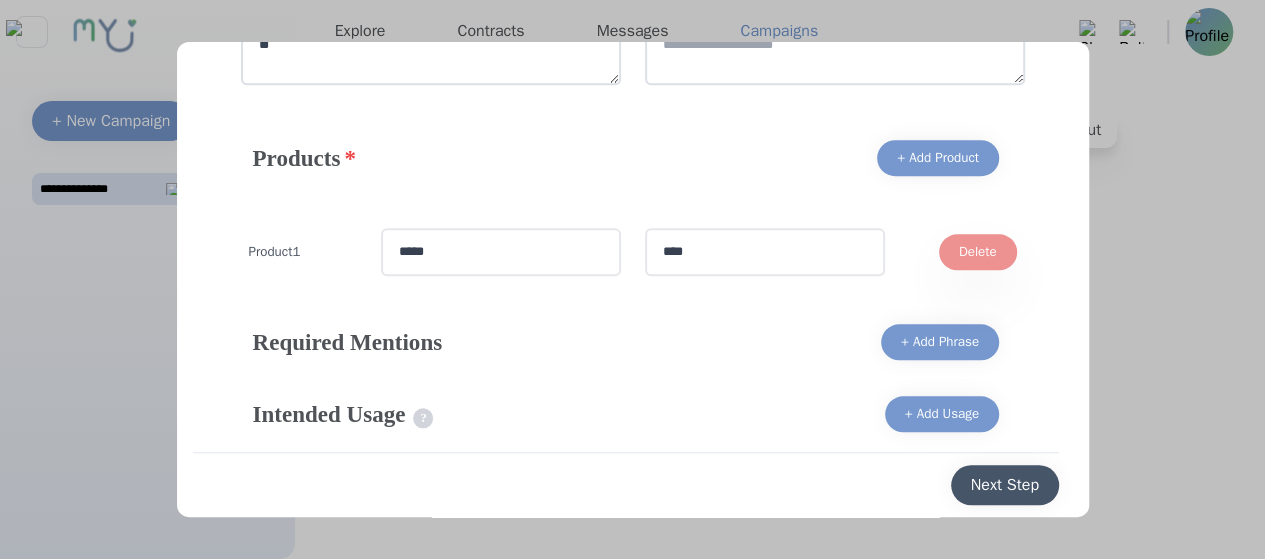 click on "Next Step" at bounding box center (1005, 485) 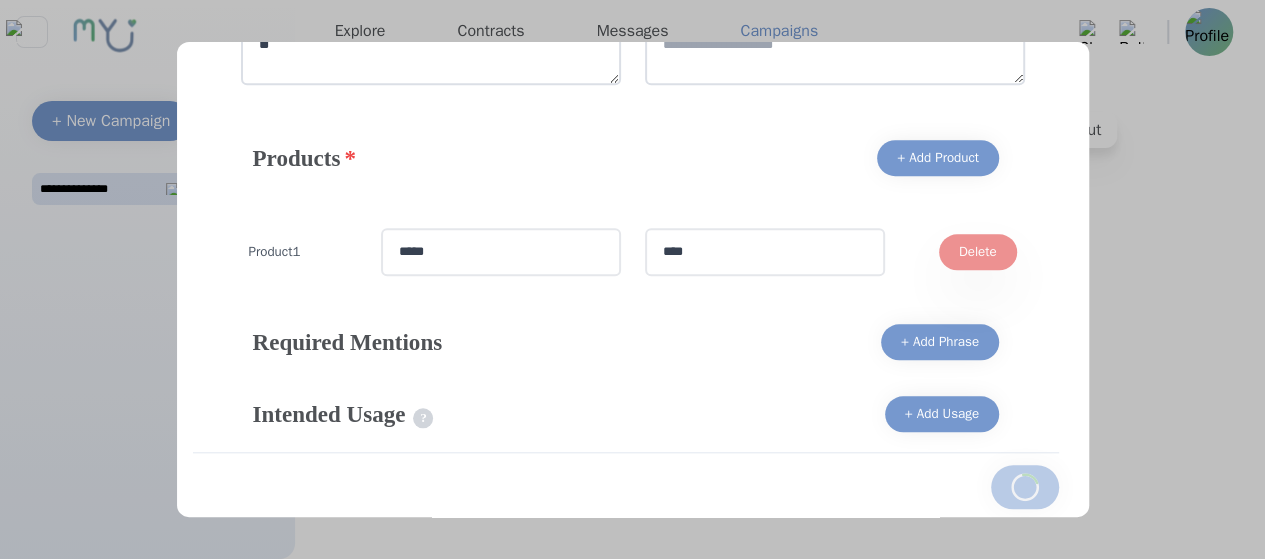 scroll, scrollTop: 794, scrollLeft: 0, axis: vertical 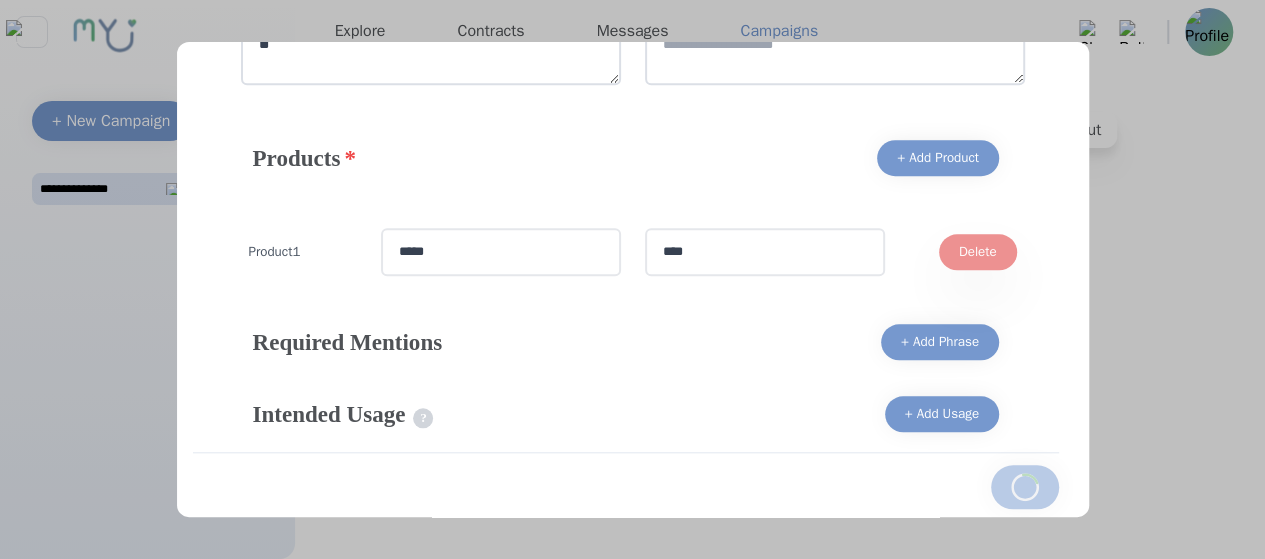 select on "**" 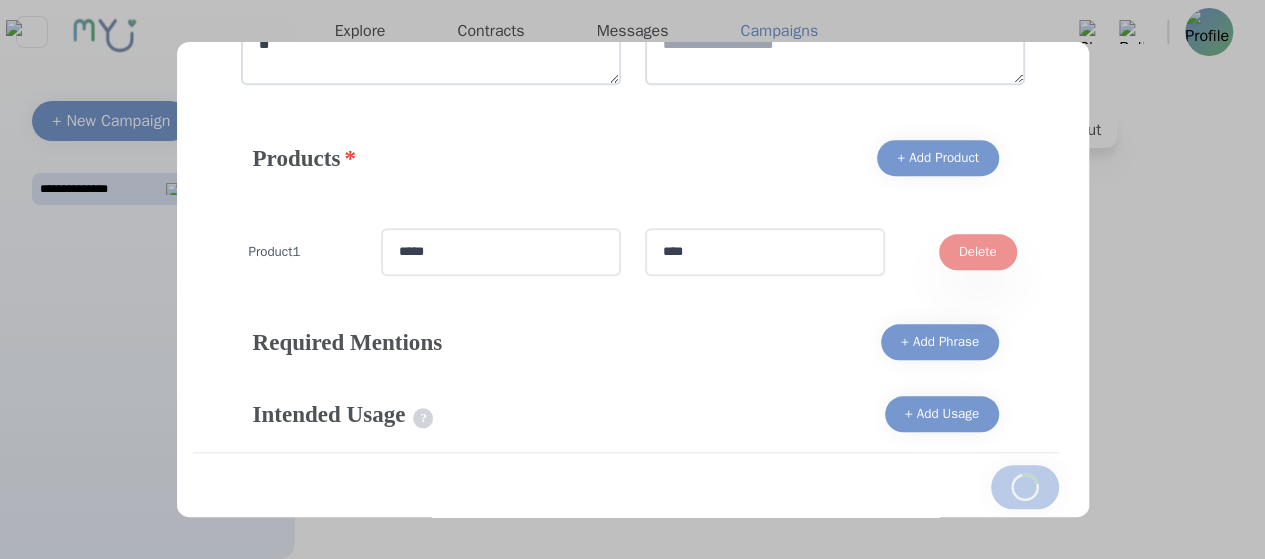 select on "**" 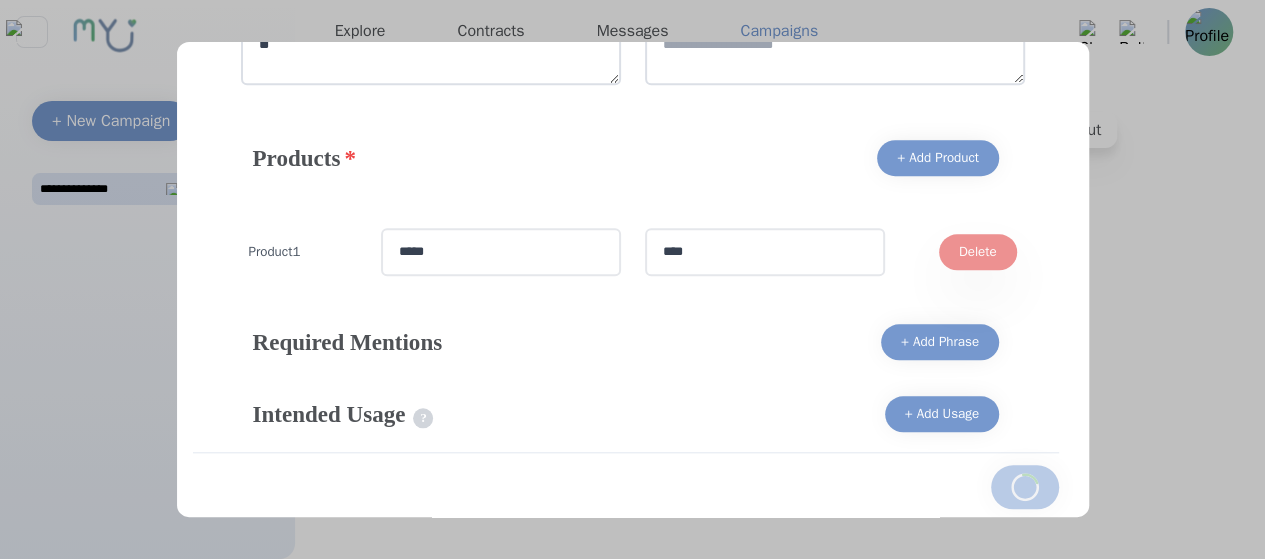 select on "*" 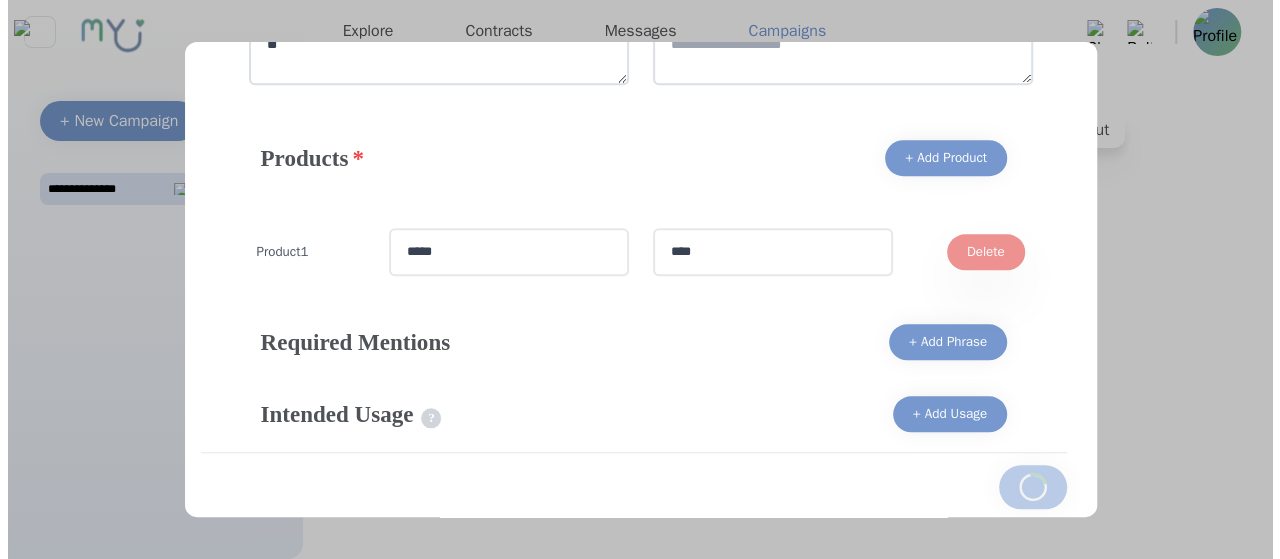 scroll, scrollTop: 794, scrollLeft: 0, axis: vertical 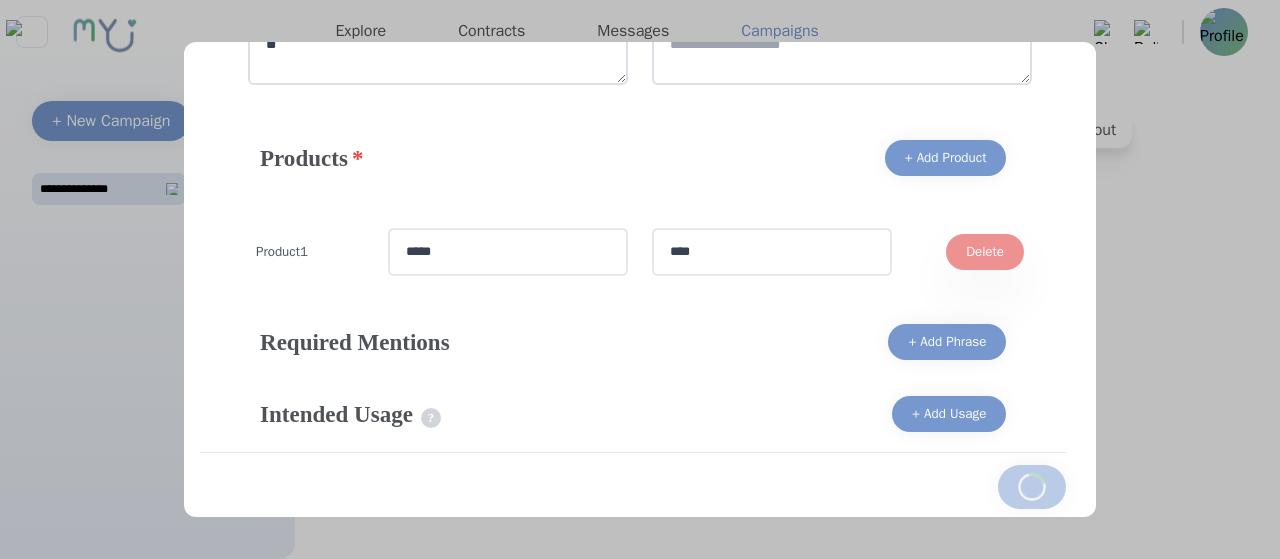 select on "**" 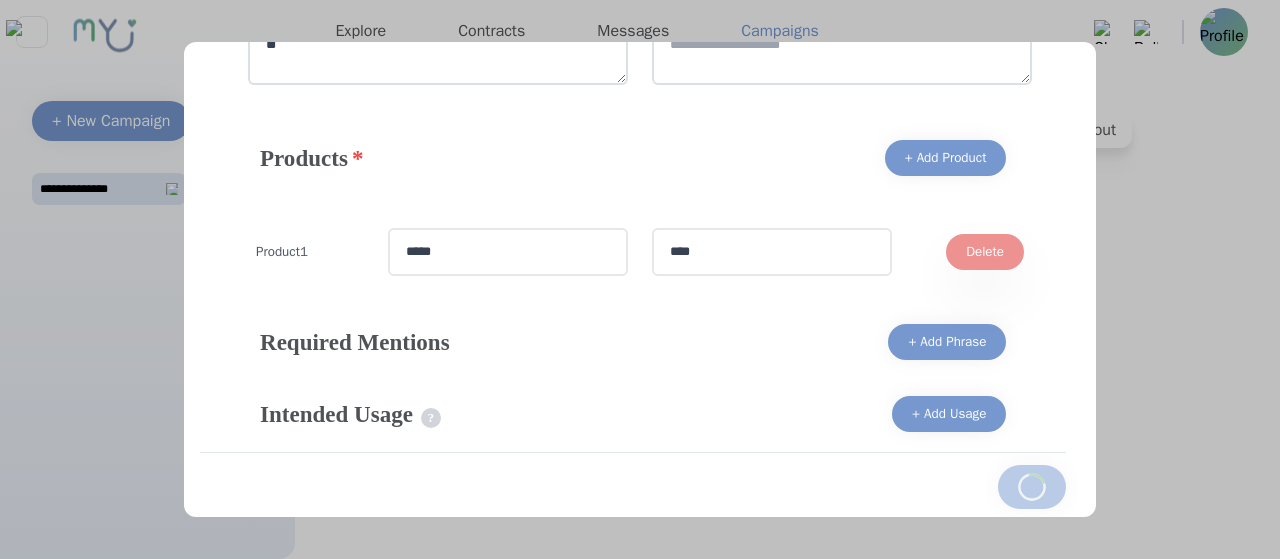 select on "*" 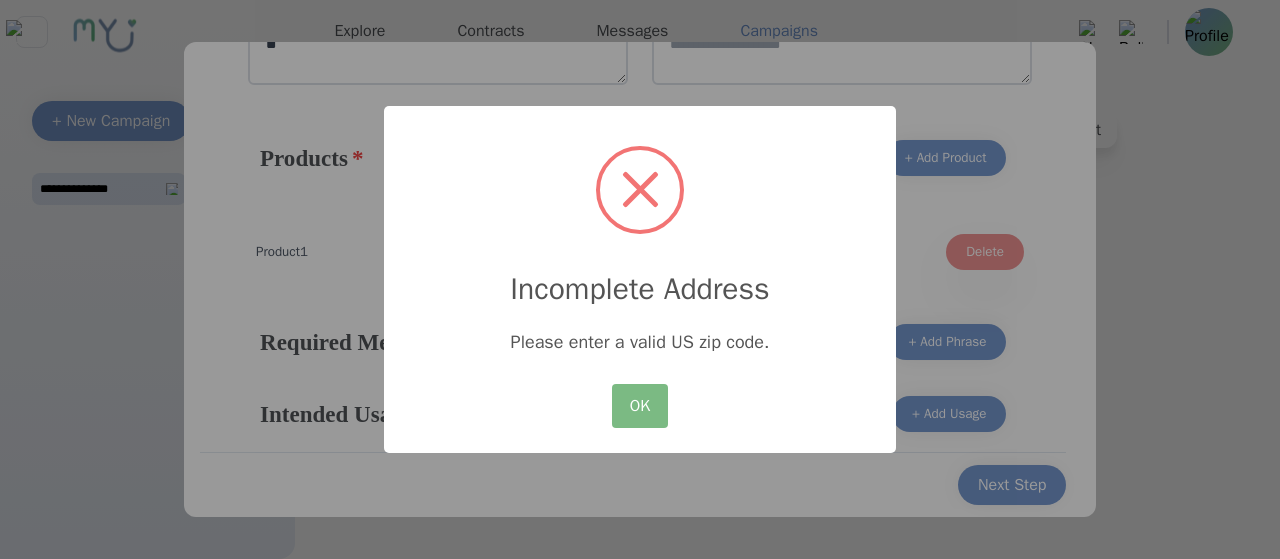 select on "**" 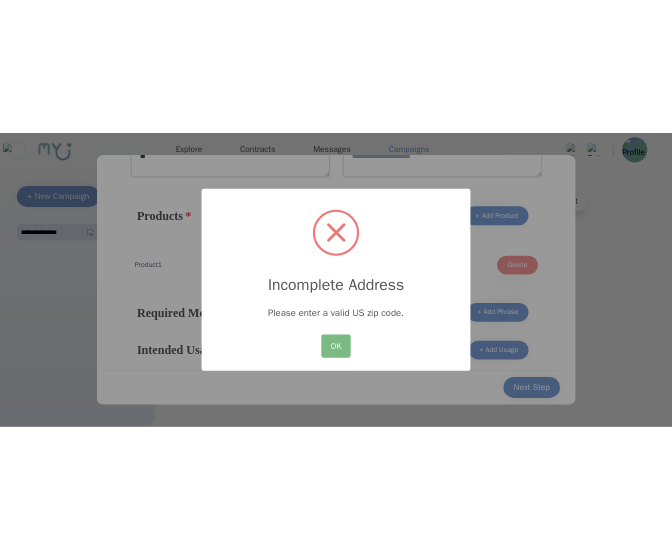 scroll, scrollTop: 794, scrollLeft: 0, axis: vertical 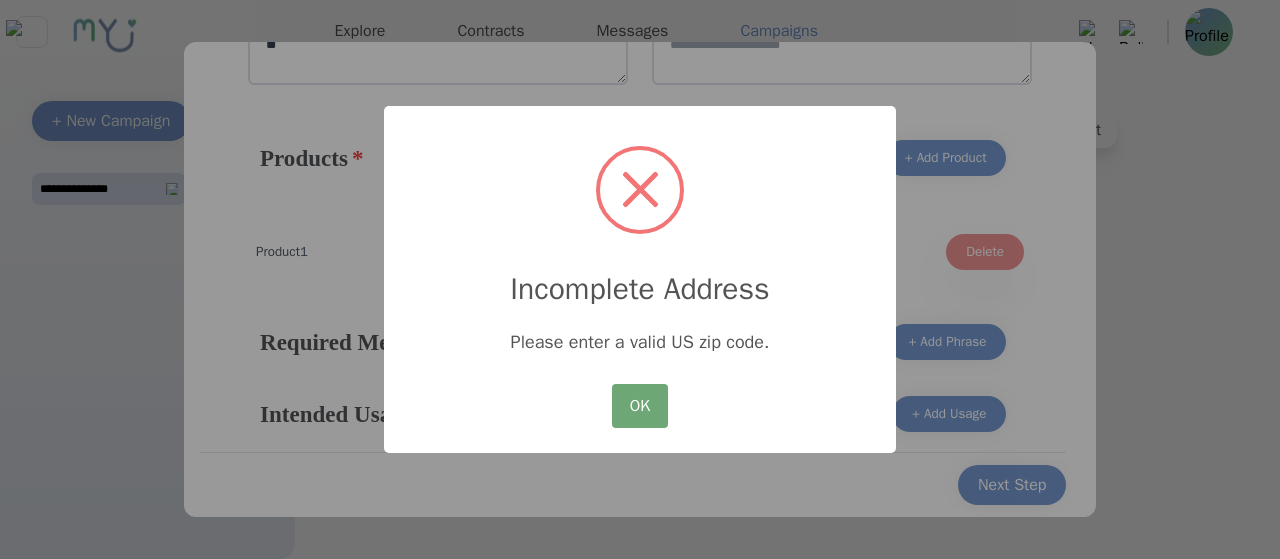 type 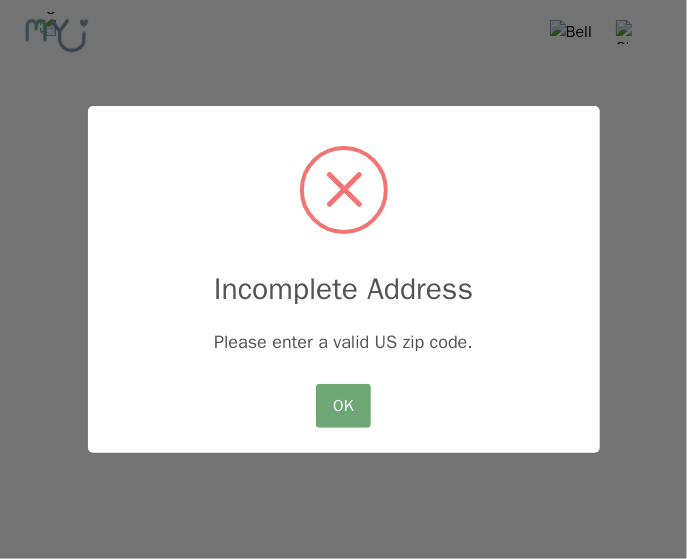 click on "OK" at bounding box center (344, 406) 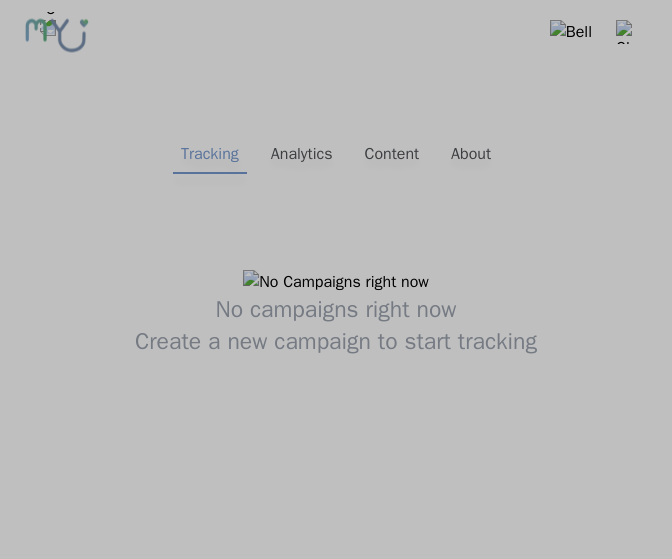 click at bounding box center [336, 279] 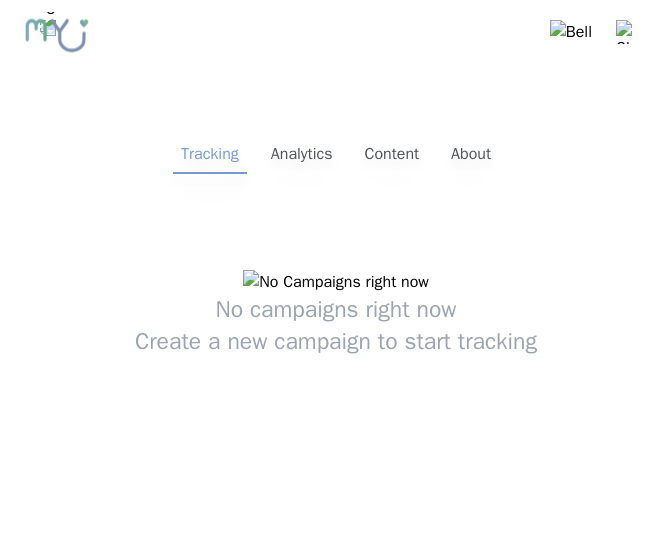 click at bounding box center (336, 282) 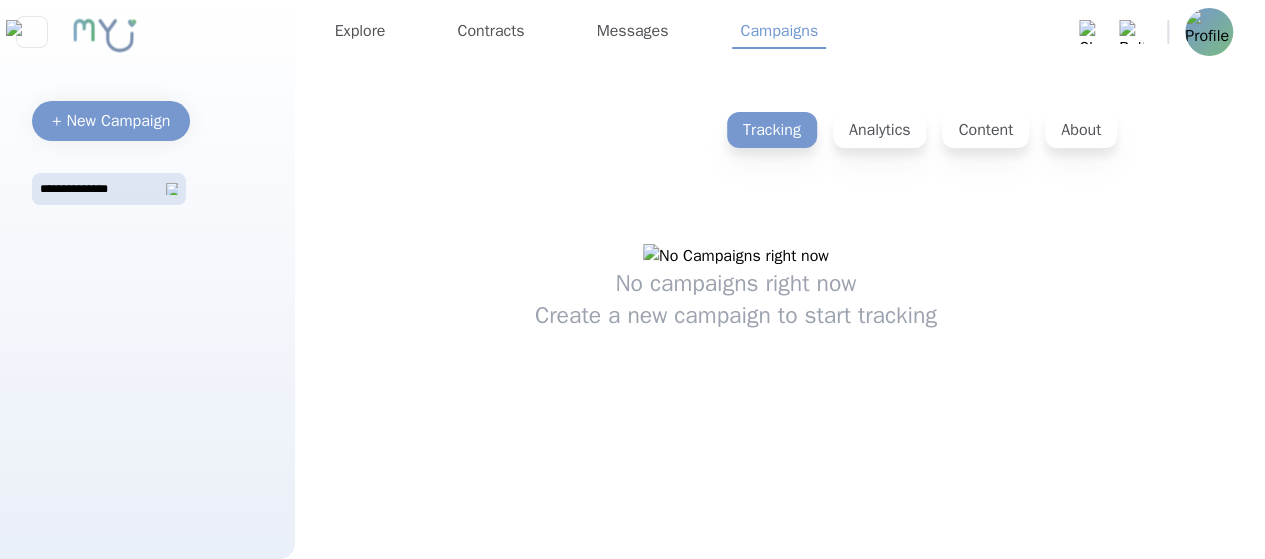 scroll, scrollTop: 0, scrollLeft: 0, axis: both 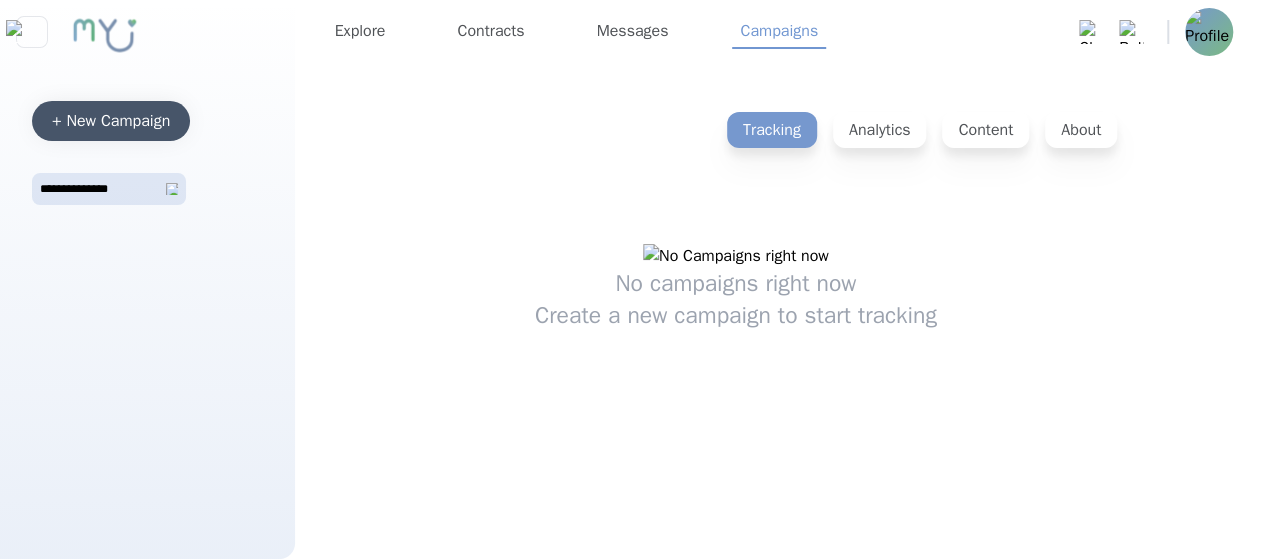 click on "+ New Campaign" at bounding box center [111, 121] 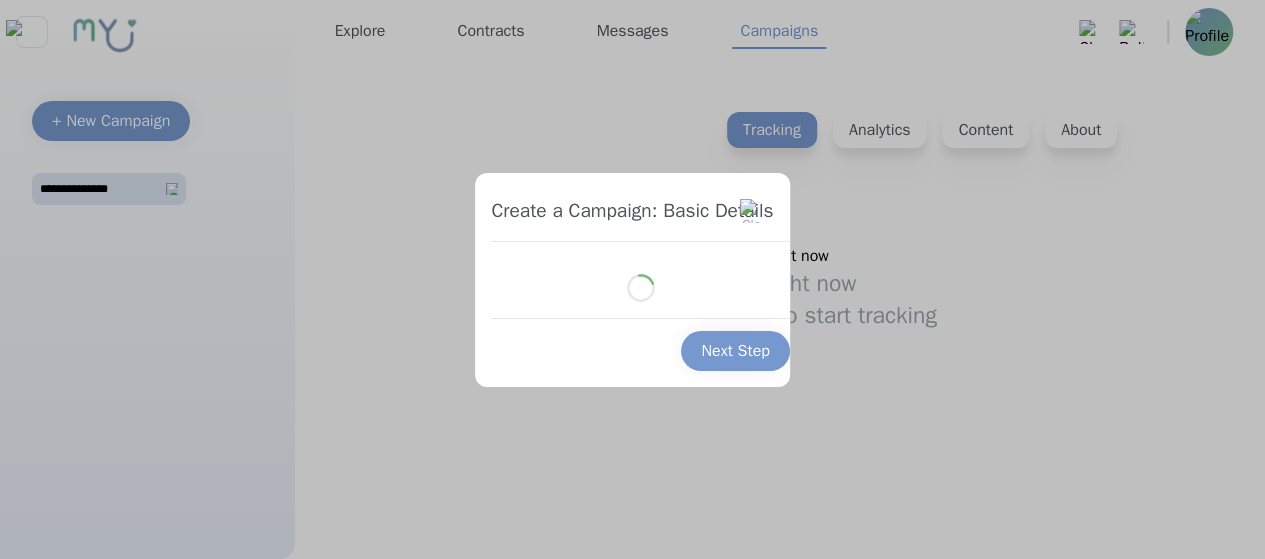 click on "**********" at bounding box center [632, 279] 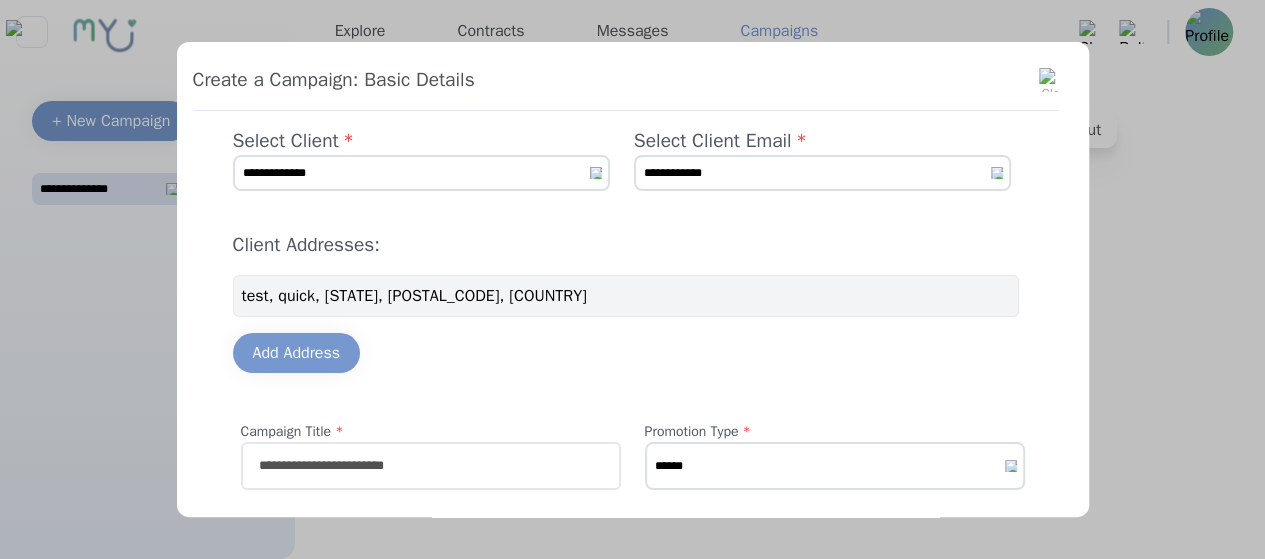 drag, startPoint x: 481, startPoint y: 189, endPoint x: 436, endPoint y: 207, distance: 48.466484 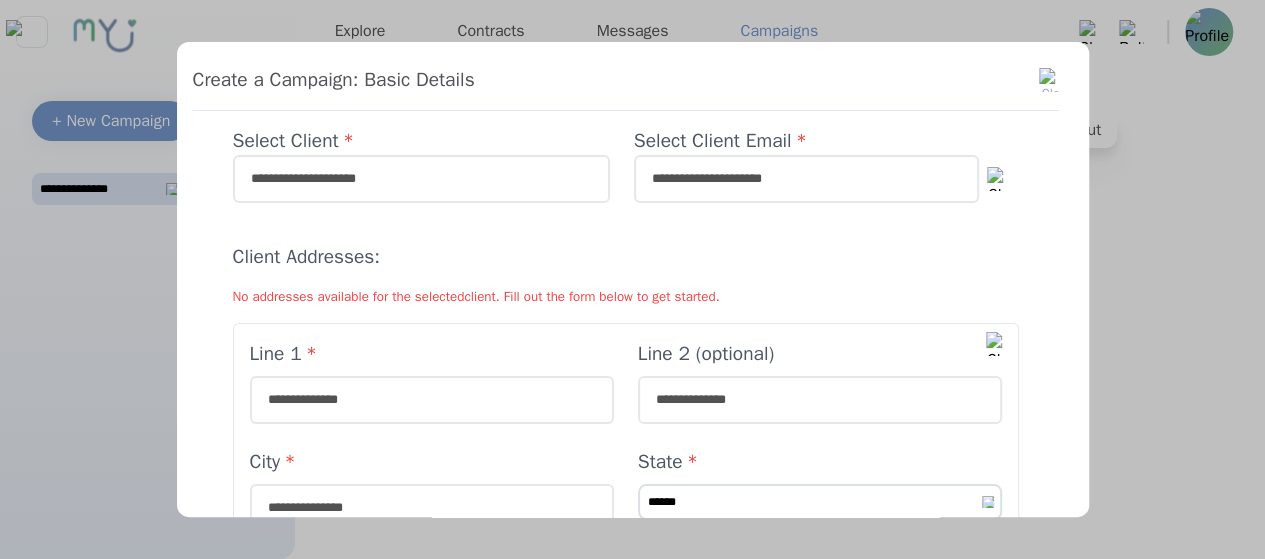 click at bounding box center (421, 179) 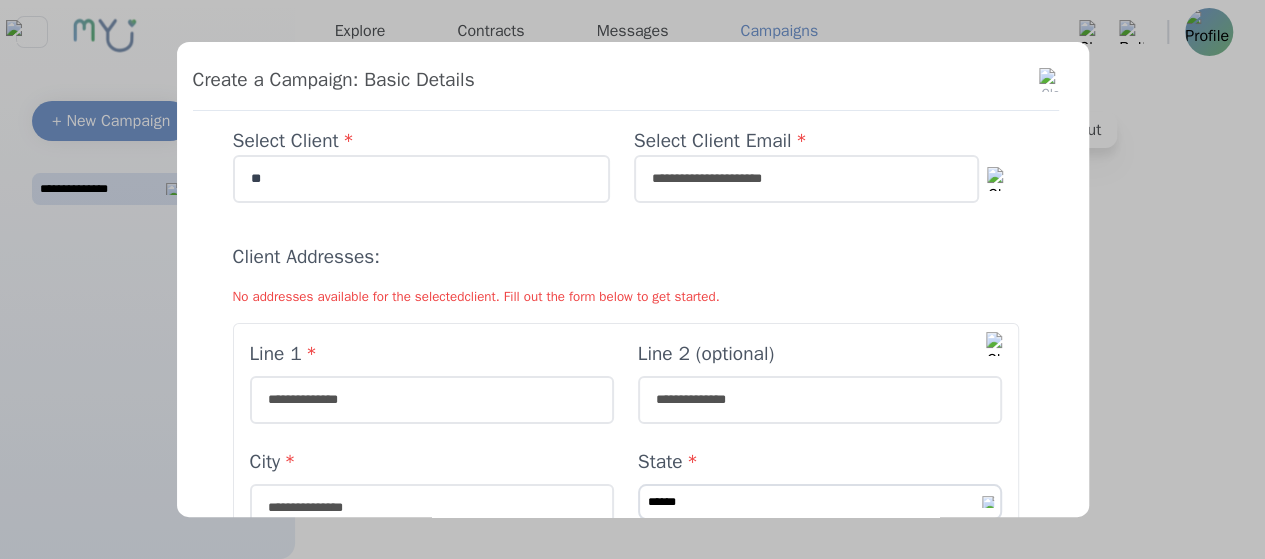 type on "*" 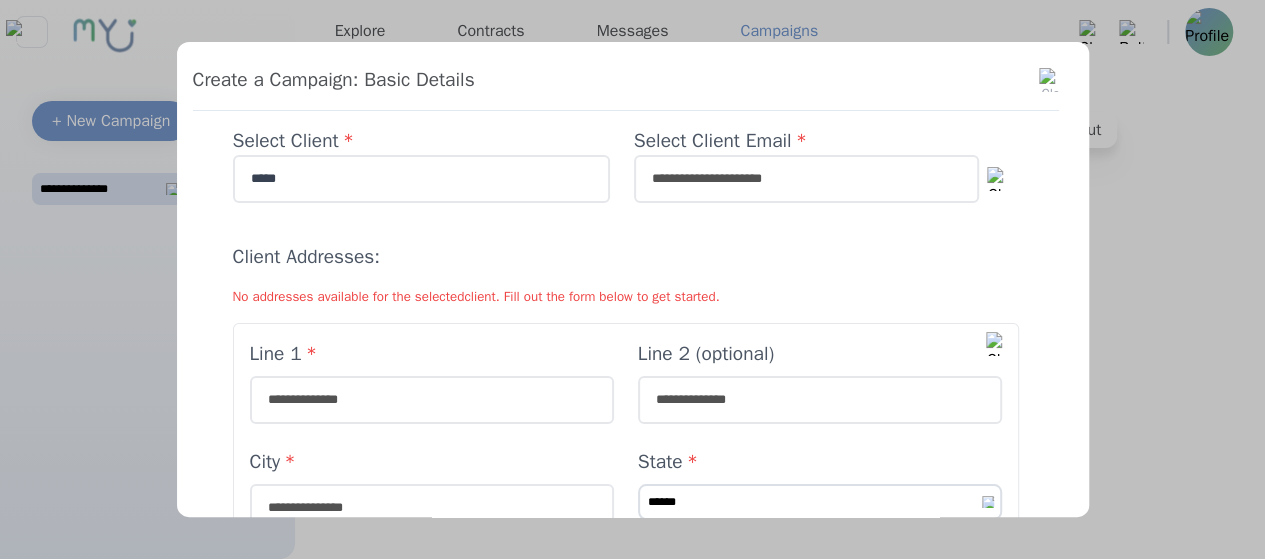 type on "*****" 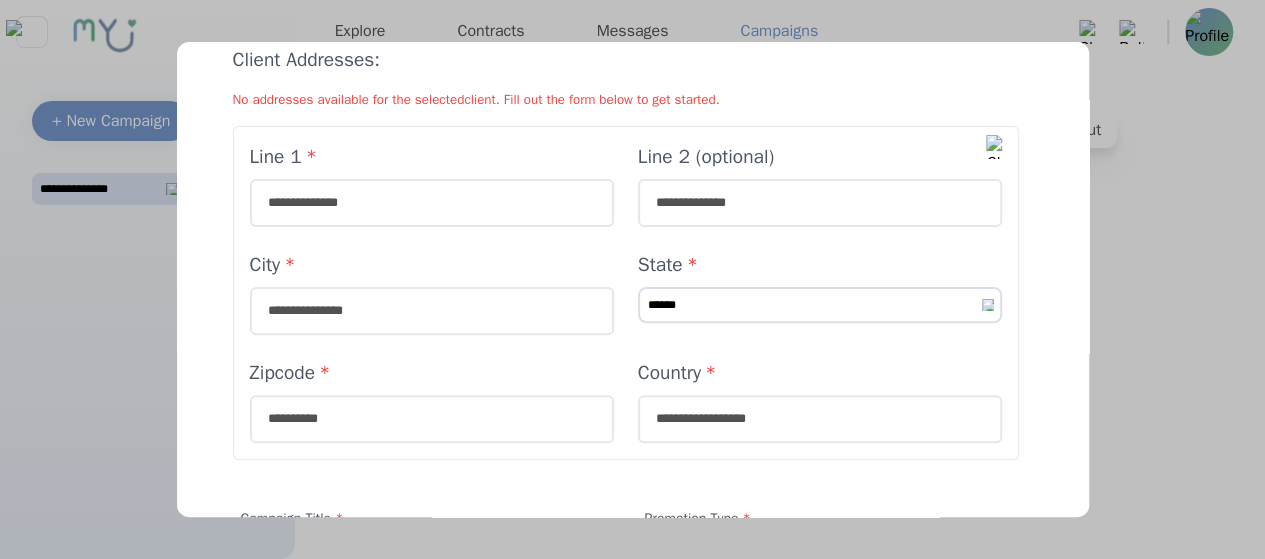 scroll, scrollTop: 202, scrollLeft: 0, axis: vertical 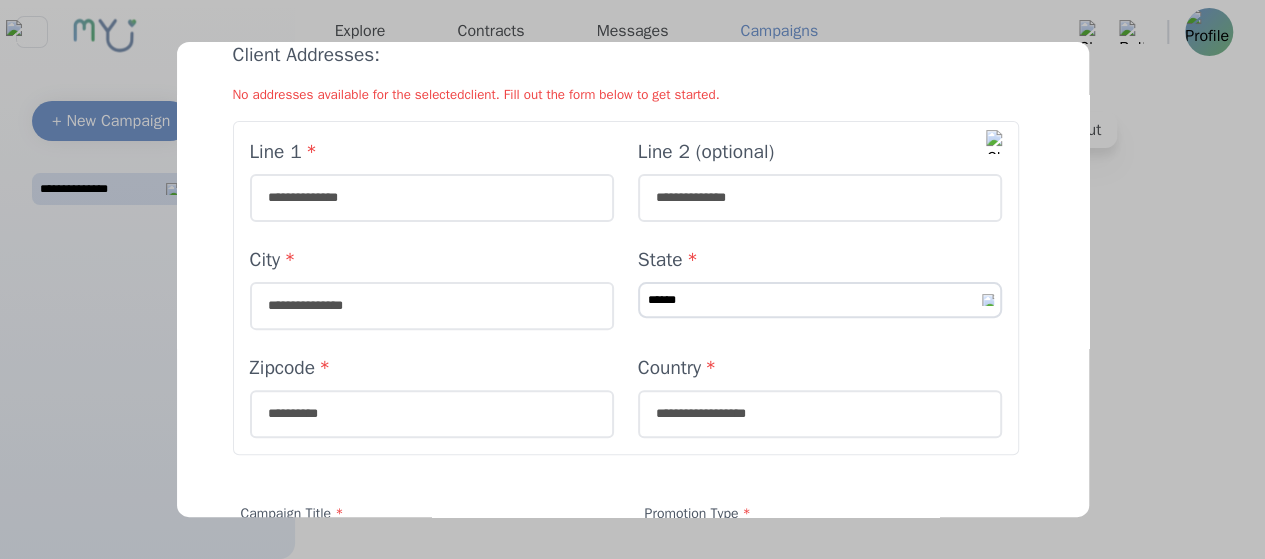 type on "**********" 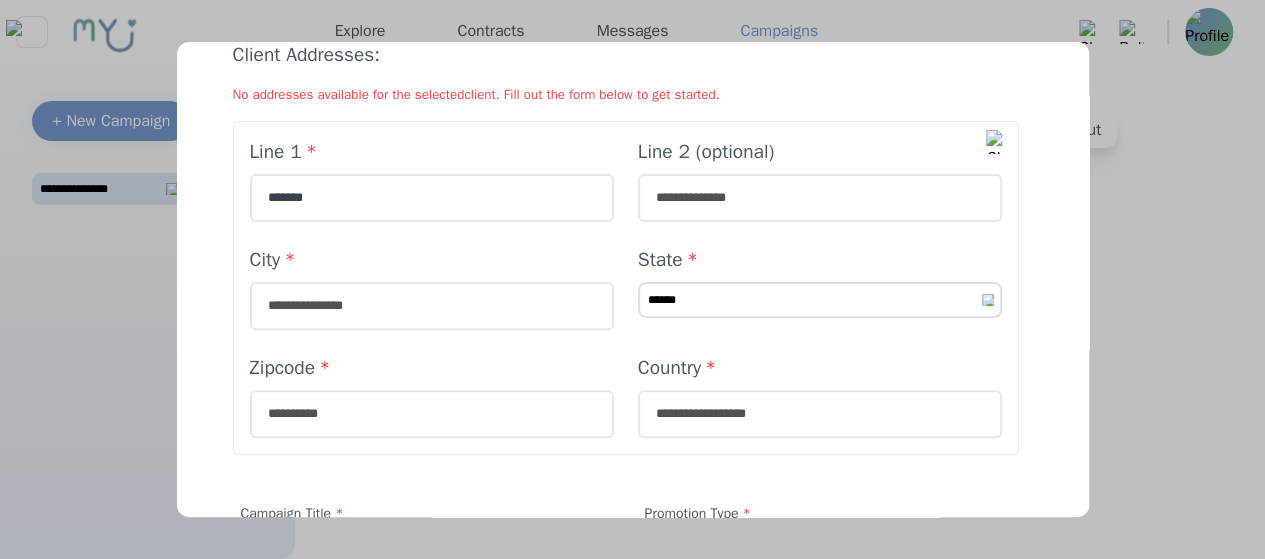 type on "*******" 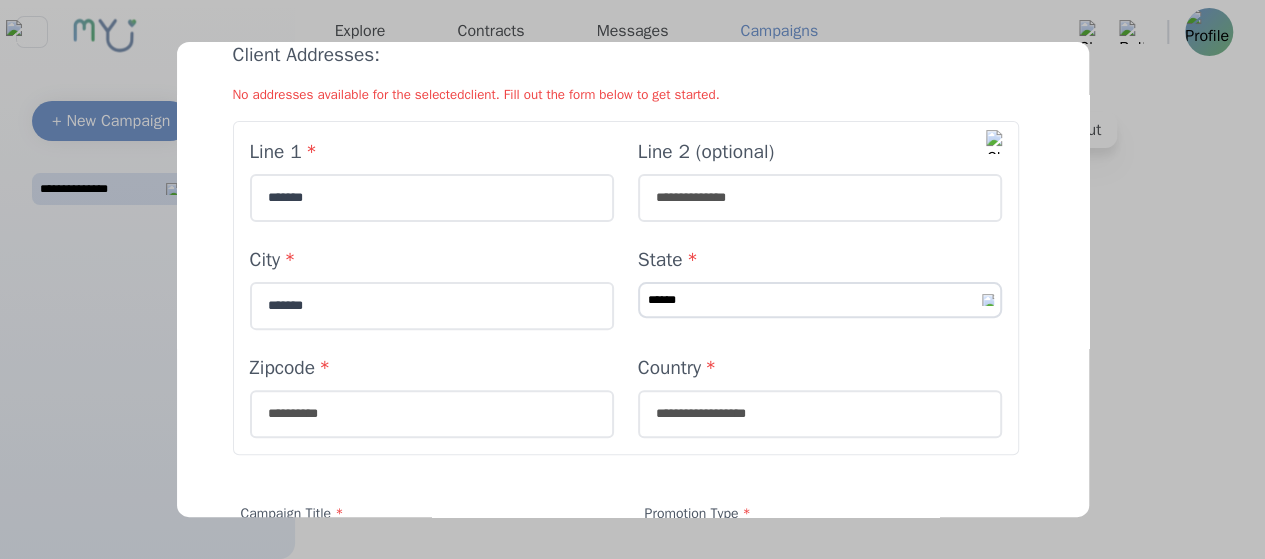 type on "*******" 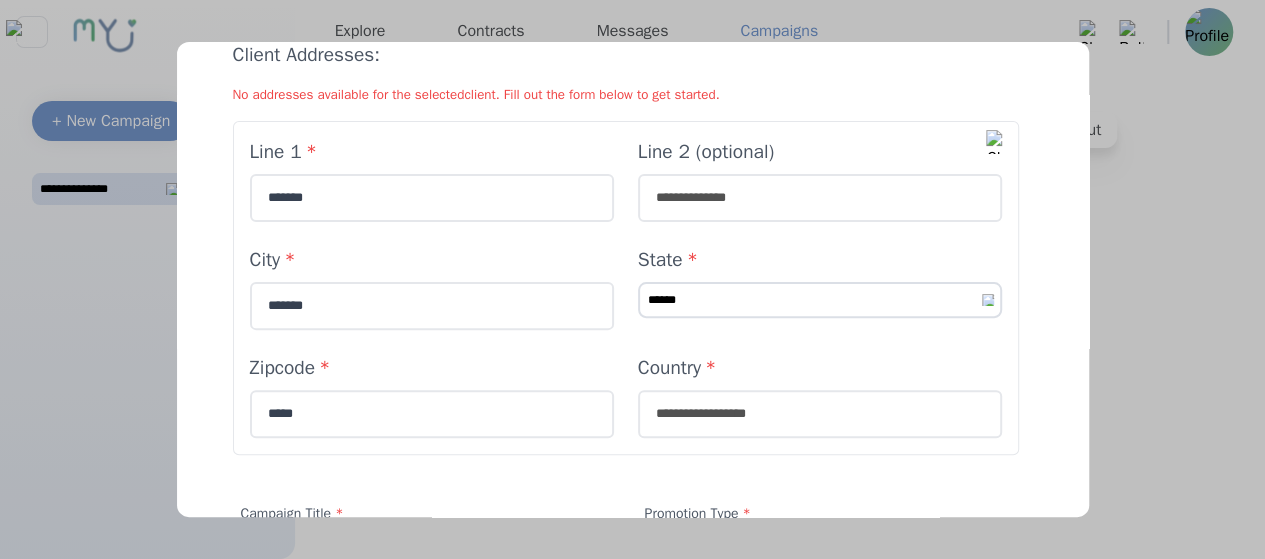 type on "*****" 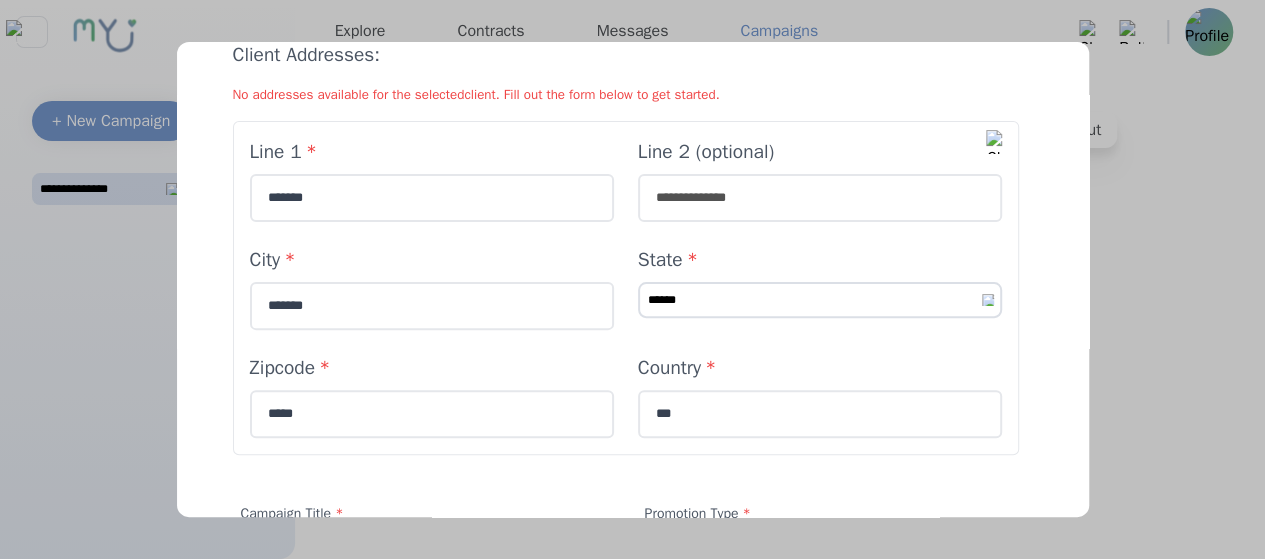 type on "***" 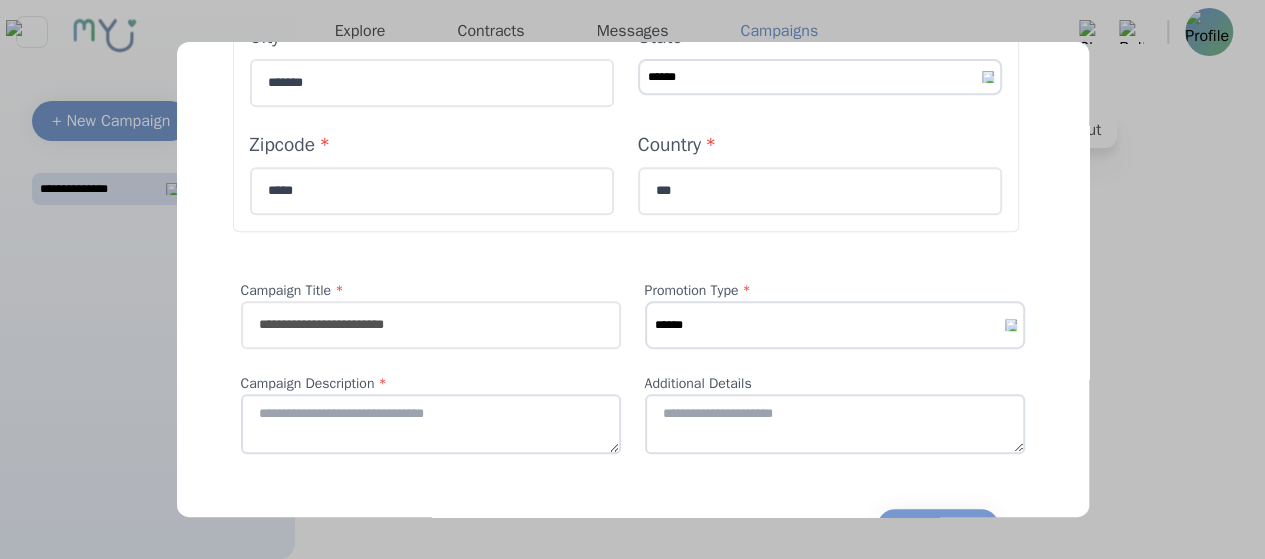 scroll, scrollTop: 424, scrollLeft: 0, axis: vertical 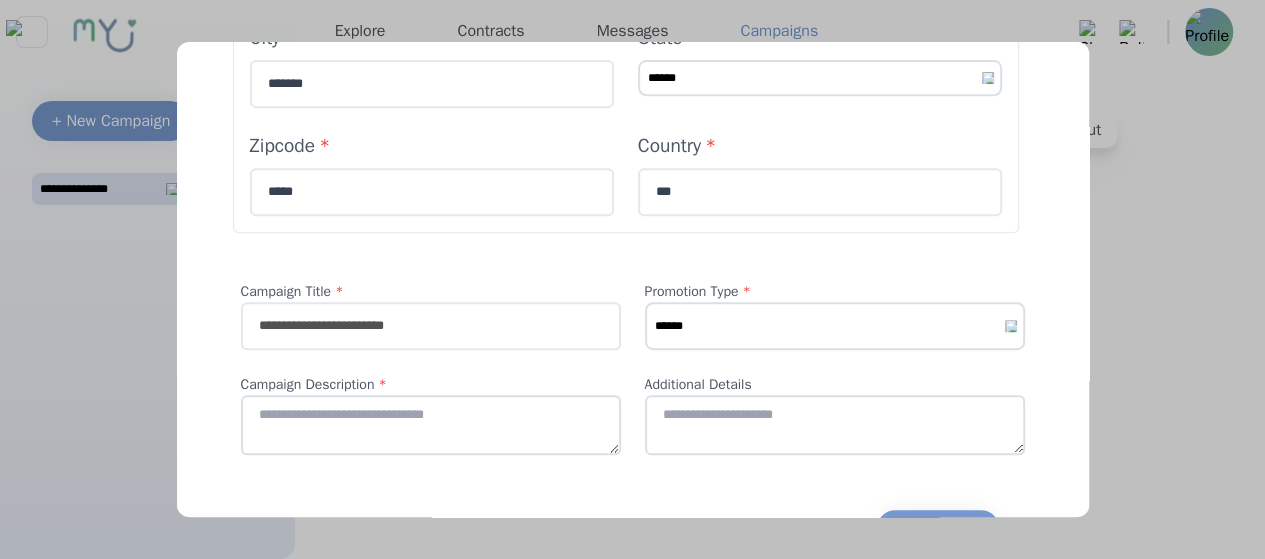 click at bounding box center (431, 326) 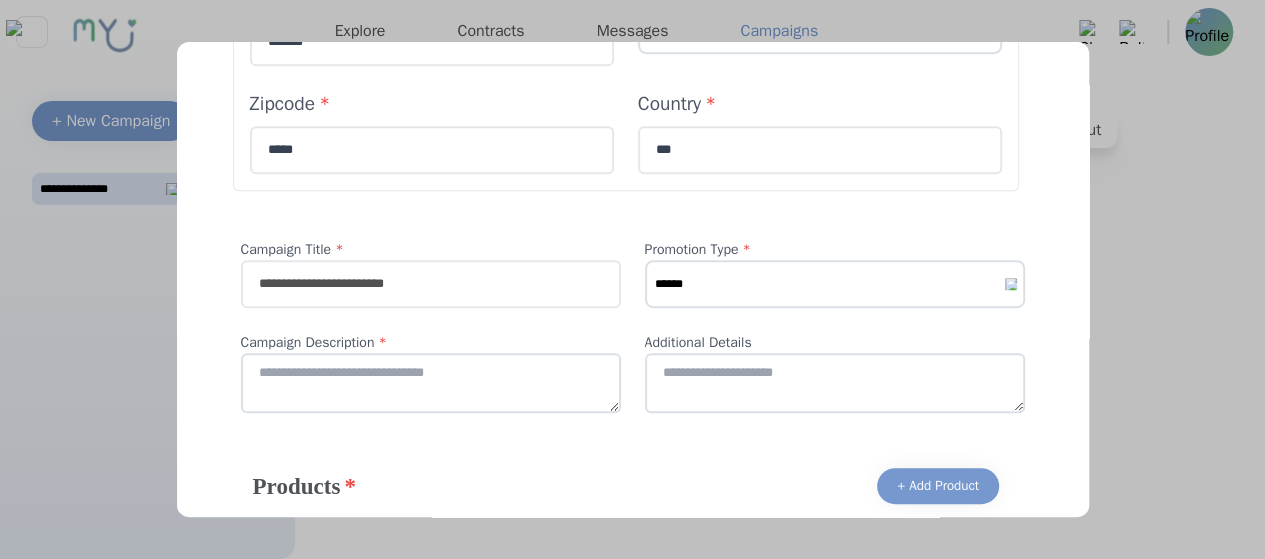 click on "****** ******* *******" at bounding box center (835, 284) 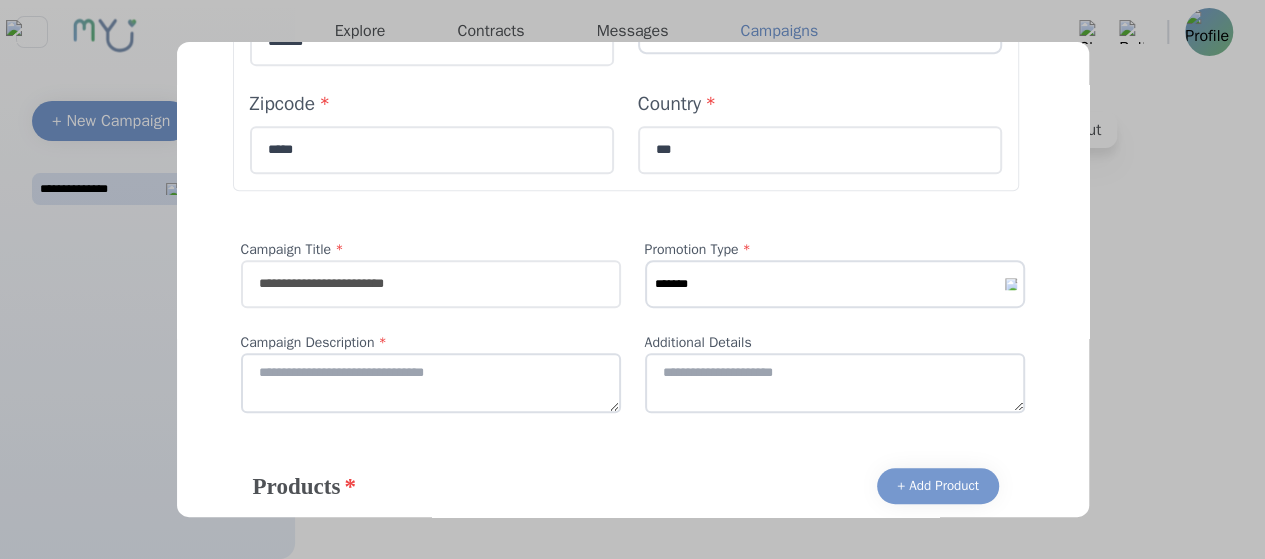 click on "****** ******* *******" at bounding box center (835, 284) 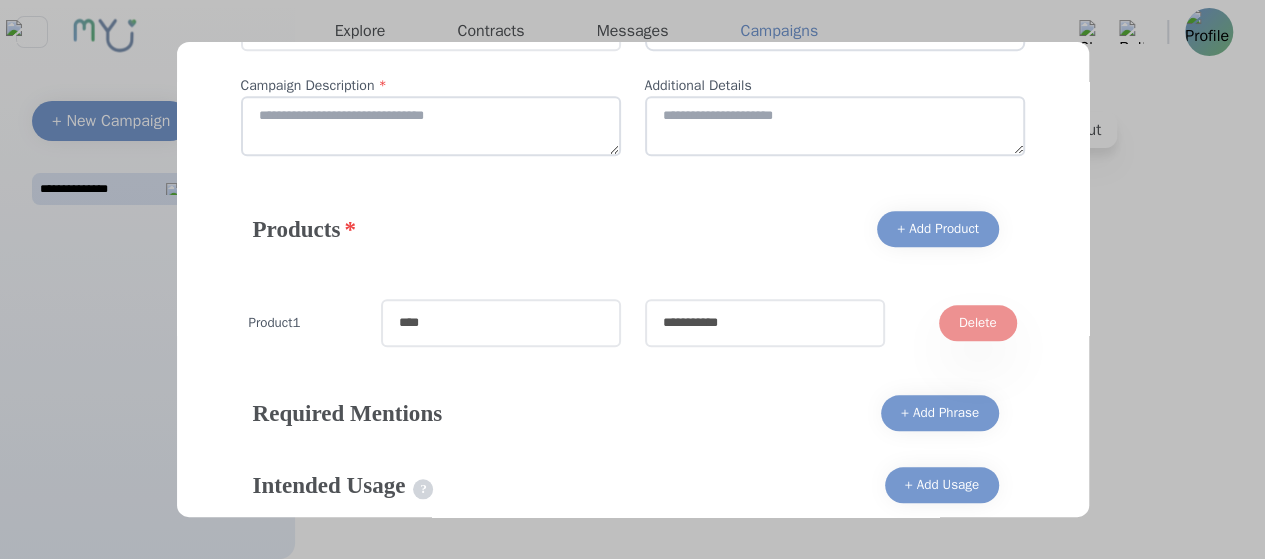 scroll, scrollTop: 738, scrollLeft: 0, axis: vertical 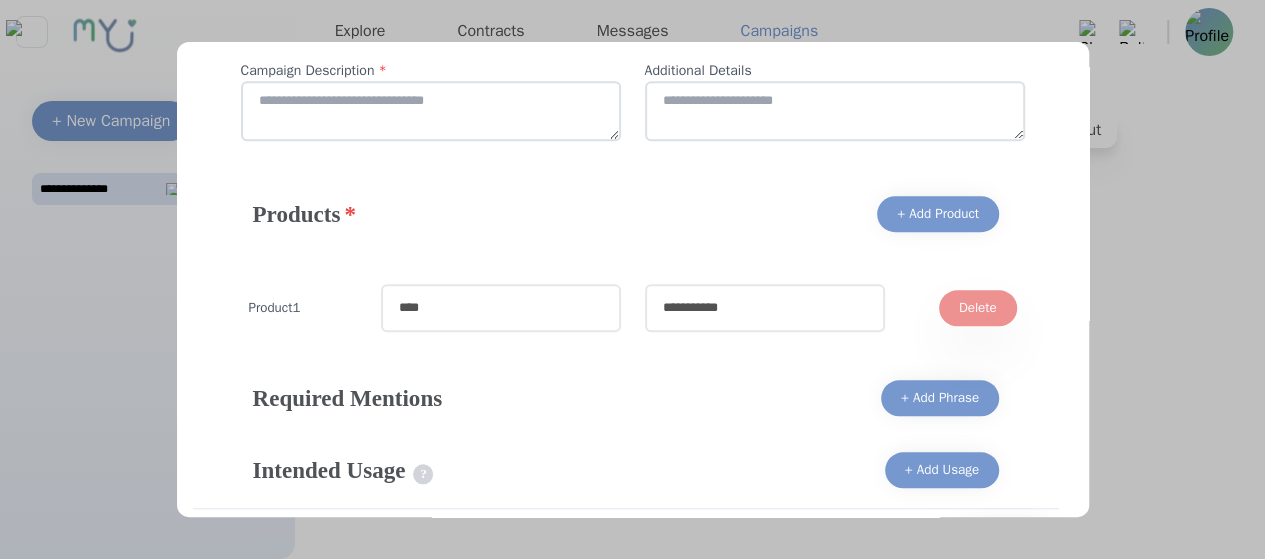 type on "**" 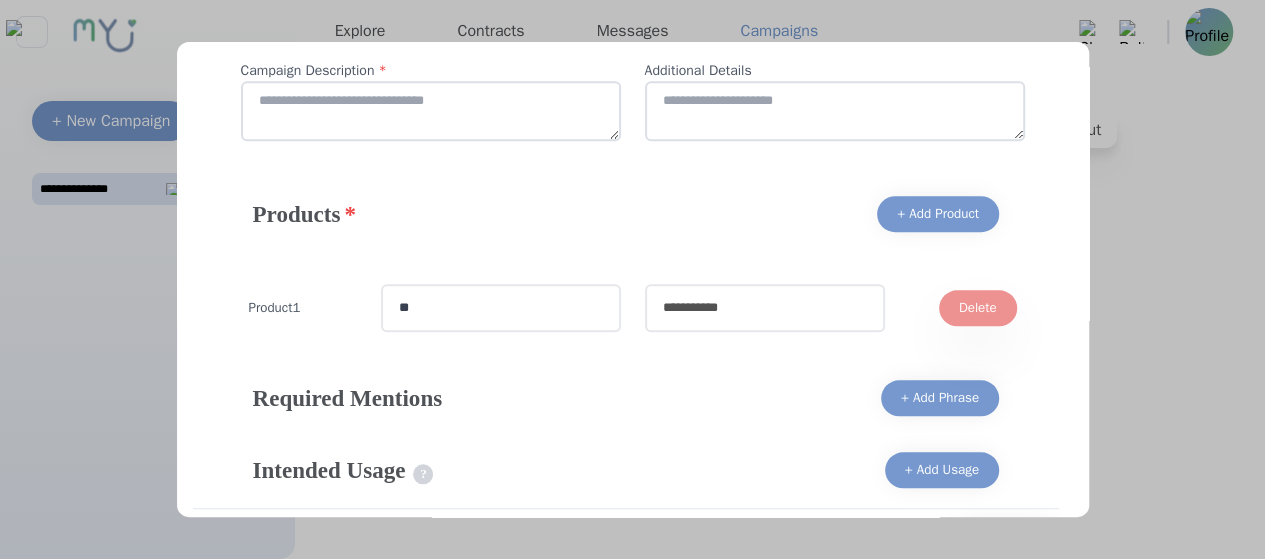 type on "**" 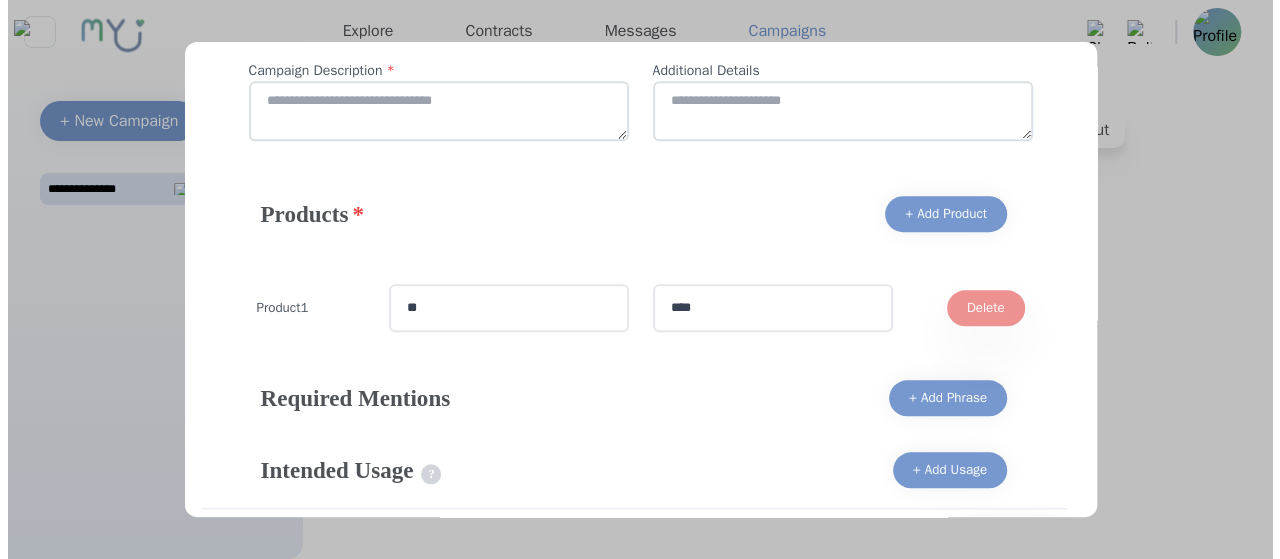 scroll, scrollTop: 794, scrollLeft: 0, axis: vertical 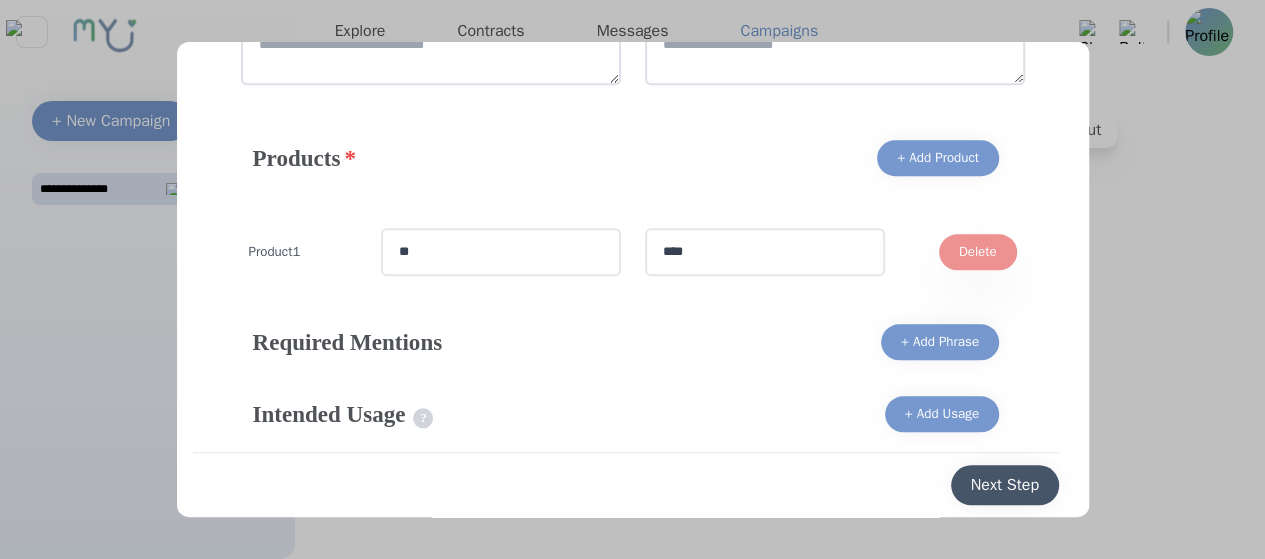 type on "****" 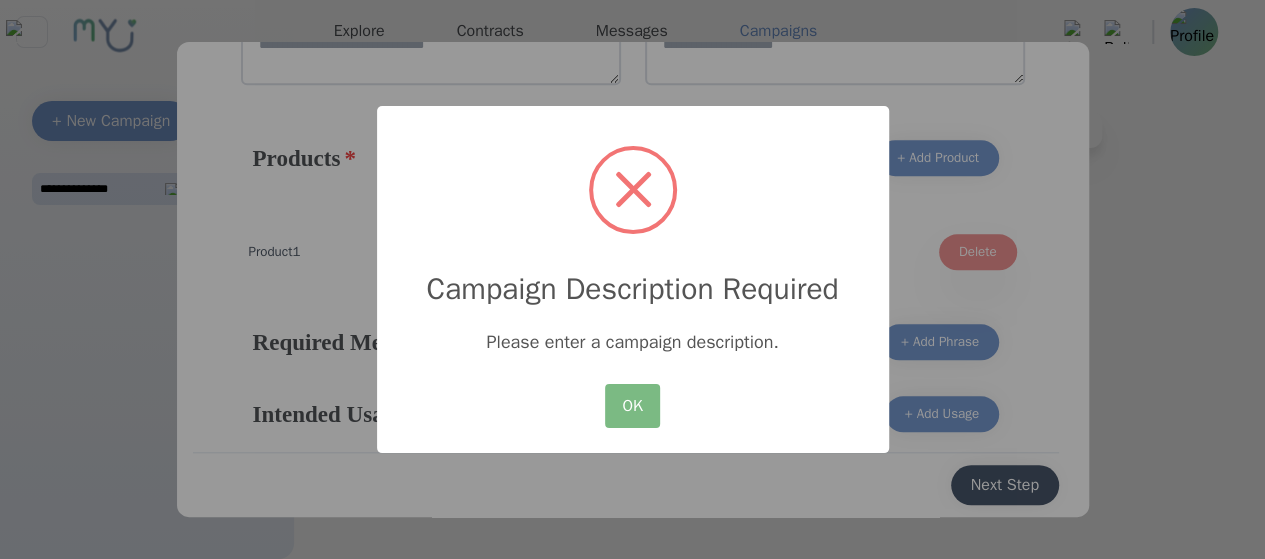 scroll, scrollTop: 794, scrollLeft: 0, axis: vertical 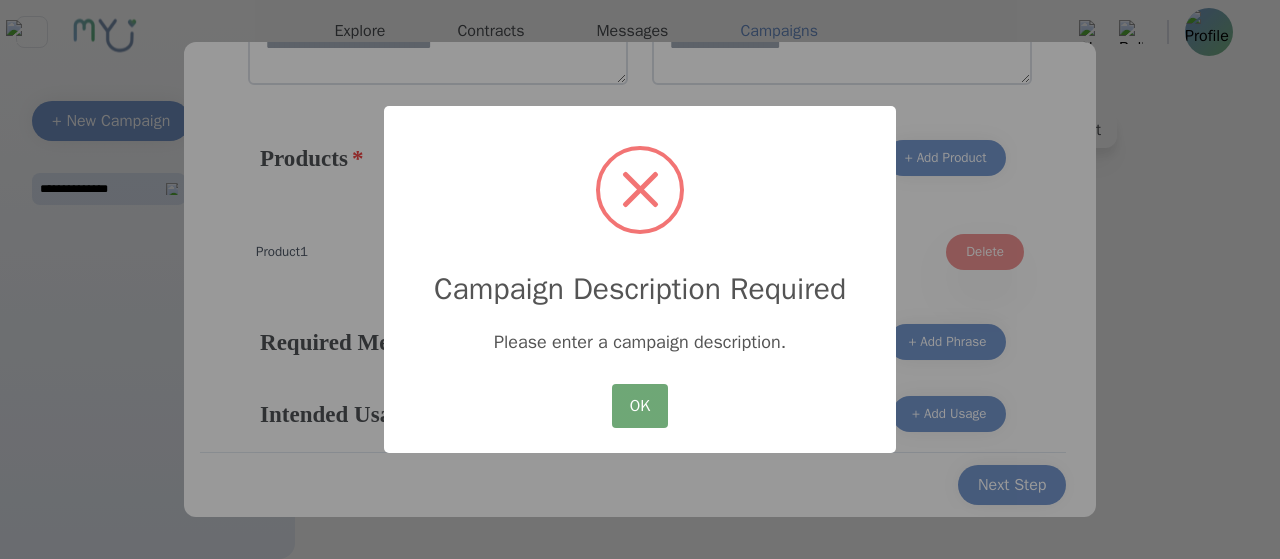 click on "OK" at bounding box center [640, 406] 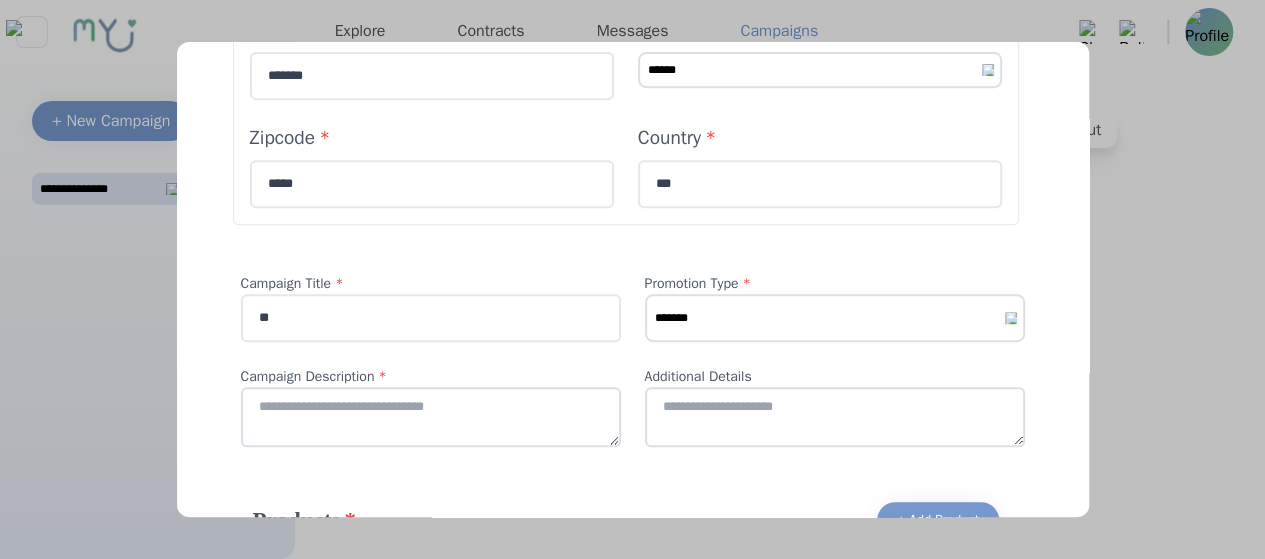 scroll, scrollTop: 418, scrollLeft: 0, axis: vertical 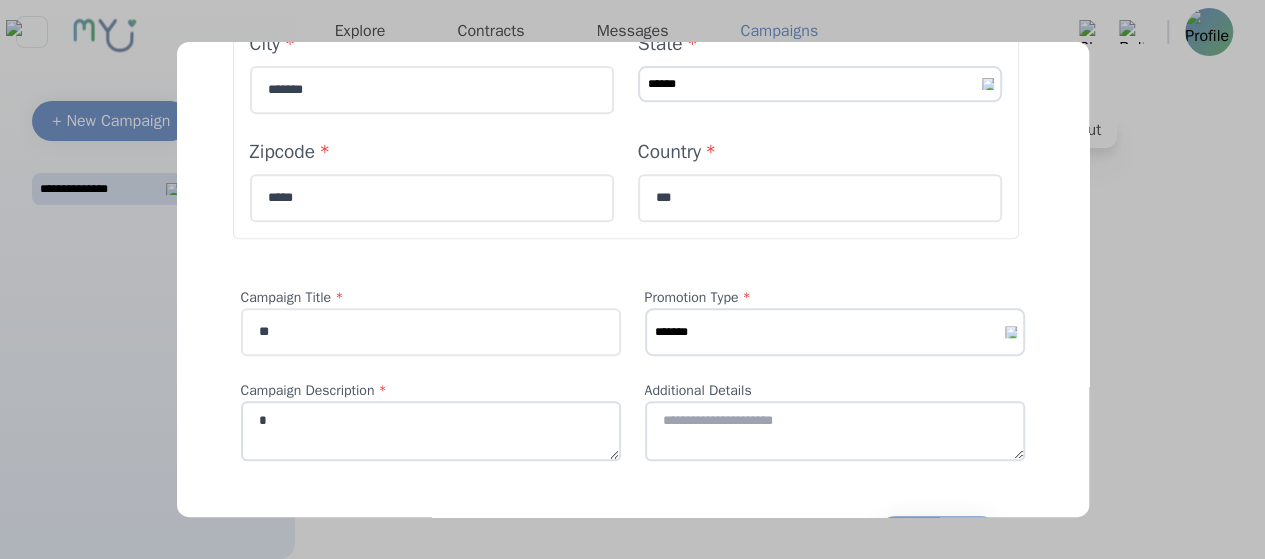 click on "*" at bounding box center [431, 431] 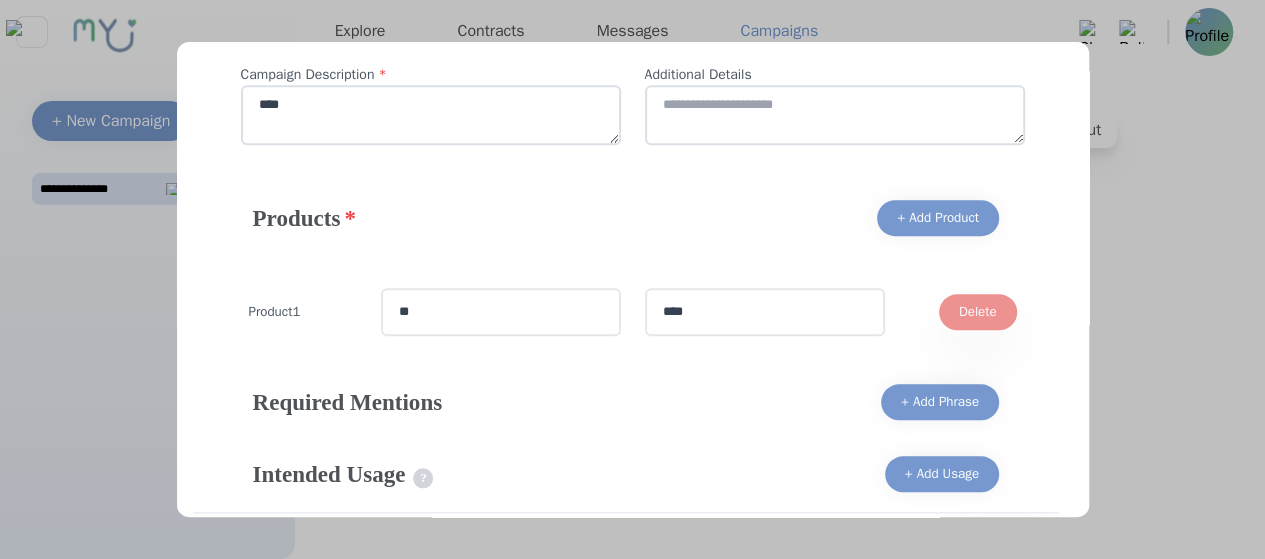 scroll, scrollTop: 732, scrollLeft: 0, axis: vertical 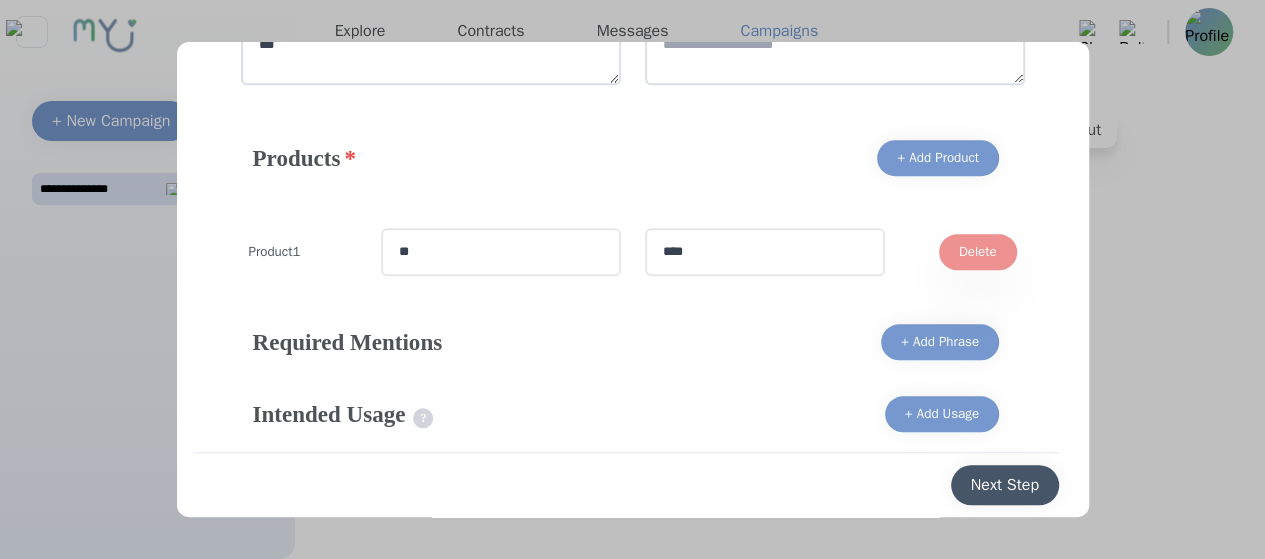 type on "***" 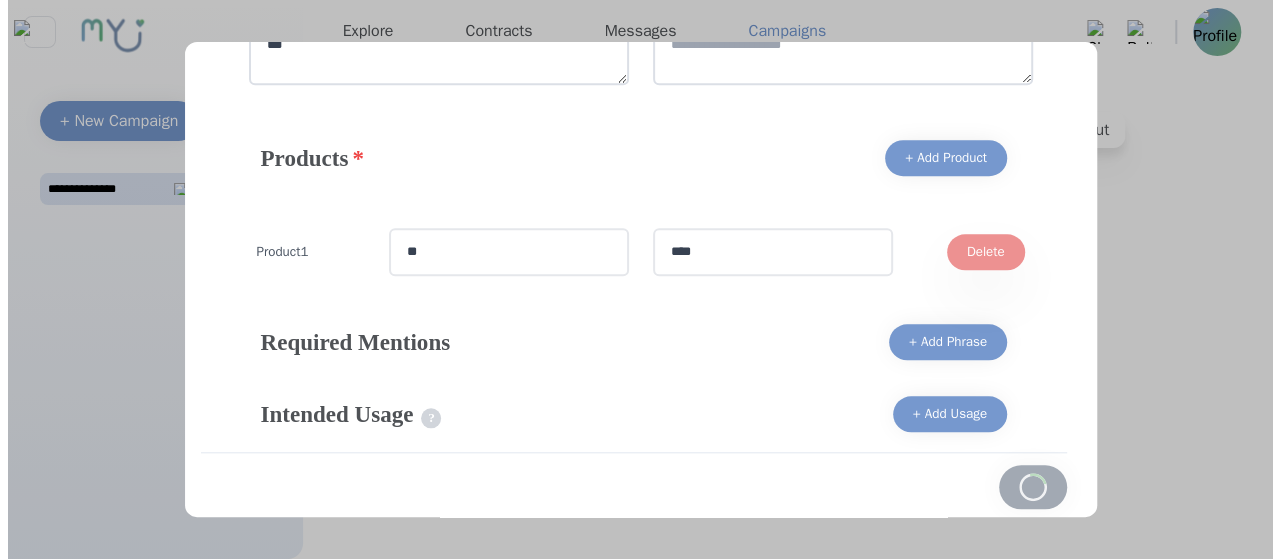 scroll, scrollTop: 794, scrollLeft: 0, axis: vertical 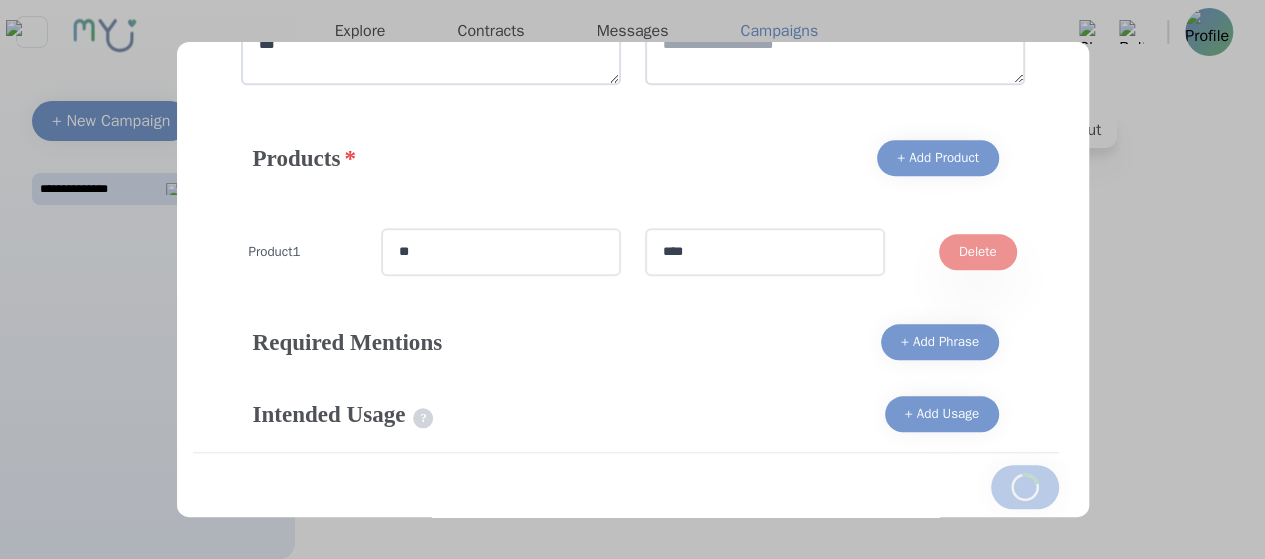 select on "**" 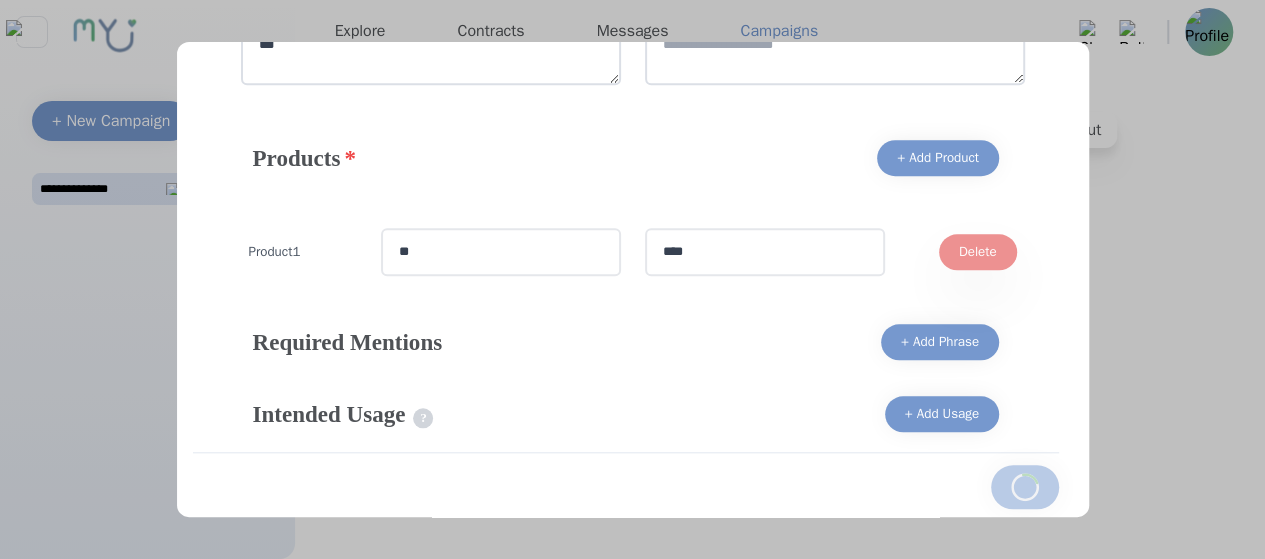 select on "*" 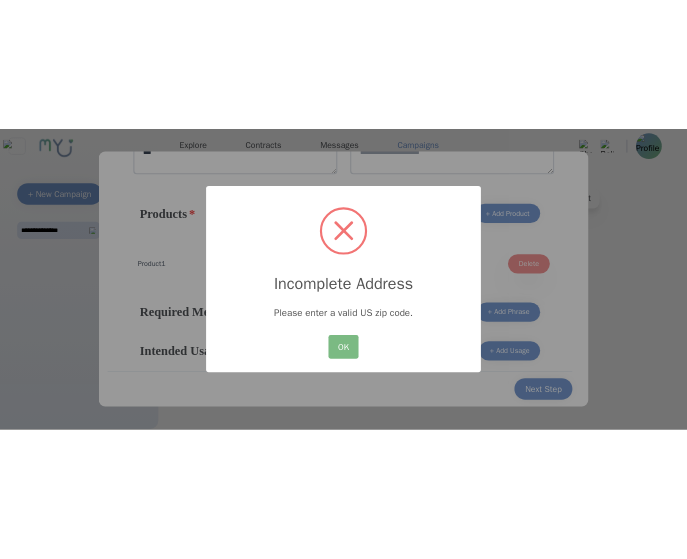 scroll, scrollTop: 794, scrollLeft: 0, axis: vertical 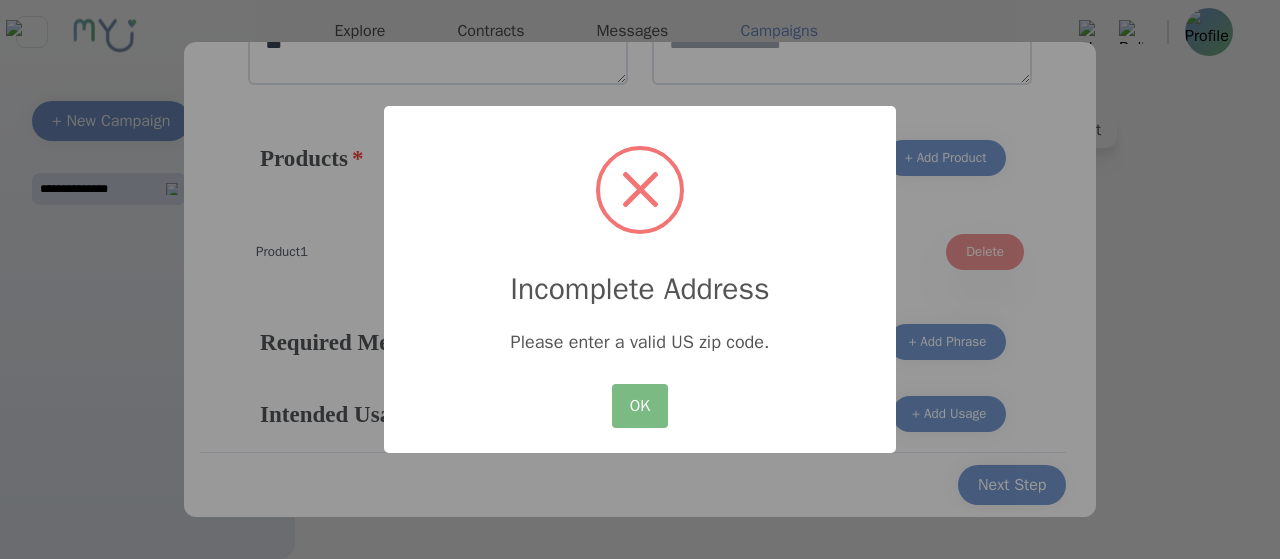 type 